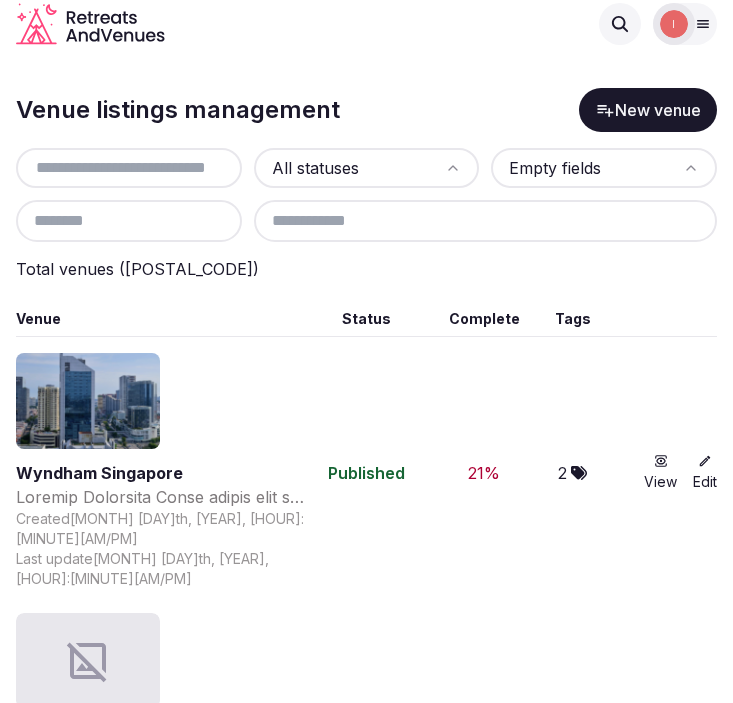 scroll, scrollTop: 0, scrollLeft: 0, axis: both 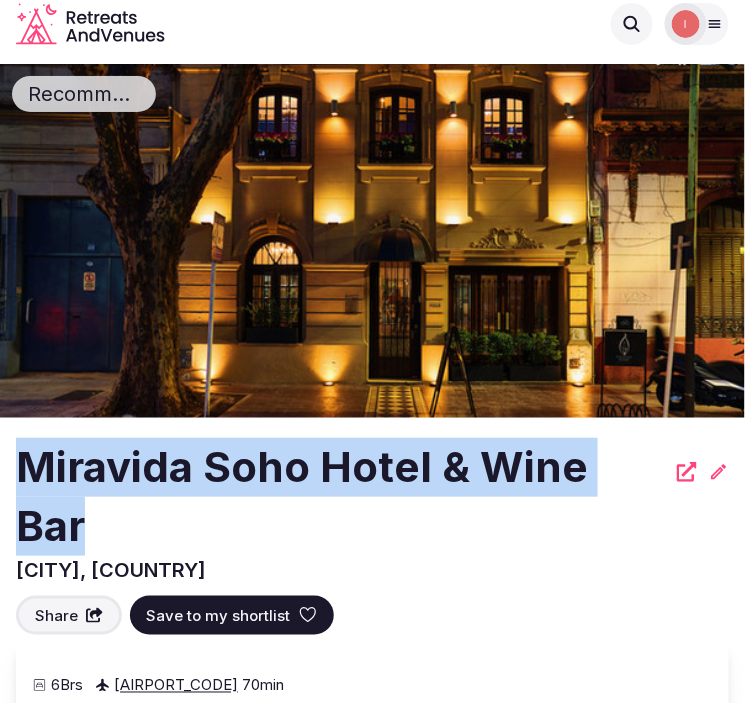 drag, startPoint x: 657, startPoint y: 470, endPoint x: 10, endPoint y: 440, distance: 647.6951 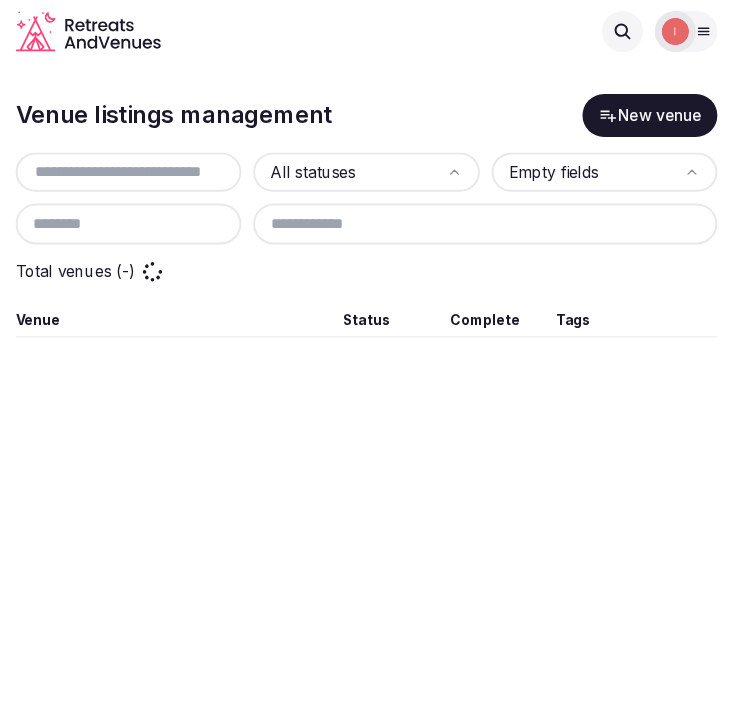 scroll, scrollTop: 0, scrollLeft: 0, axis: both 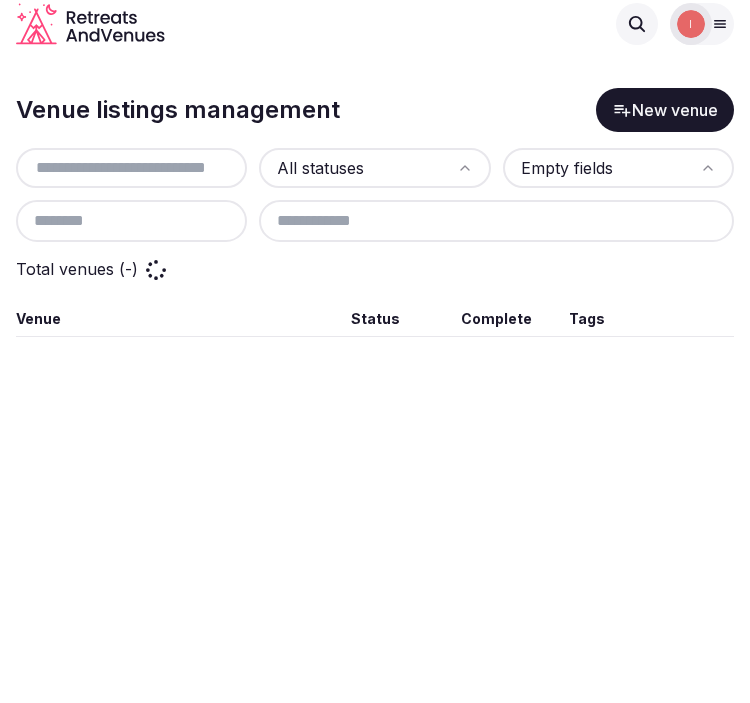click at bounding box center (131, 168) 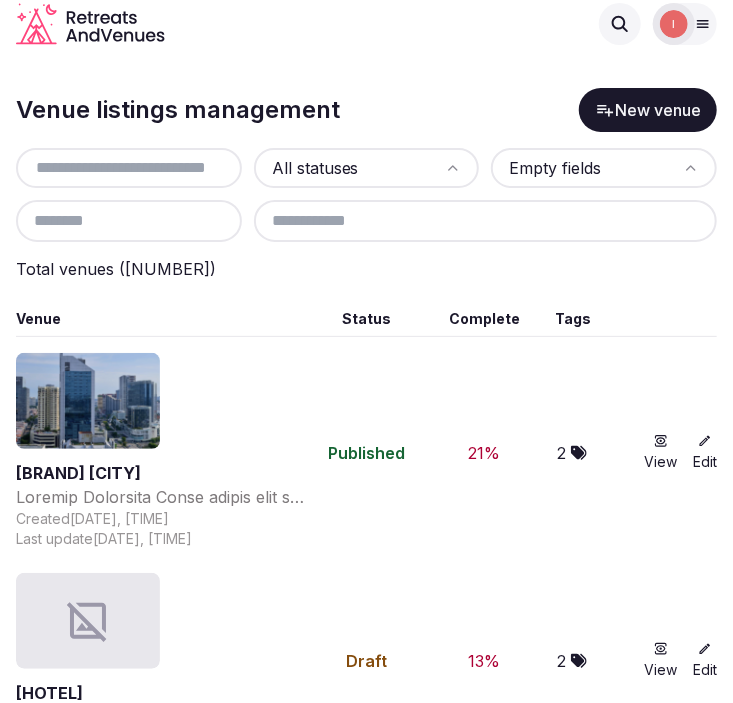 paste on "**********" 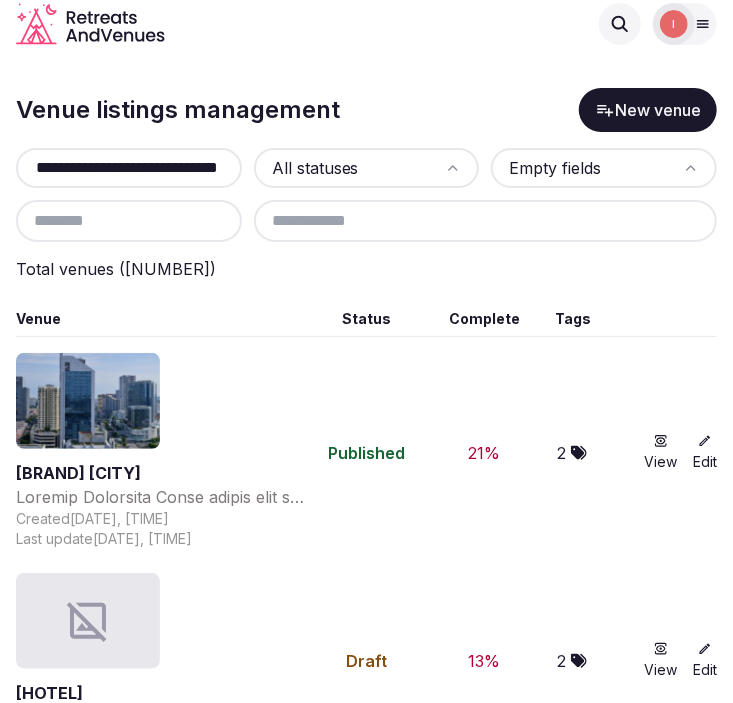 scroll, scrollTop: 0, scrollLeft: 26, axis: horizontal 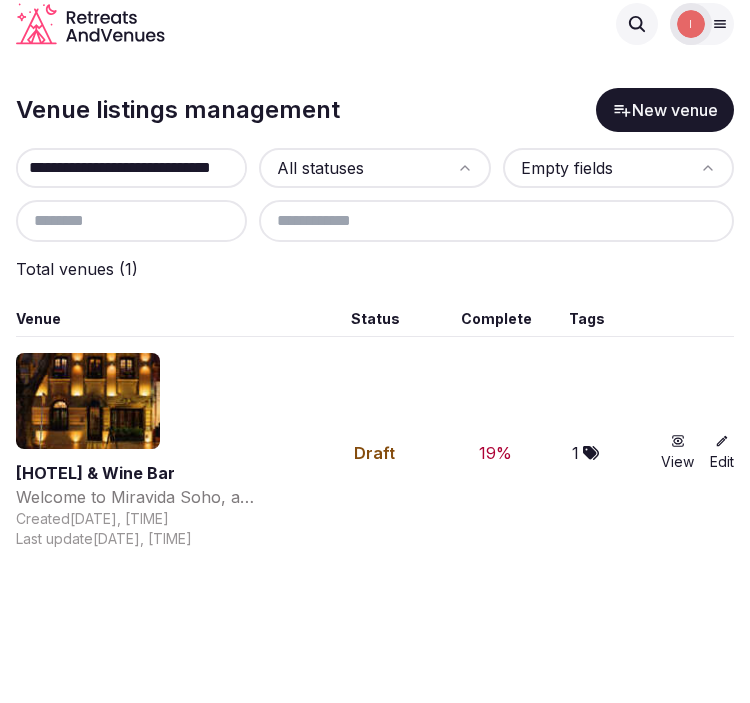 type on "**********" 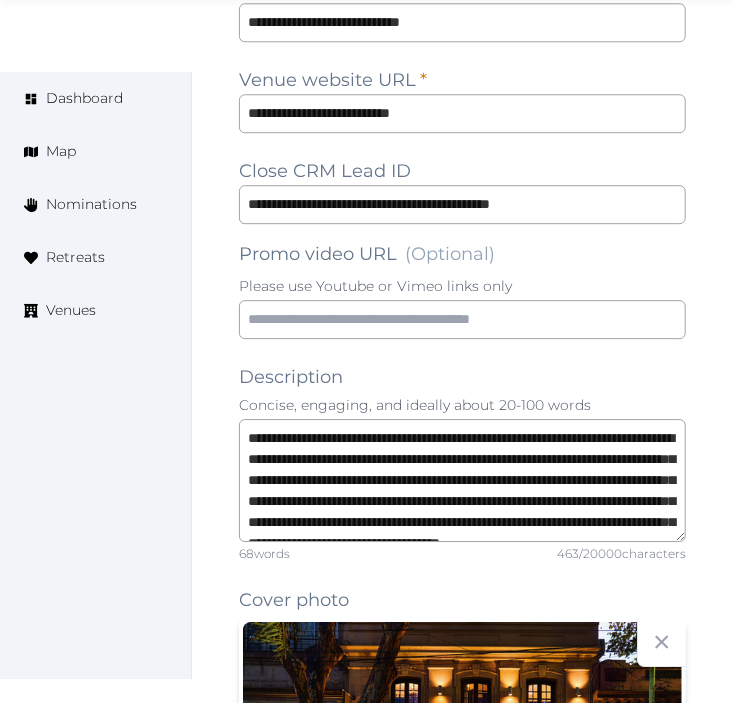 scroll, scrollTop: 1555, scrollLeft: 0, axis: vertical 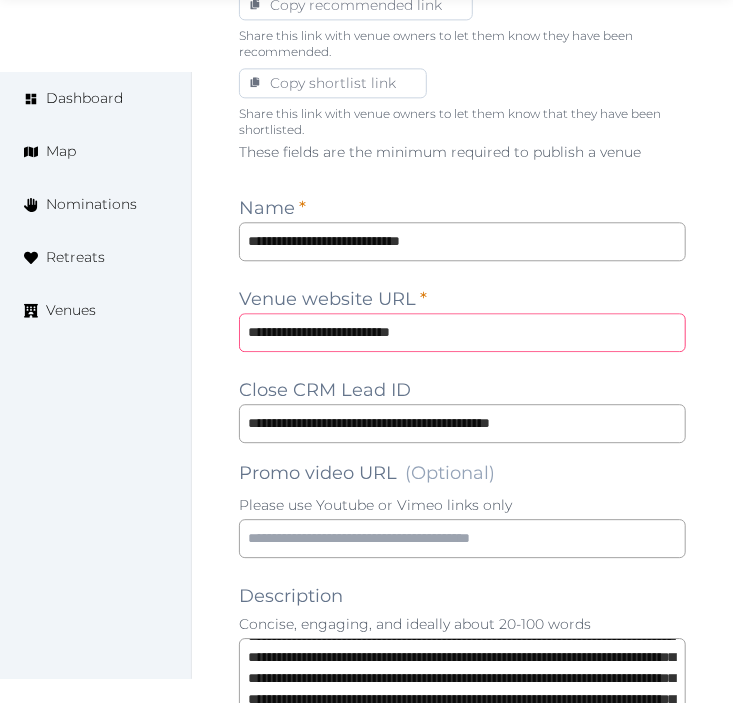 click on "**********" at bounding box center (462, 332) 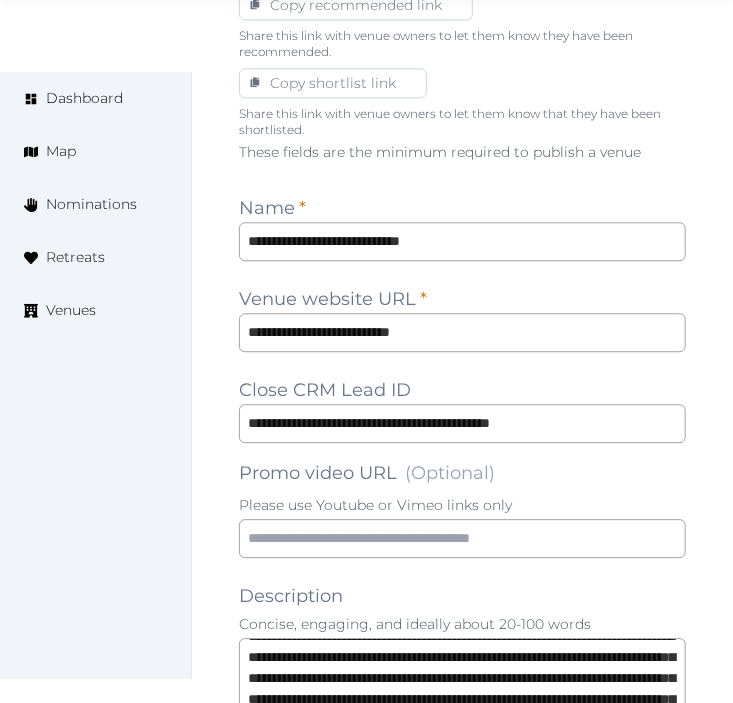 click on "Edit venue 20 %  complete Fill out all the fields in your listing to increase its completion percentage.   A higher completion percentage will make your listing more attractive and result in better matches. Miravida Soho Hotel & Wine Bar   (Draft) Preview  listing   Open    Close CRM Lead Basic details Pricing and policies Retreat spaces Meeting spaces Accommodations Amenities Food and dining Activities and experiences Location Environment Types of retreats Brochures Notes Ownership Administration Activity Publish Archive Venue owned by Irene Gonzales ziggydala@gmail.com Copy ownership transfer link Share this link with any user to transfer ownership of this venue. Users without accounts will be directed to register. Copy update link Share this link with venue owners to encourage them to update their venue details. Copy recommended link Share this link with venue owners to let them know they have been recommended. Copy shortlist link These fields are the minimum required to publish a venue Name * * 68  words" at bounding box center (462, 647) 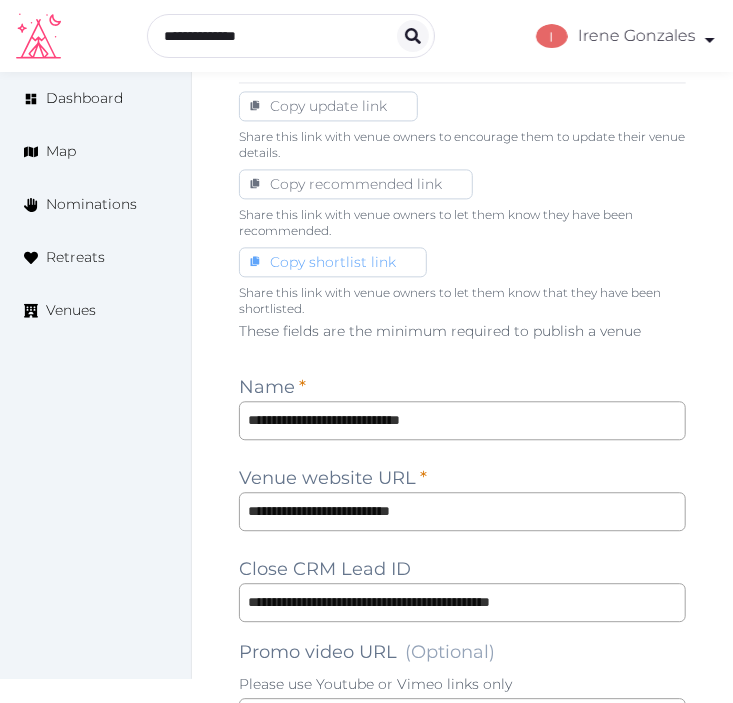 scroll, scrollTop: 1291, scrollLeft: 0, axis: vertical 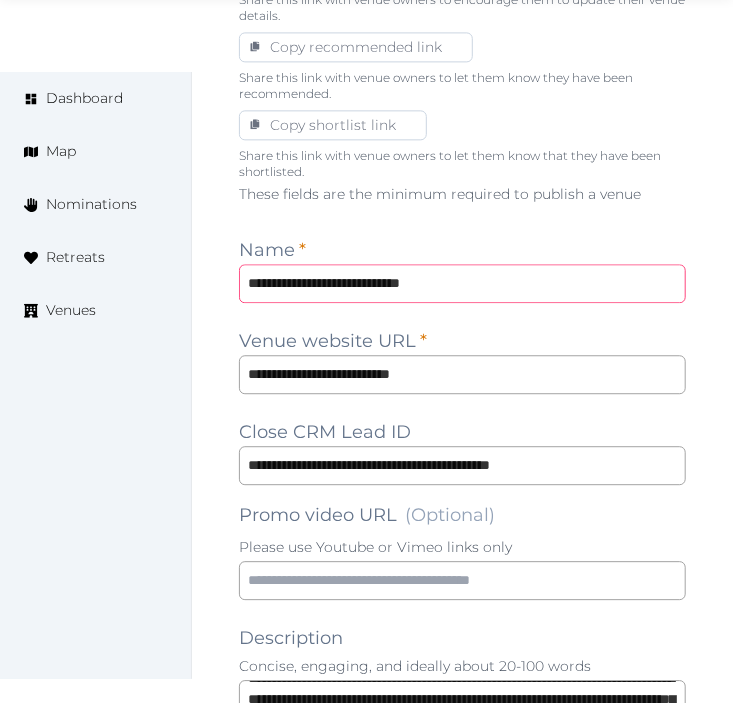 click on "**********" at bounding box center [462, 283] 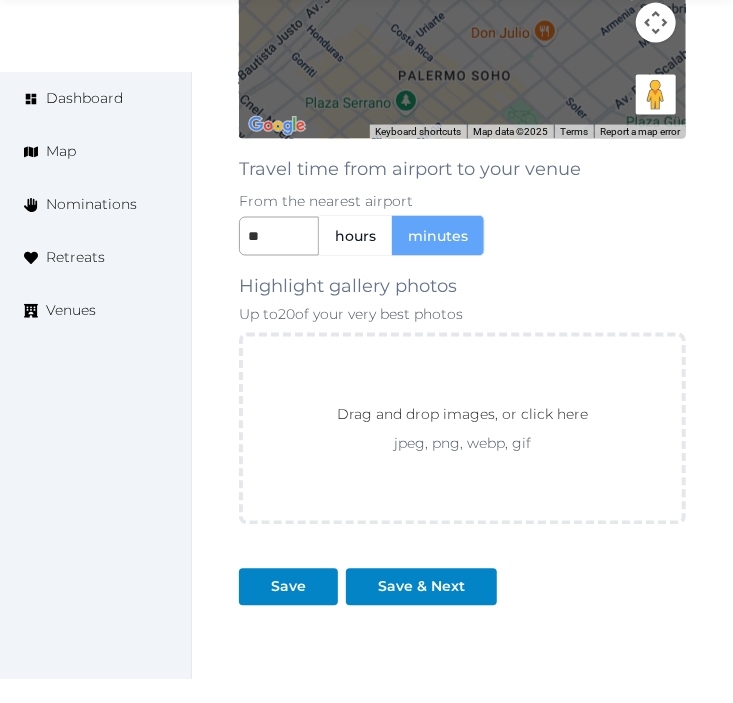 scroll, scrollTop: 3180, scrollLeft: 0, axis: vertical 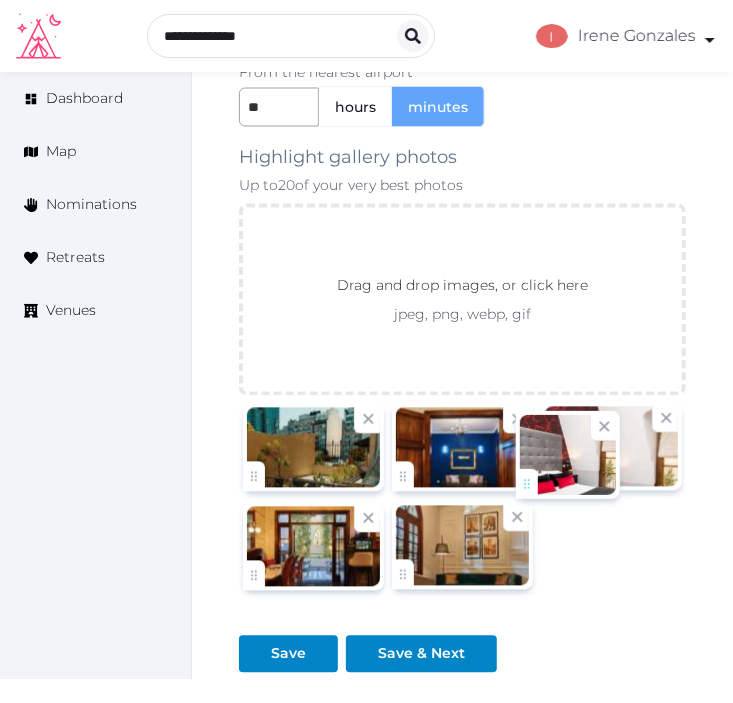 drag, startPoint x: 400, startPoint y: 576, endPoint x: 524, endPoint y: 482, distance: 155.60205 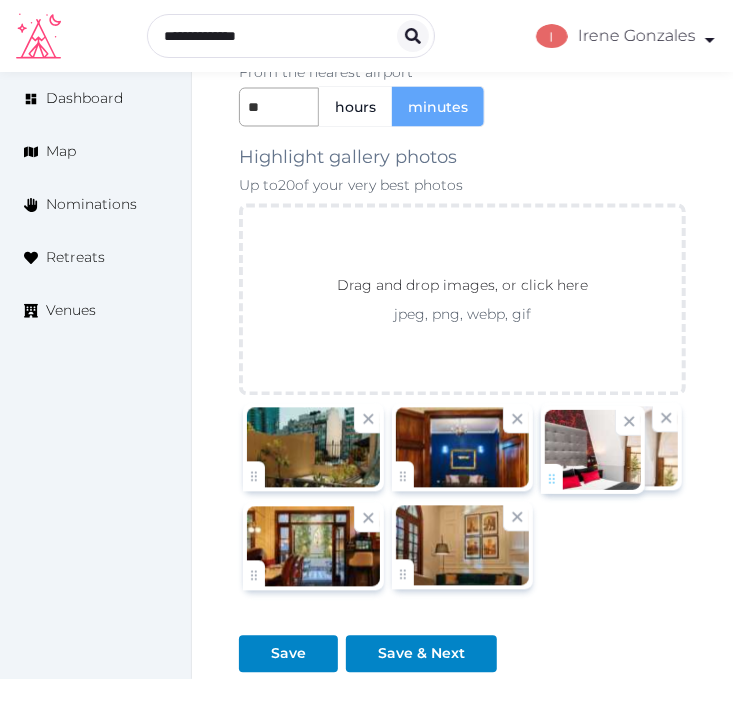 click on "Irene Gonzales   Account My Venue Listings My Retreats Logout      Dashboard Map Nominations Retreats Venues Edit venue 20 %  complete Fill out all the fields in your listing to increase its completion percentage.   A higher completion percentage will make your listing more attractive and result in better matches. Miravida Soho Hotel & Wine Bar   (Draft) Preview  listing   Open    Close CRM Lead Basic details Pricing and policies Retreat spaces Meeting spaces Accommodations Amenities Food and dining Activities and experiences Location Environment Types of retreats Brochures Notes Ownership Administration Activity Publish Archive Venue owned by Irene Gonzales ziggydala@gmail.com Copy ownership transfer link Share this link with any user to transfer ownership of this venue. Users without accounts will be directed to register. Copy update link Share this link with venue owners to encourage them to update their venue details. Name * * 68  words" at bounding box center [366, -1142] 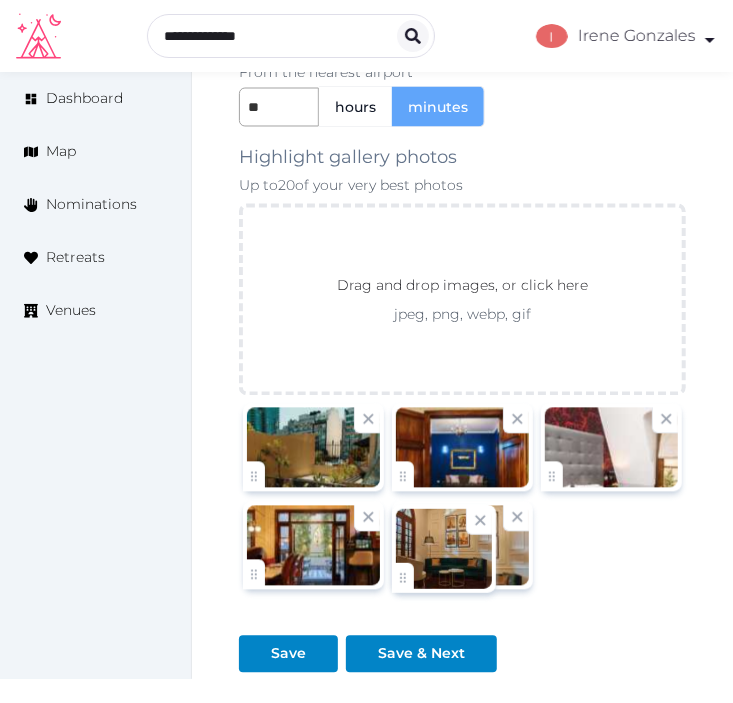 click on "Irene Gonzales   Account My Venue Listings My Retreats Logout      Dashboard Map Nominations Retreats Venues Edit venue 20 %  complete Fill out all the fields in your listing to increase its completion percentage.   A higher completion percentage will make your listing more attractive and result in better matches. Miravida Soho Hotel & Wine Bar   (Draft) Preview  listing   Open    Close CRM Lead Basic details Pricing and policies Retreat spaces Meeting spaces Accommodations Amenities Food and dining Activities and experiences Location Environment Types of retreats Brochures Notes Ownership Administration Activity Publish Archive Venue owned by Irene Gonzales ziggydala@gmail.com Copy ownership transfer link Share this link with any user to transfer ownership of this venue. Users without accounts will be directed to register. Copy update link Share this link with venue owners to encourage them to update their venue details. Name * * 68  words" at bounding box center (366, -1142) 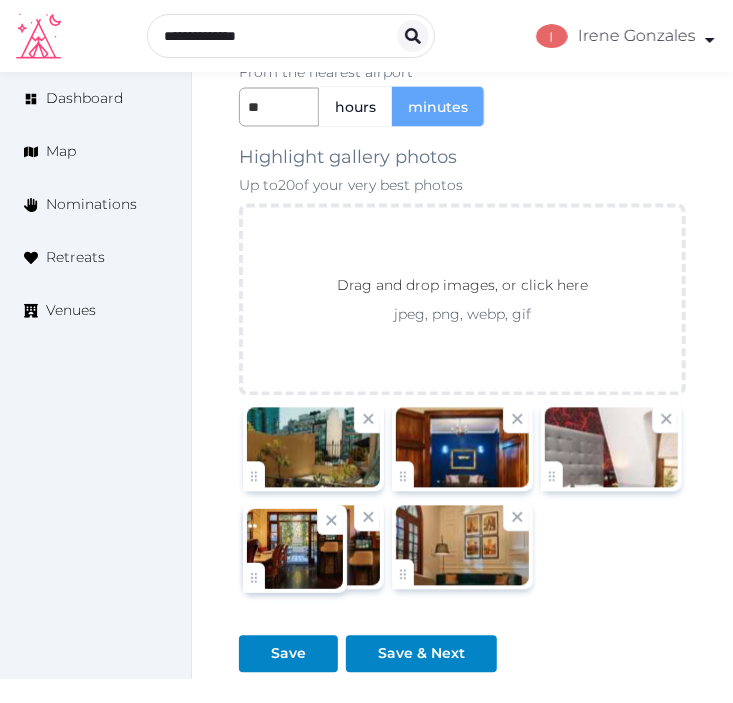 click on "Irene Gonzales   Account My Venue Listings My Retreats Logout      Dashboard Map Nominations Retreats Venues Edit venue 20 %  complete Fill out all the fields in your listing to increase its completion percentage.   A higher completion percentage will make your listing more attractive and result in better matches. Miravida Soho Hotel & Wine Bar   (Draft) Preview  listing   Open    Close CRM Lead Basic details Pricing and policies Retreat spaces Meeting spaces Accommodations Amenities Food and dining Activities and experiences Location Environment Types of retreats Brochures Notes Ownership Administration Activity Publish Archive Venue owned by Irene Gonzales ziggydala@gmail.com Copy ownership transfer link Share this link with any user to transfer ownership of this venue. Users without accounts will be directed to register. Copy update link Share this link with venue owners to encourage them to update their venue details. Name * * 68  words" at bounding box center (366, -1142) 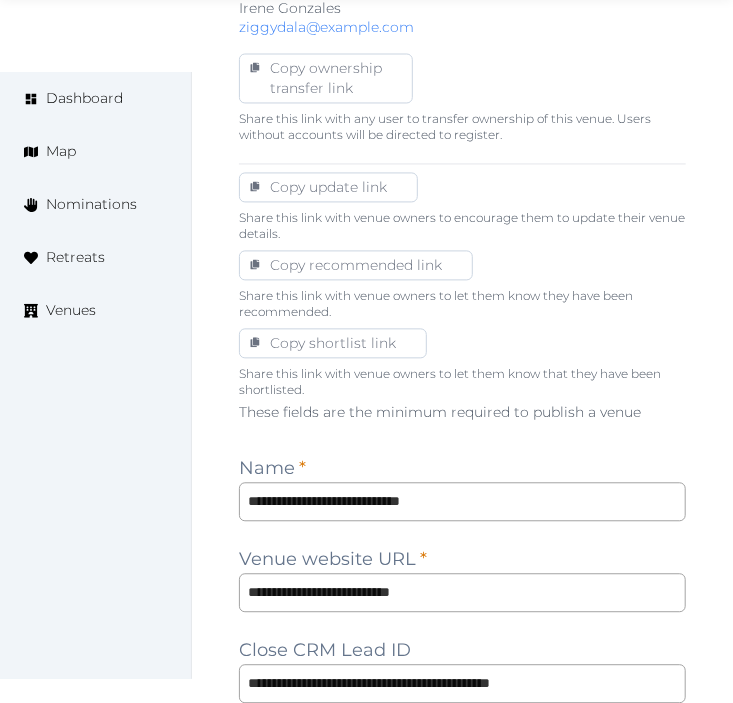 scroll, scrollTop: 1180, scrollLeft: 0, axis: vertical 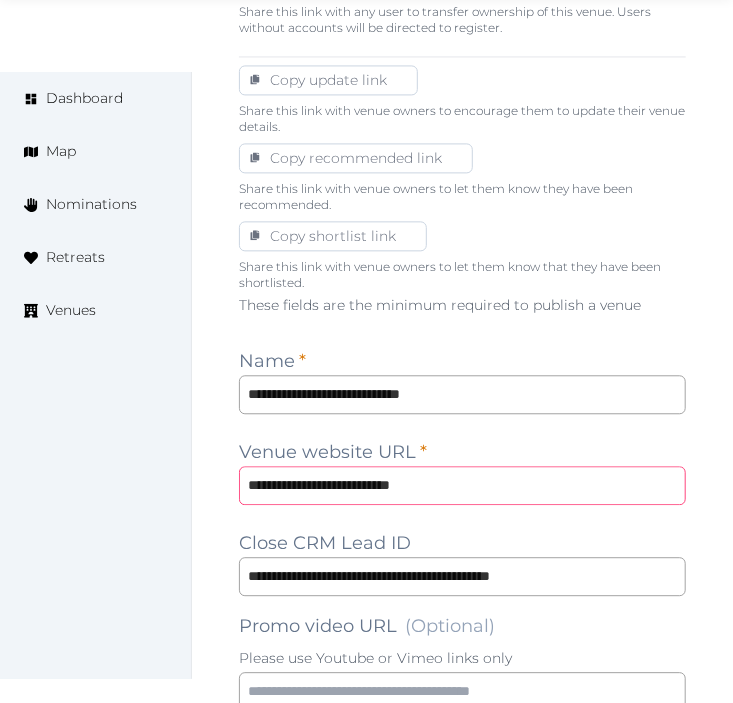 click on "**********" at bounding box center (462, 485) 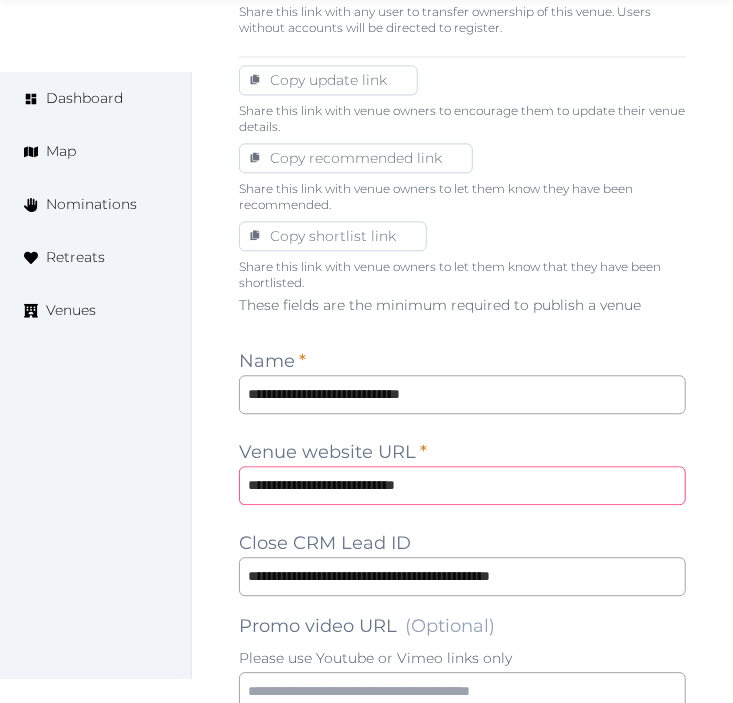 type on "**********" 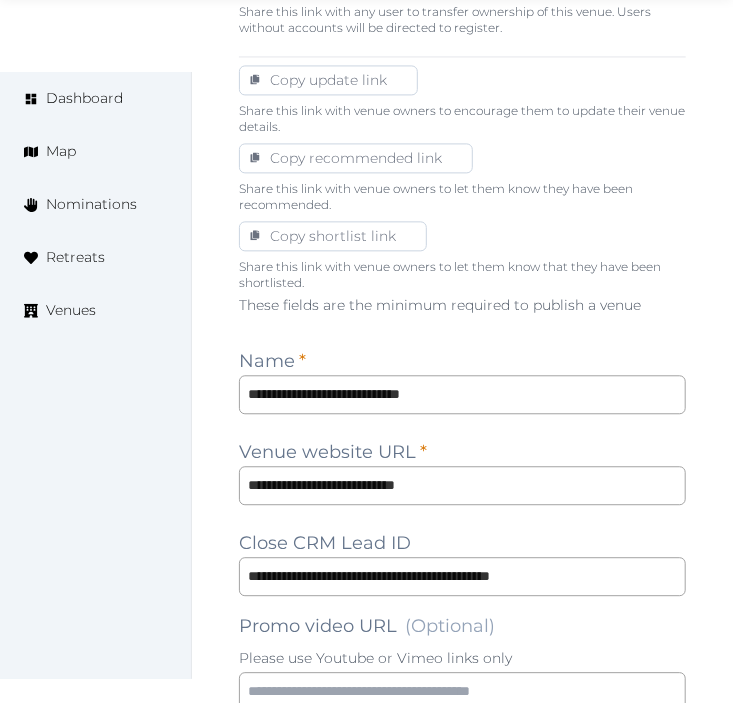 drag, startPoint x: 635, startPoint y: 622, endPoint x: 636, endPoint y: 601, distance: 21.023796 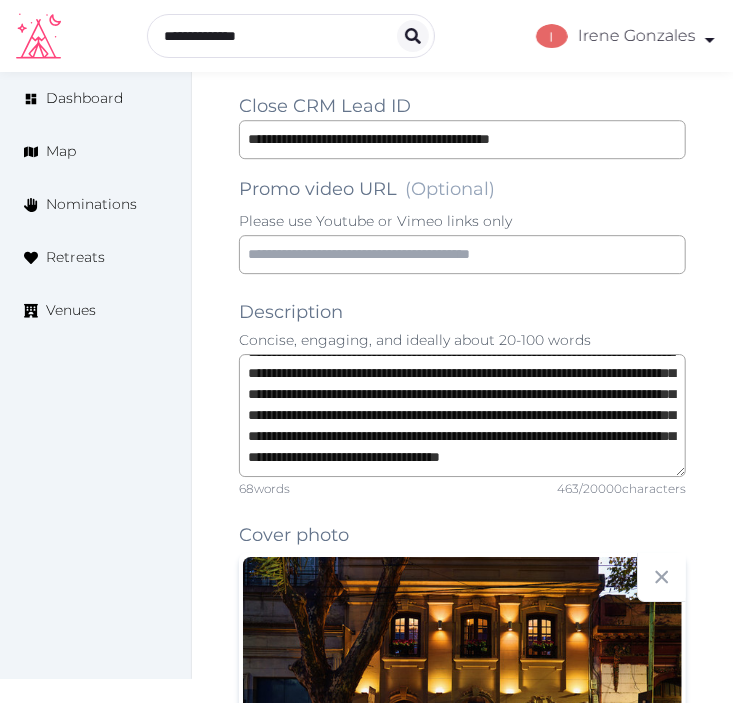 scroll, scrollTop: 1513, scrollLeft: 0, axis: vertical 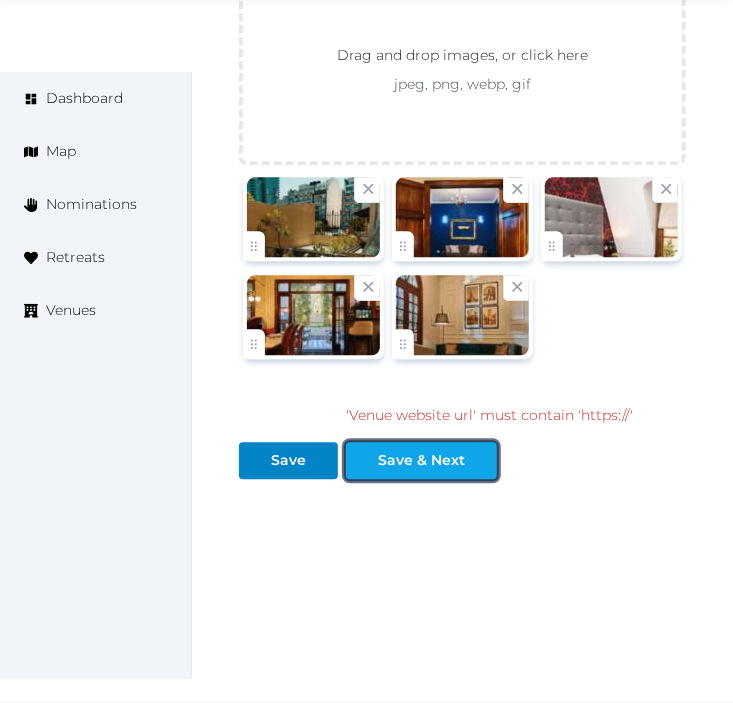 click on "Save & Next" at bounding box center [421, 460] 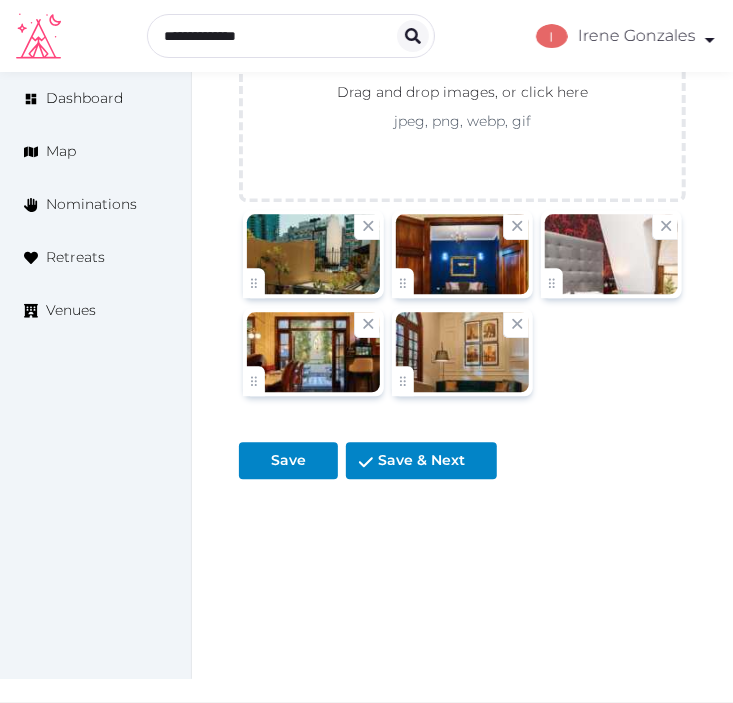 scroll, scrollTop: 3377, scrollLeft: 0, axis: vertical 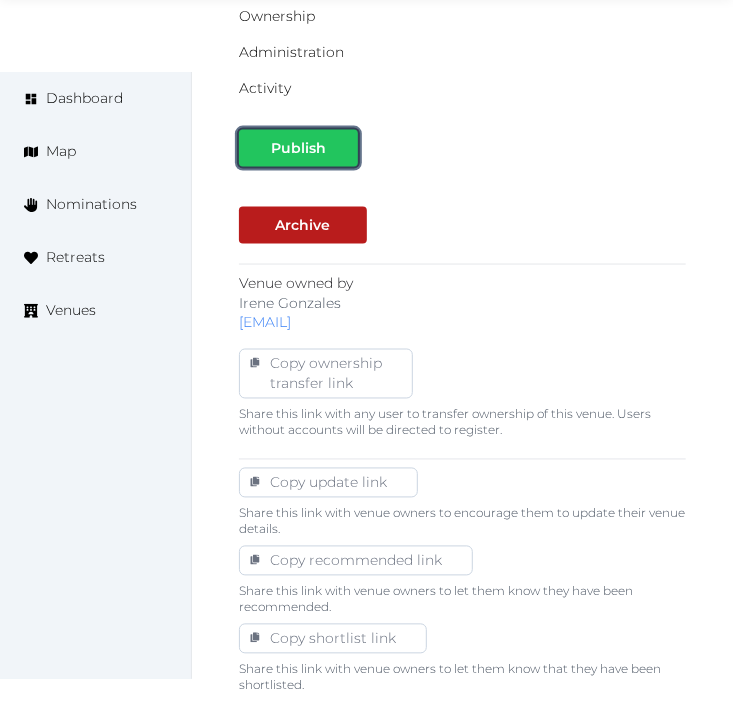 click on "Publish" at bounding box center (298, 148) 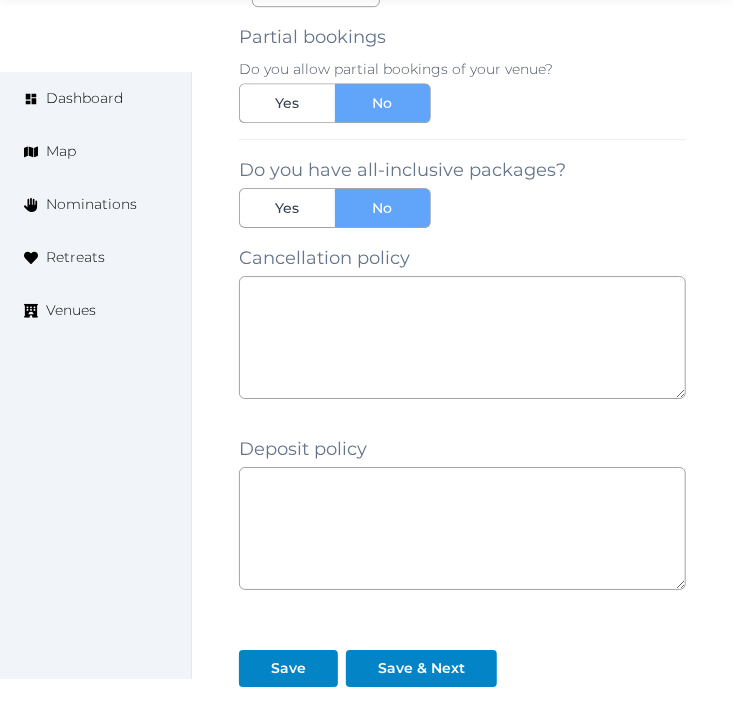 scroll, scrollTop: 1966, scrollLeft: 0, axis: vertical 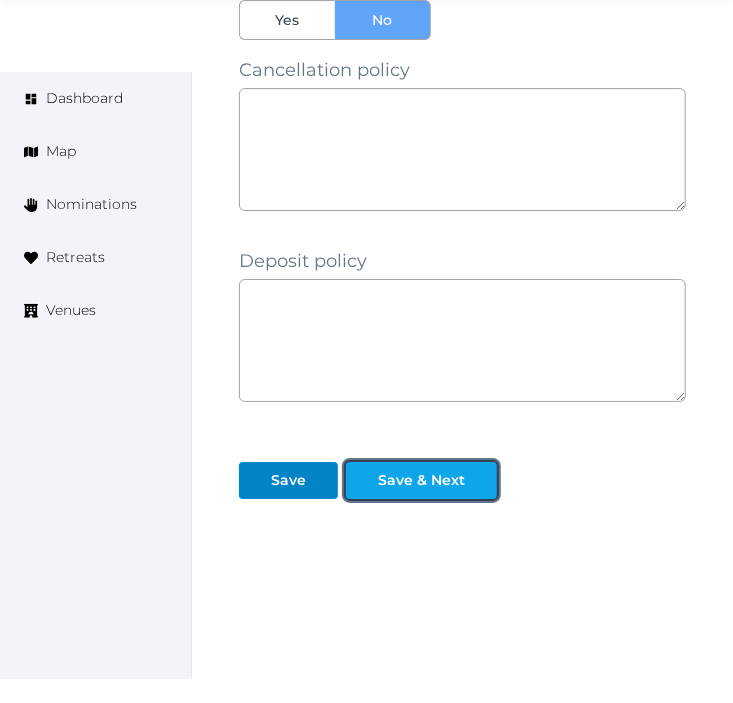 click at bounding box center (481, 480) 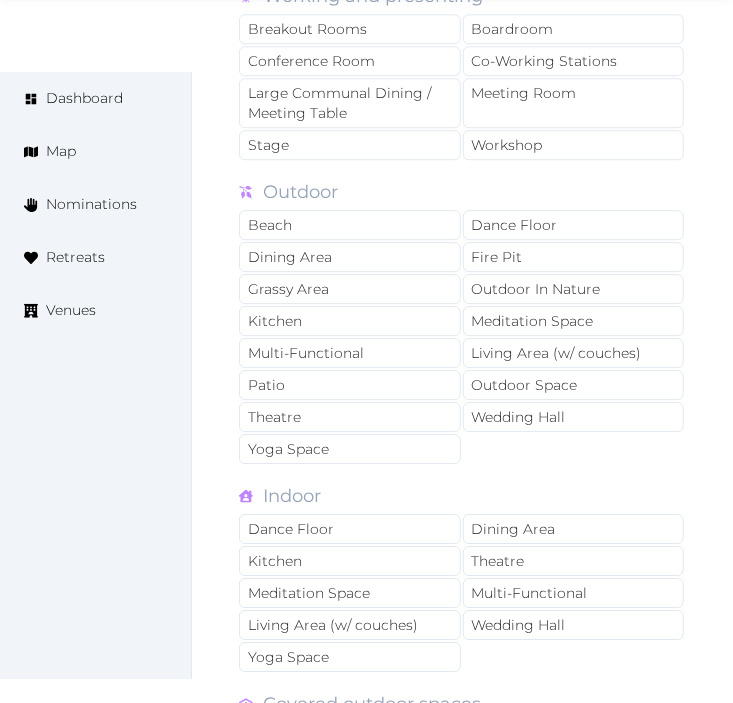 scroll, scrollTop: 1333, scrollLeft: 0, axis: vertical 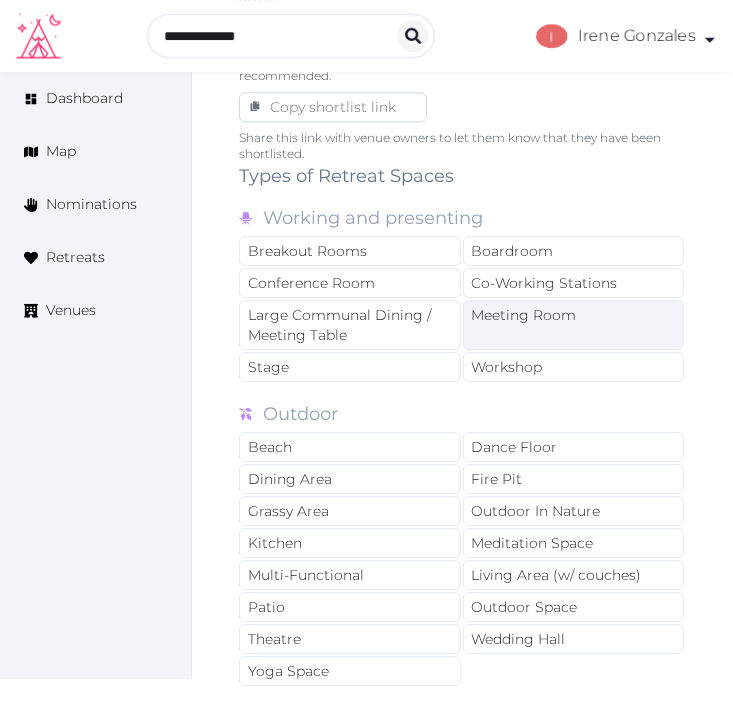 click on "Meeting Room" at bounding box center (574, 325) 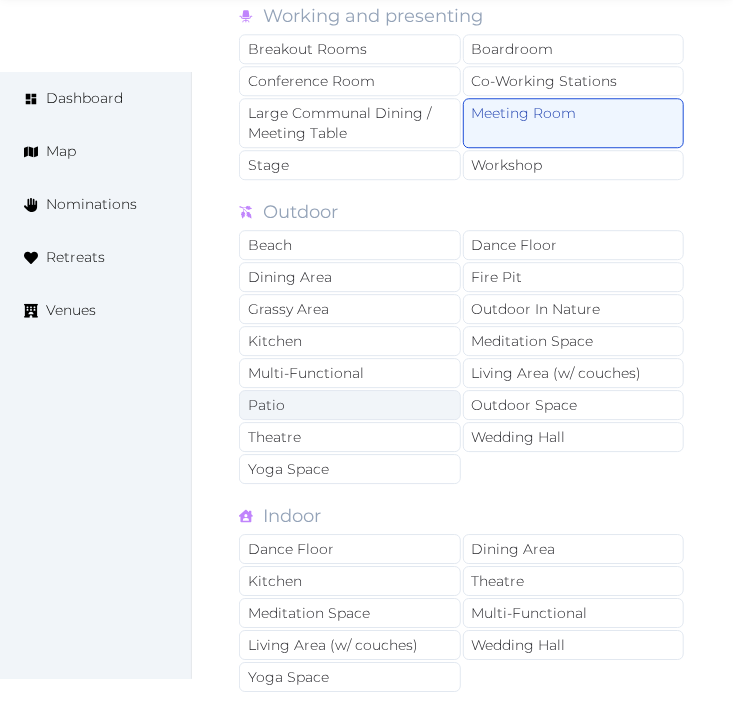 scroll, scrollTop: 1555, scrollLeft: 0, axis: vertical 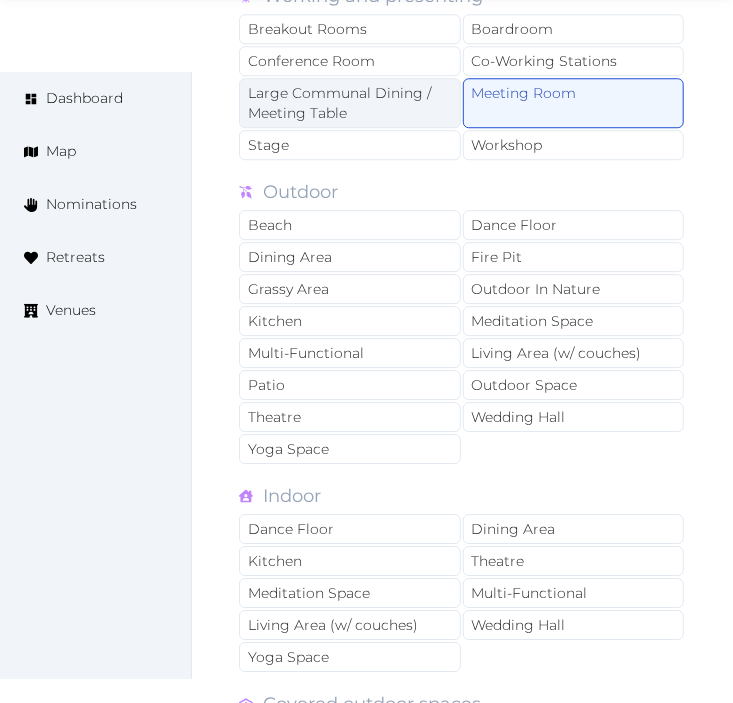 click on "Large Communal Dining / Meeting Table" at bounding box center (350, 103) 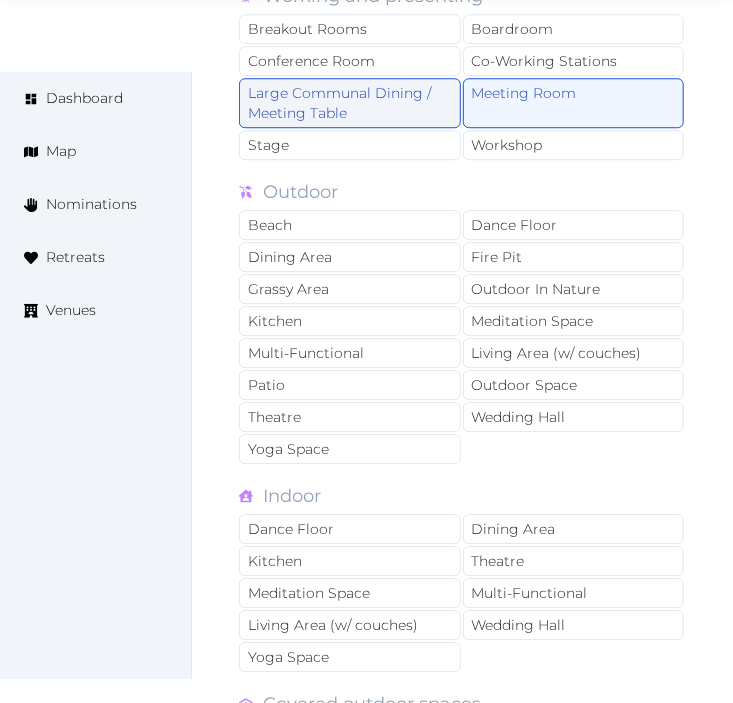 click on "Large Communal Dining / Meeting Table" at bounding box center (350, 103) 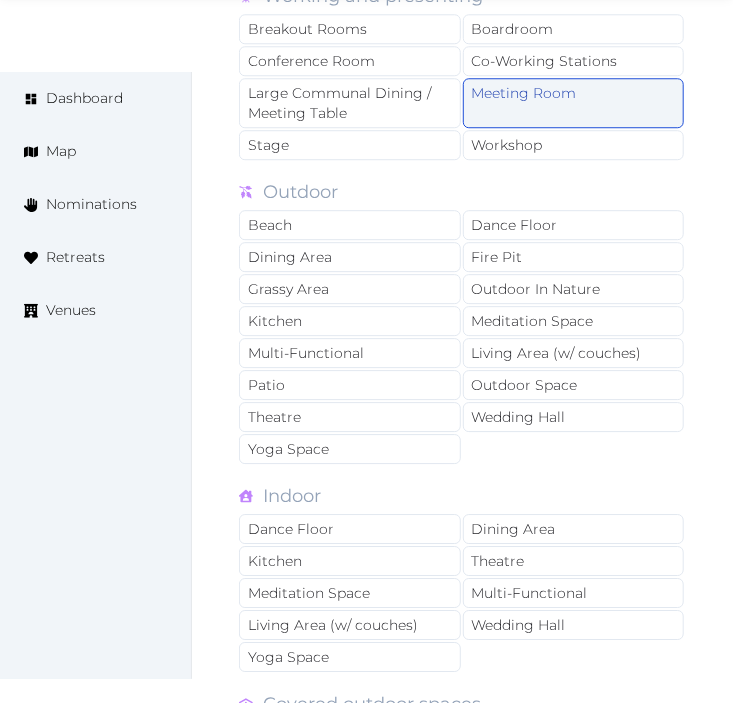 click on "Meeting Room" at bounding box center [574, 103] 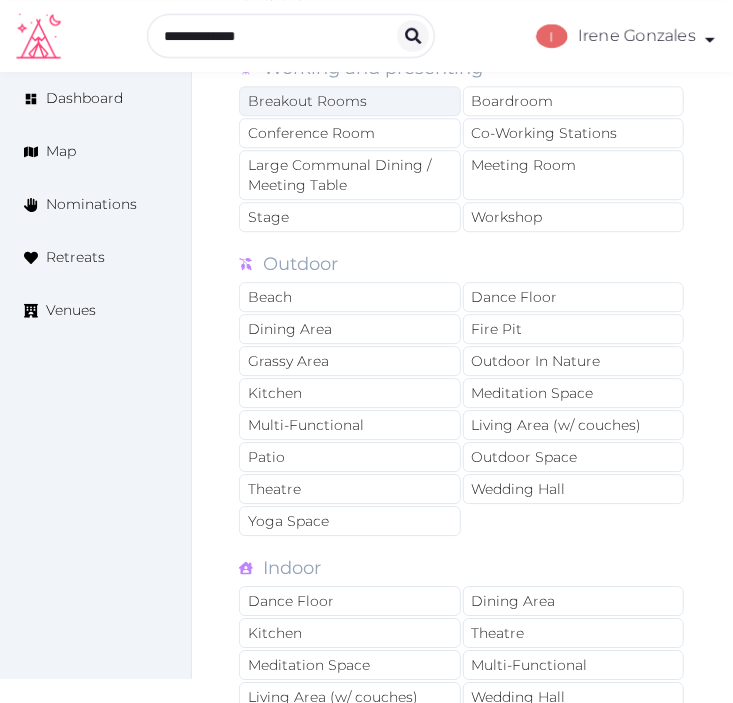 scroll, scrollTop: 1333, scrollLeft: 0, axis: vertical 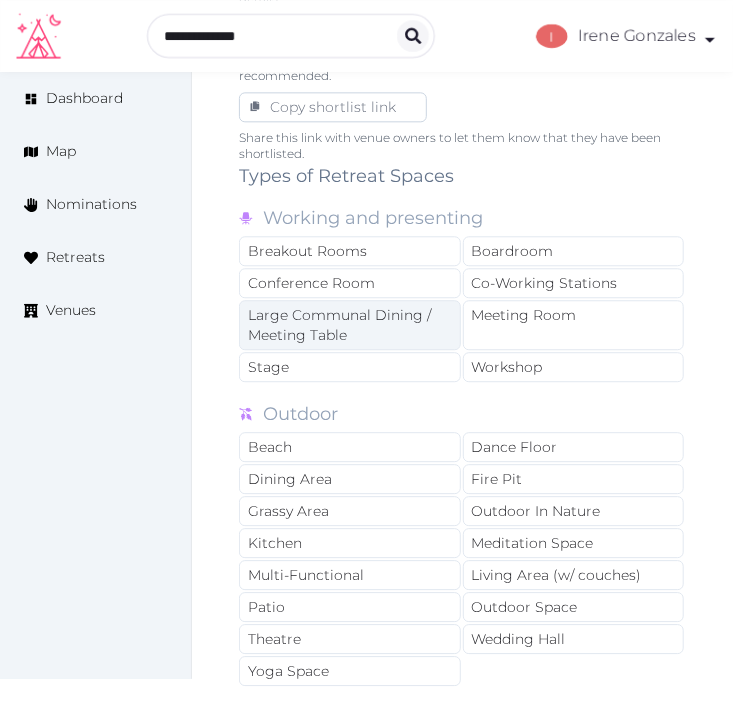 click on "Large Communal Dining / Meeting Table" at bounding box center (350, 325) 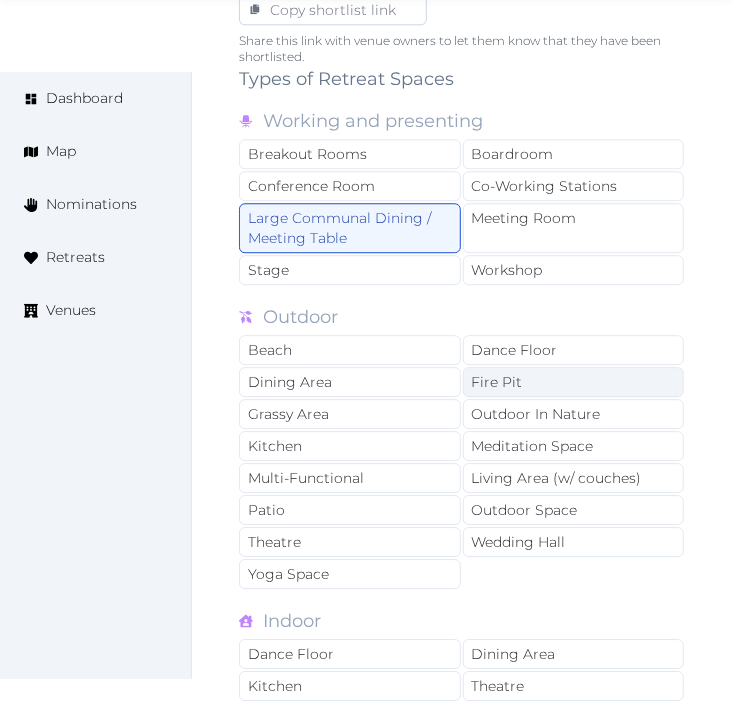 scroll, scrollTop: 1555, scrollLeft: 0, axis: vertical 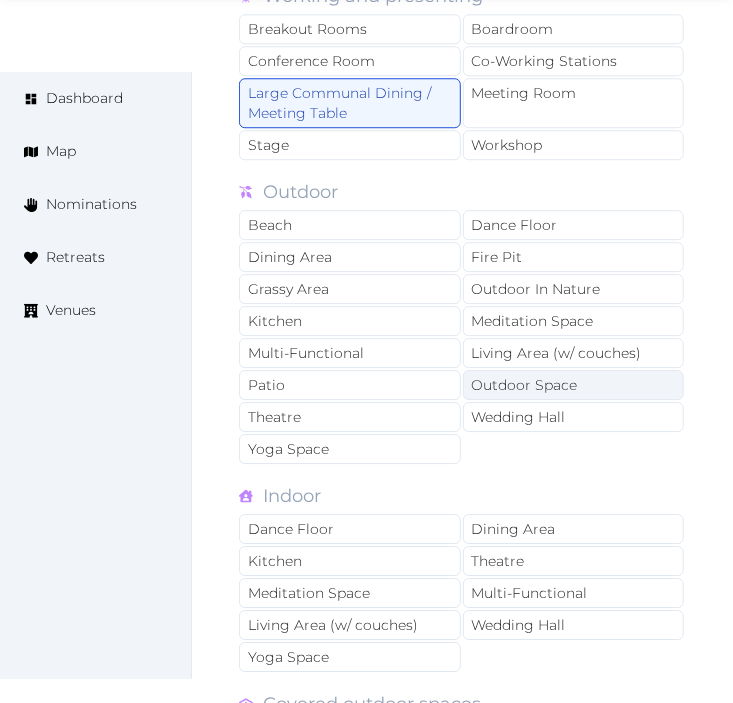 click on "Outdoor Space" at bounding box center (574, 385) 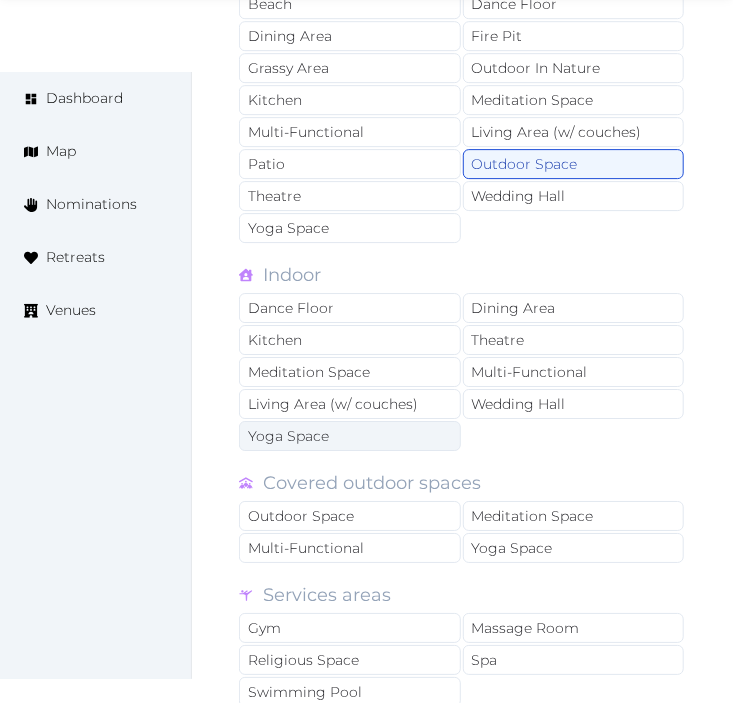scroll, scrollTop: 1777, scrollLeft: 0, axis: vertical 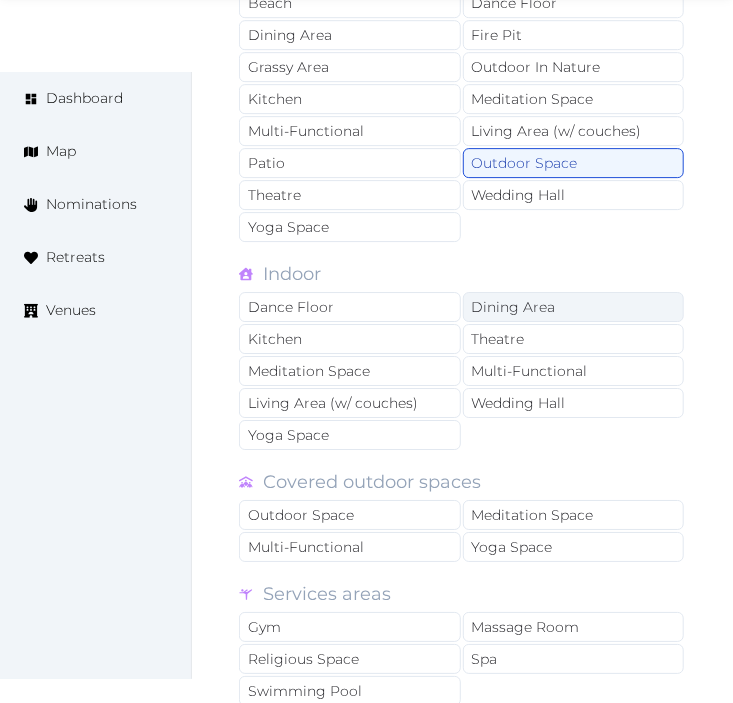 click on "Dining Area" at bounding box center (574, 307) 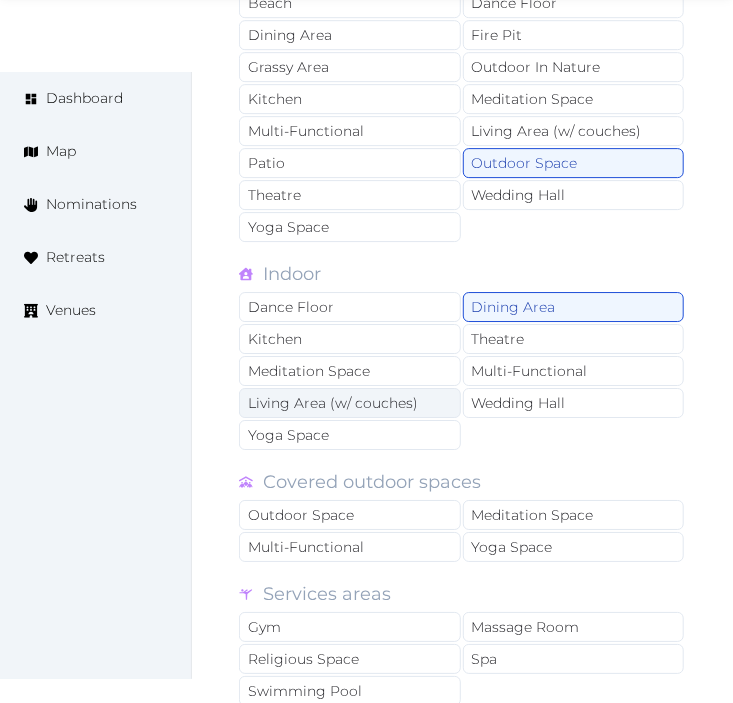 click on "Living Area (w/ couches)" at bounding box center (350, 403) 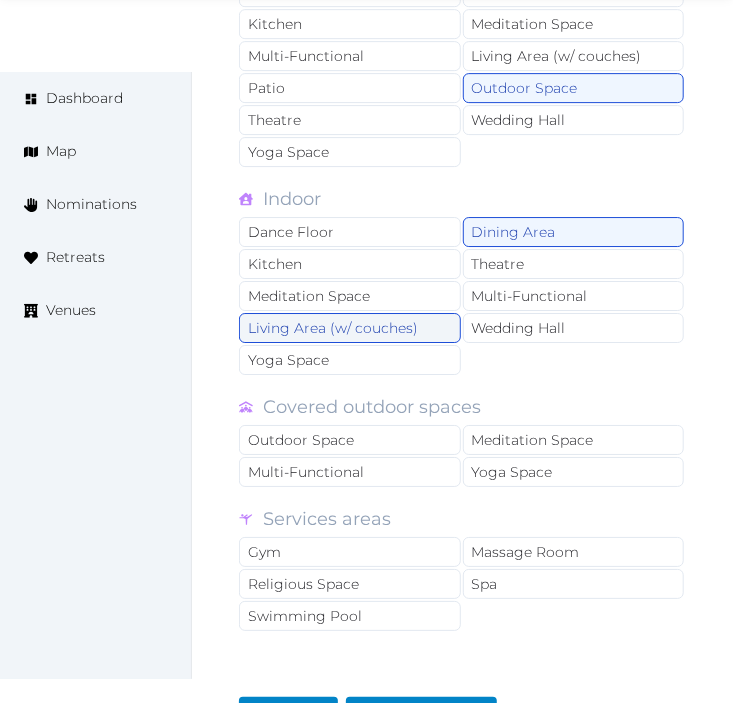 scroll, scrollTop: 1888, scrollLeft: 0, axis: vertical 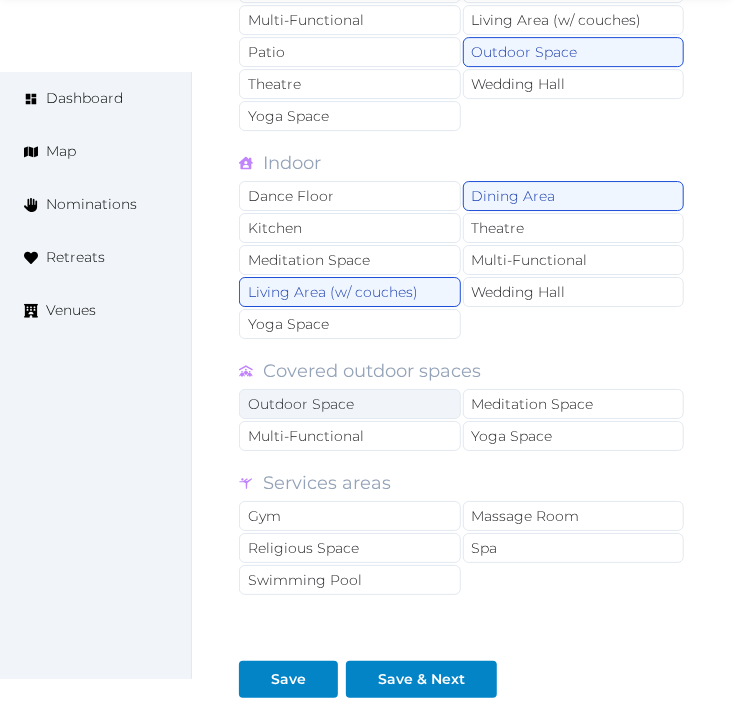 click on "Outdoor Space" at bounding box center (350, 404) 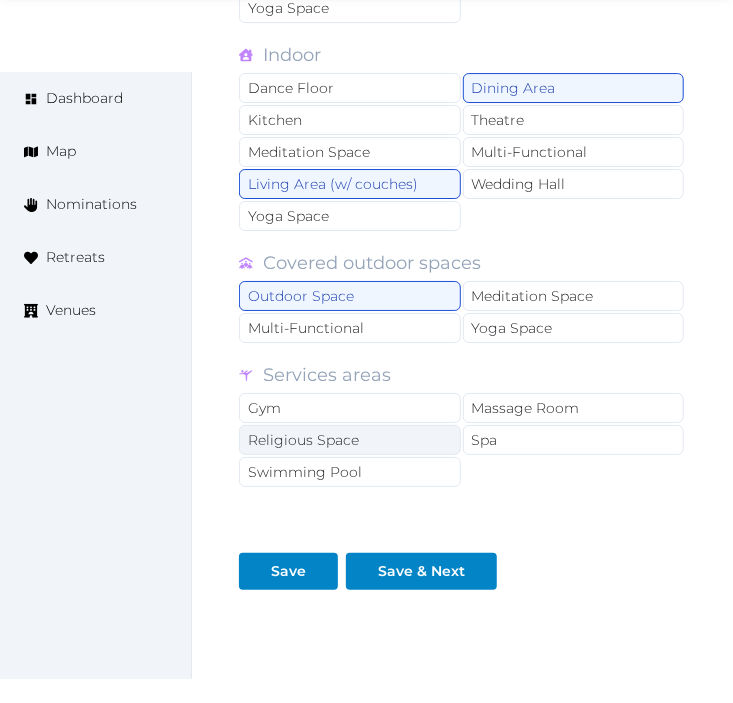 scroll, scrollTop: 2000, scrollLeft: 0, axis: vertical 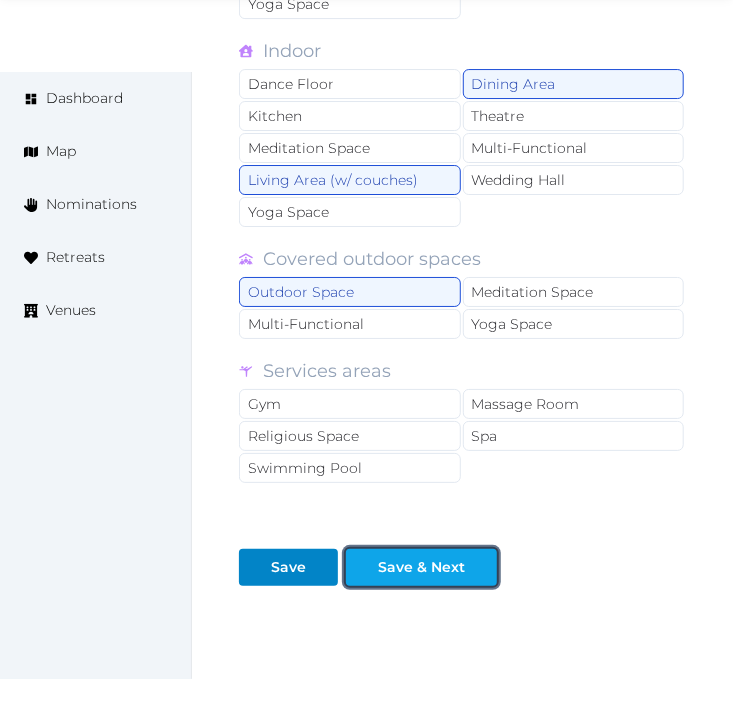 click on "Save & Next" at bounding box center [421, 567] 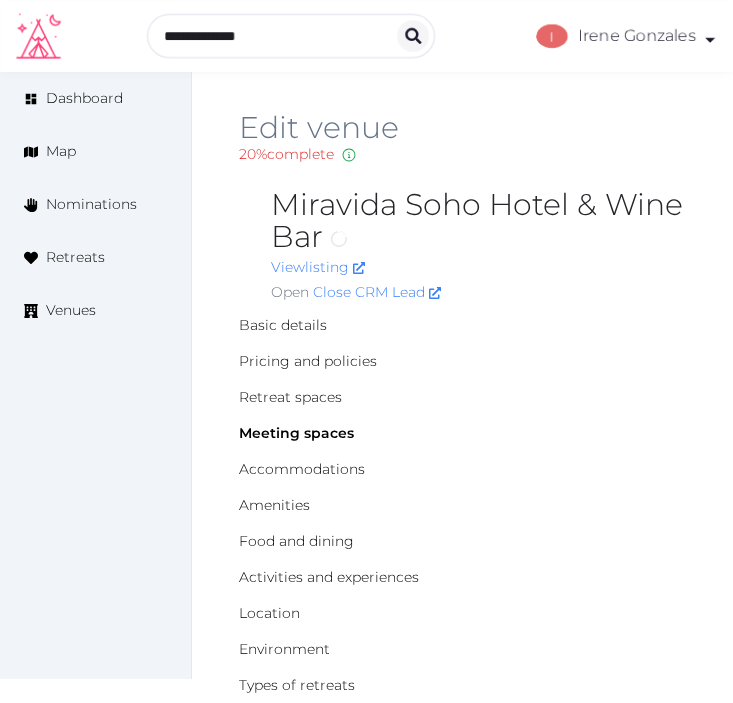 scroll, scrollTop: 0, scrollLeft: 0, axis: both 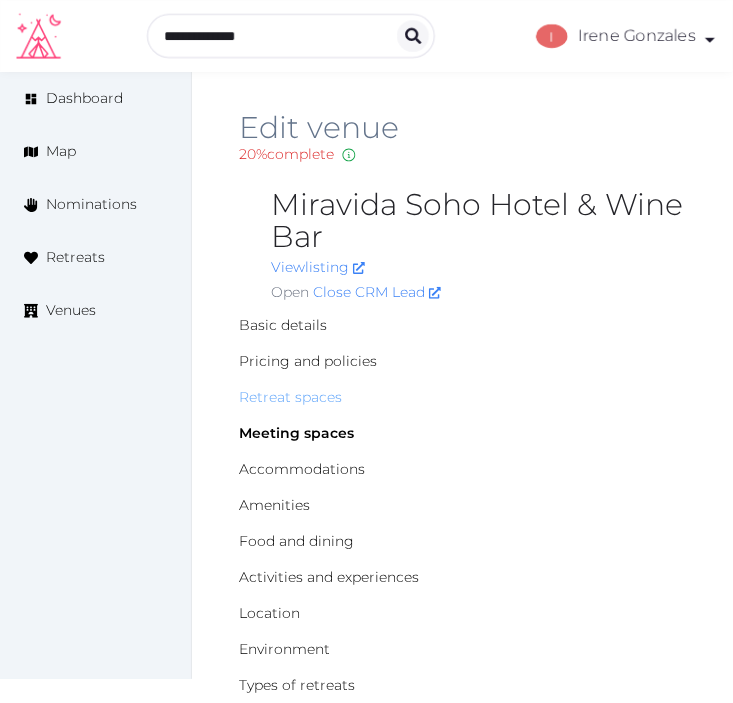 click on "Retreat spaces" at bounding box center (290, 397) 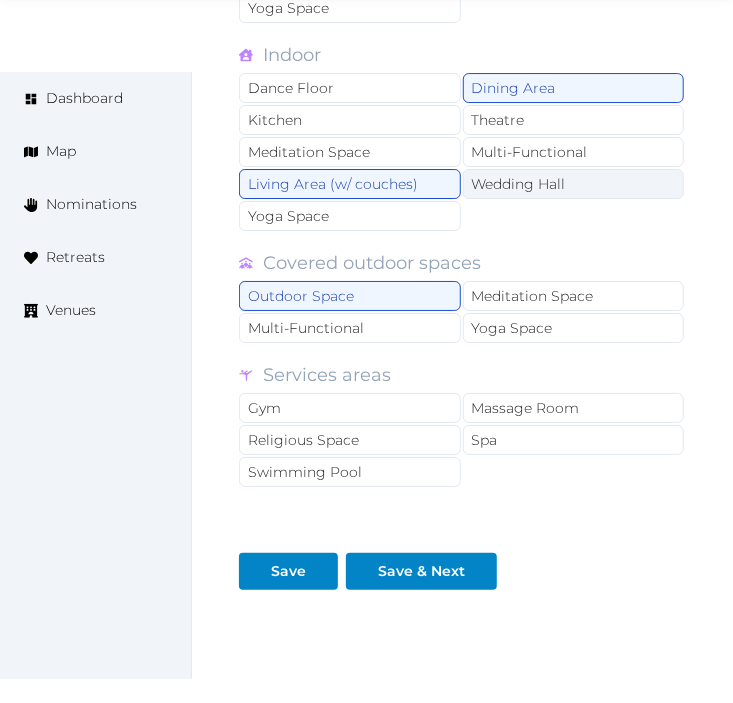 scroll, scrollTop: 2111, scrollLeft: 0, axis: vertical 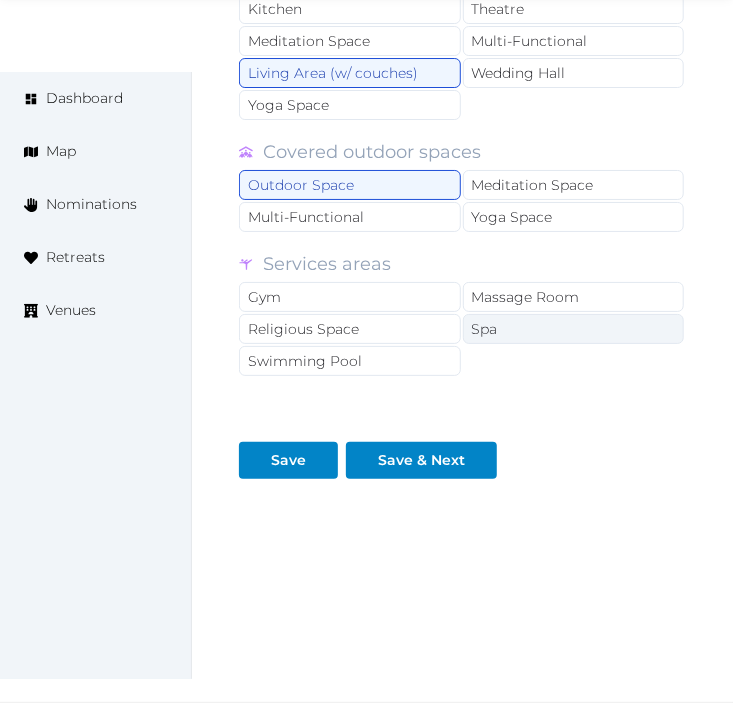 click on "Spa" at bounding box center (574, 329) 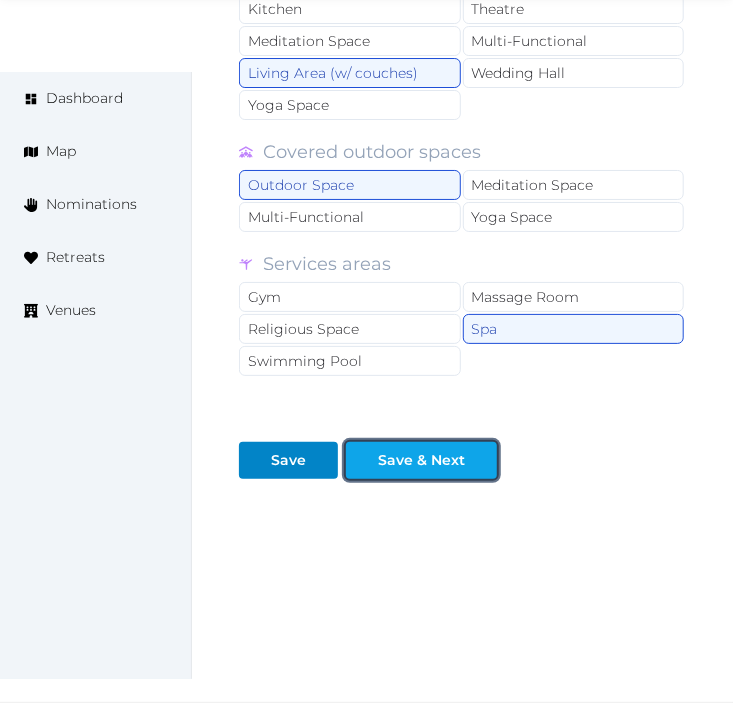 click on "Save & Next" at bounding box center (421, 460) 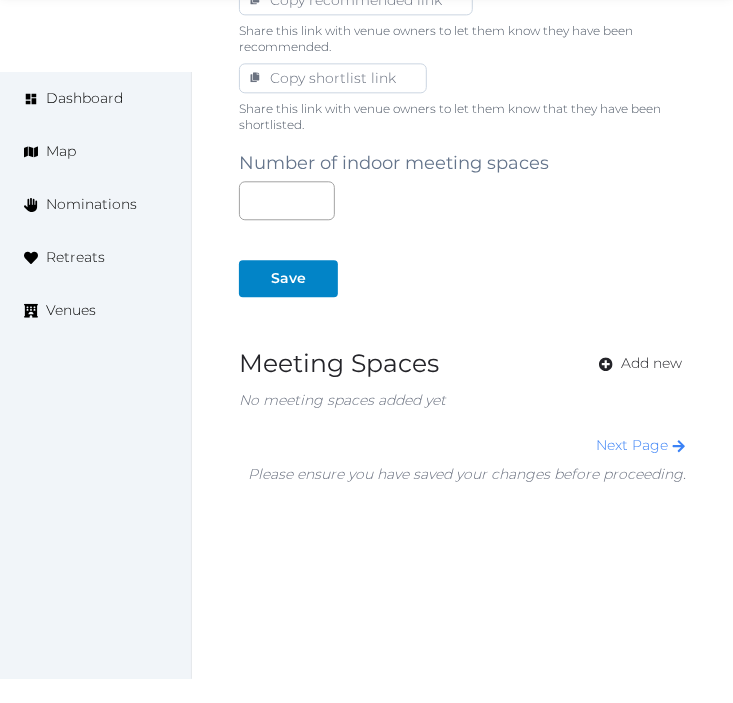 scroll, scrollTop: 1367, scrollLeft: 0, axis: vertical 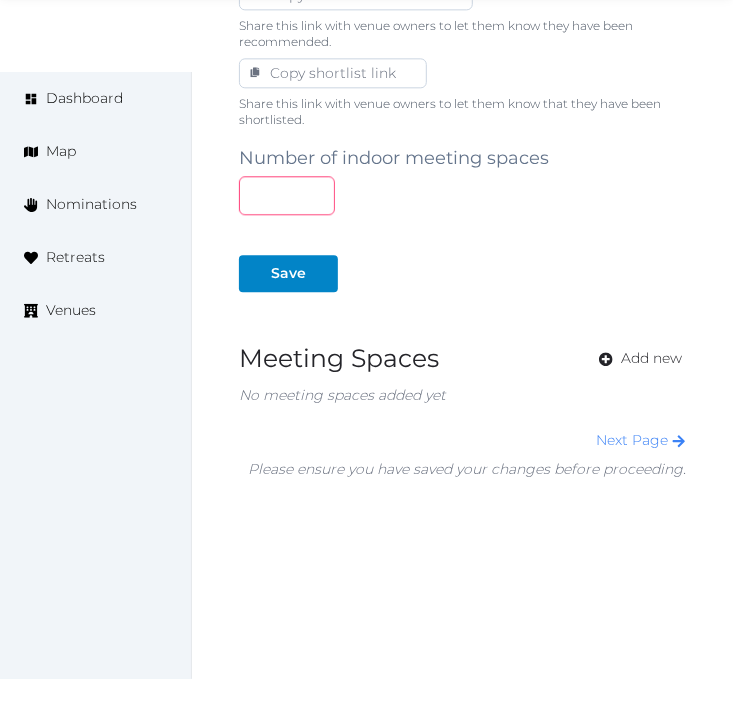 click at bounding box center (287, 195) 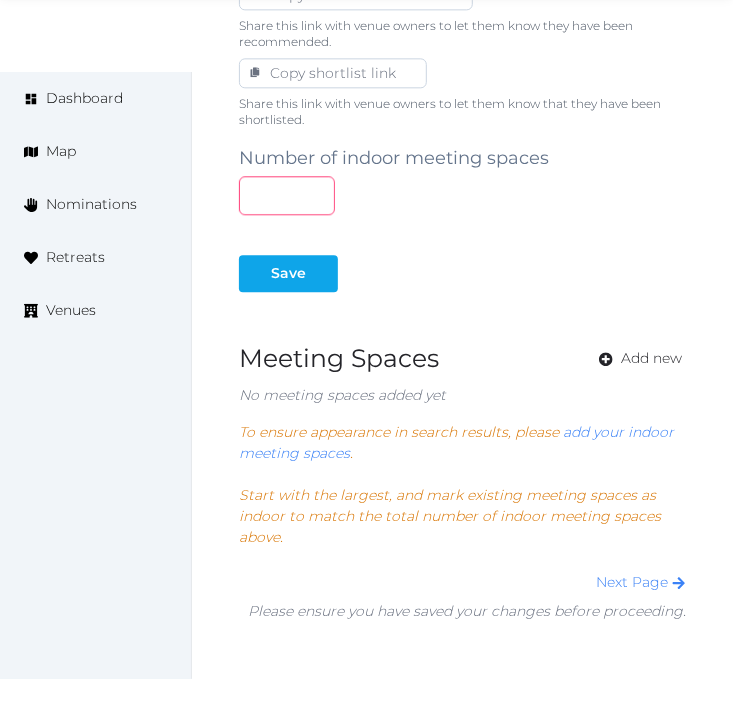 type on "*" 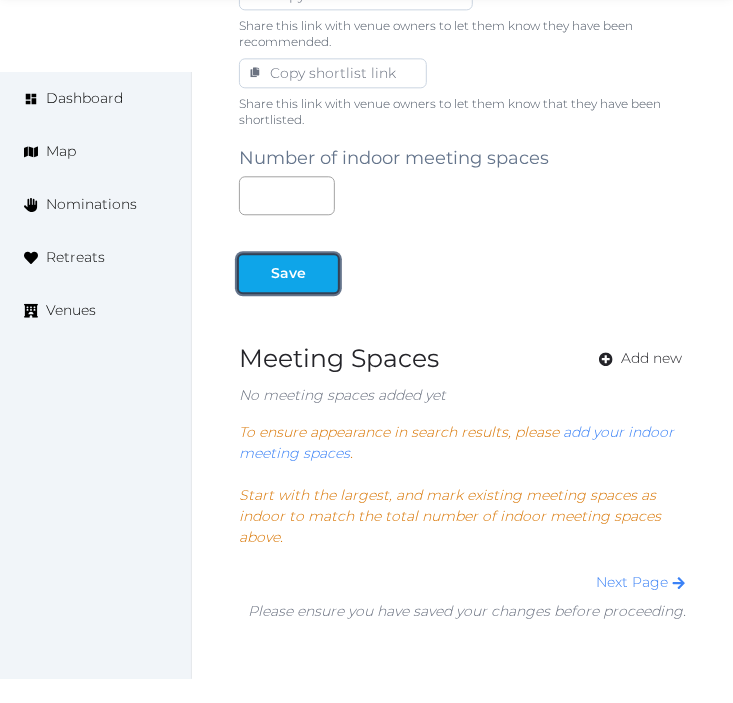 click at bounding box center [322, 273] 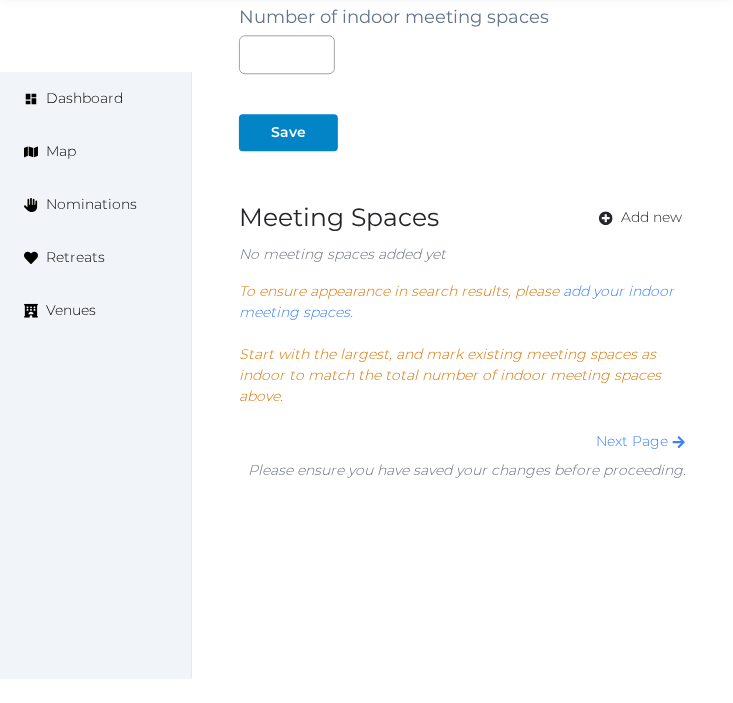 scroll, scrollTop: 1510, scrollLeft: 0, axis: vertical 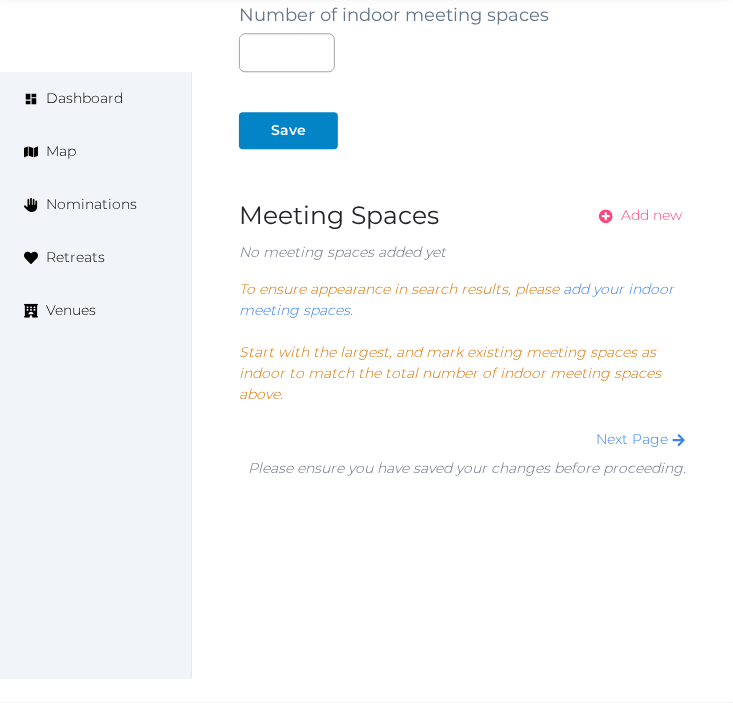 click on "Add new" at bounding box center [651, 215] 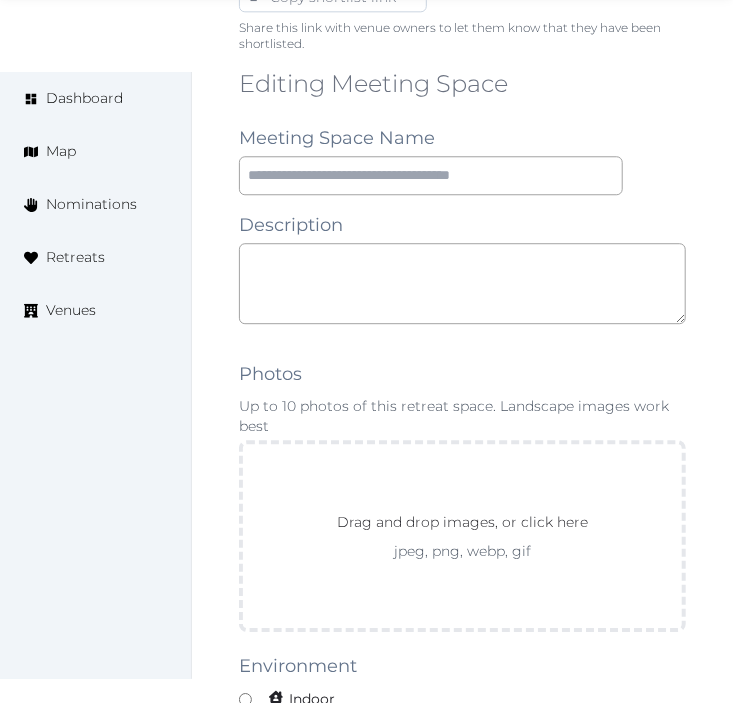 scroll, scrollTop: 1444, scrollLeft: 0, axis: vertical 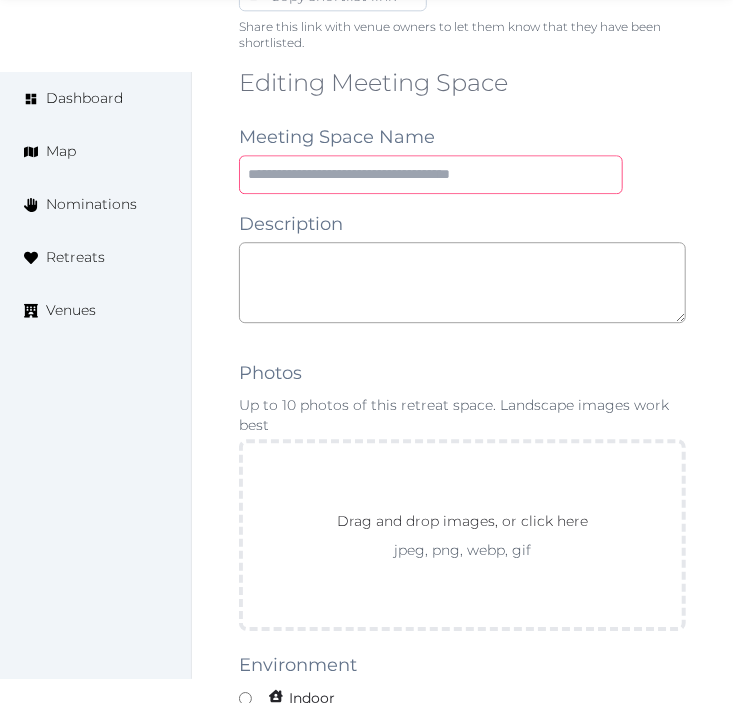 click at bounding box center (431, 174) 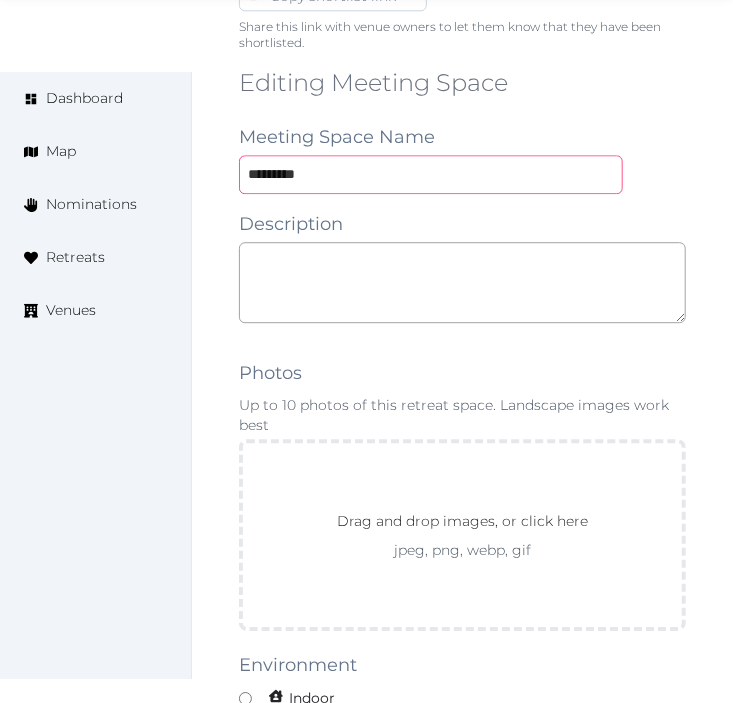 type on "*********" 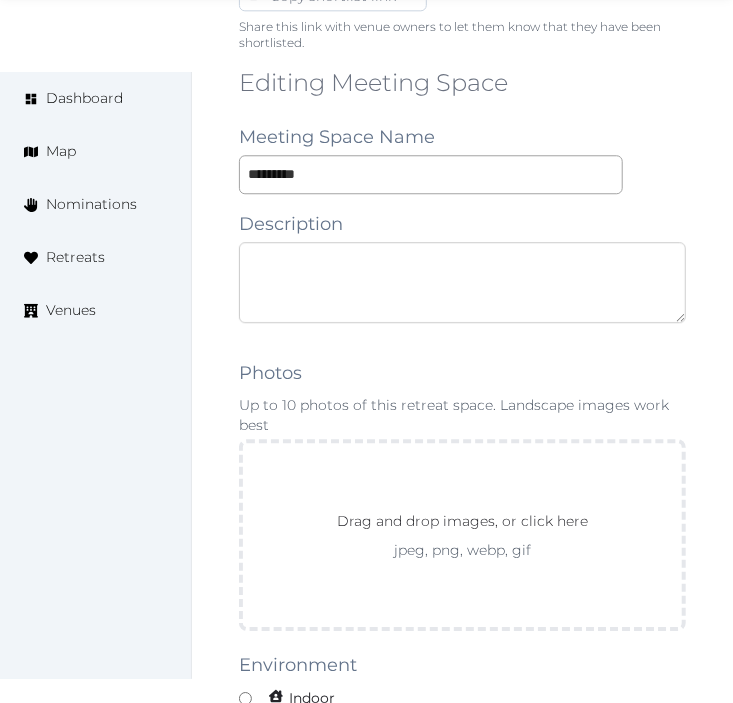 click at bounding box center [462, 282] 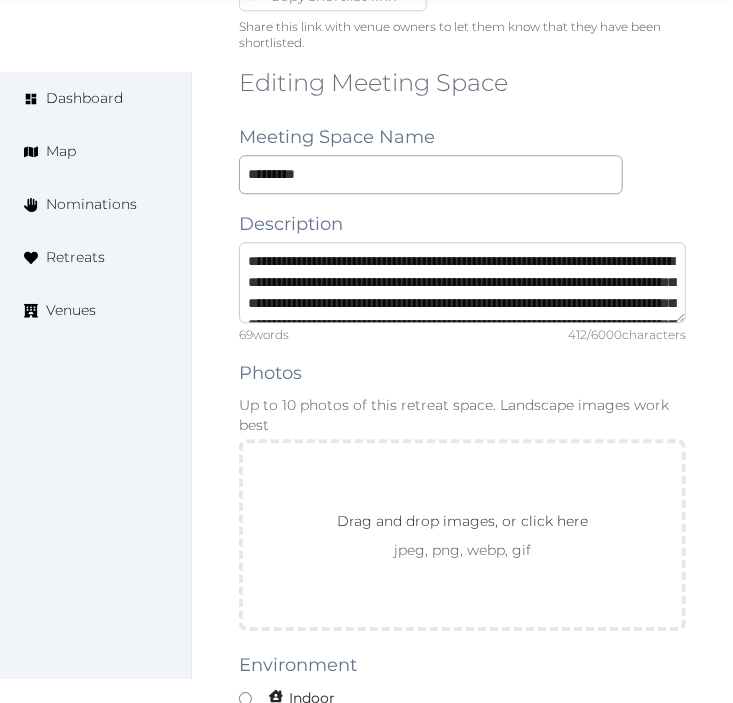 scroll, scrollTop: 115, scrollLeft: 0, axis: vertical 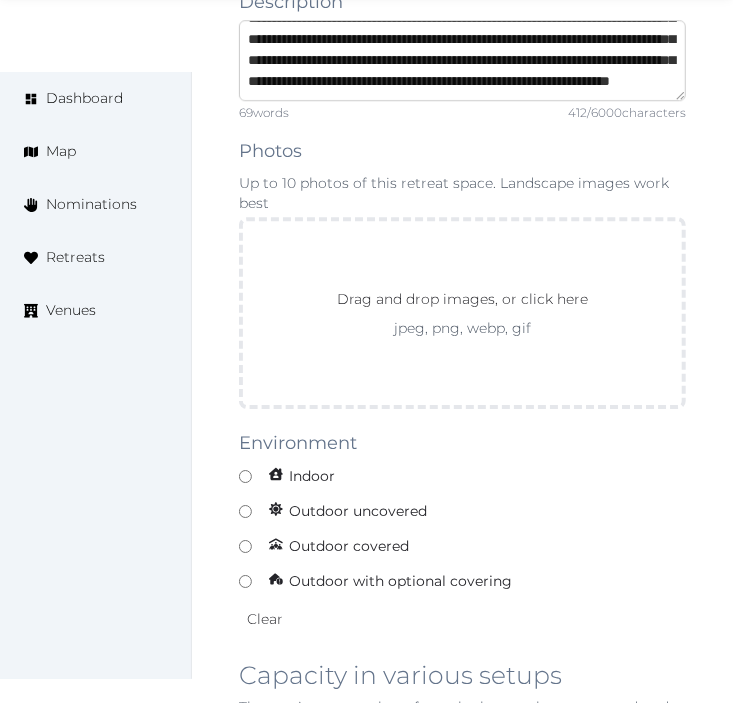 type on "**********" 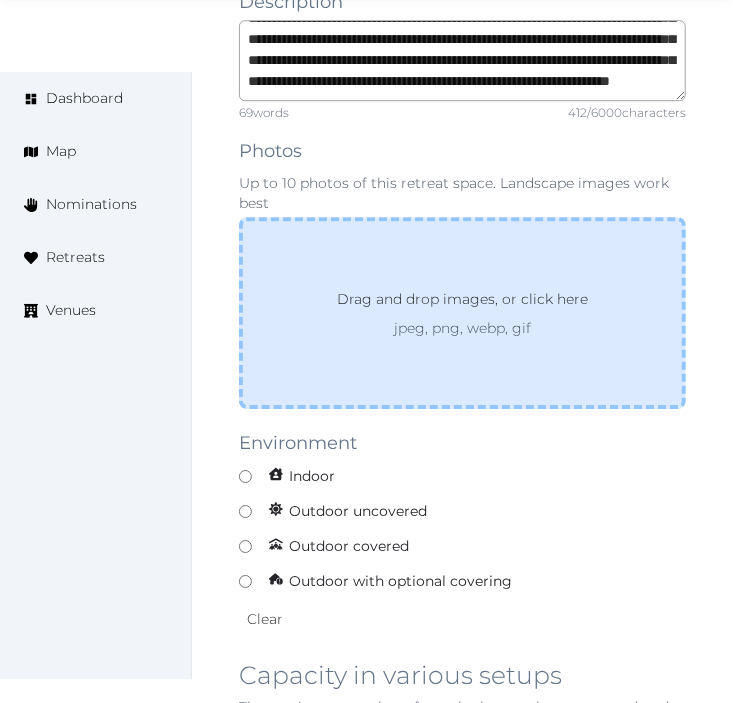 click on "Drag and drop images, or click here" at bounding box center [462, 303] 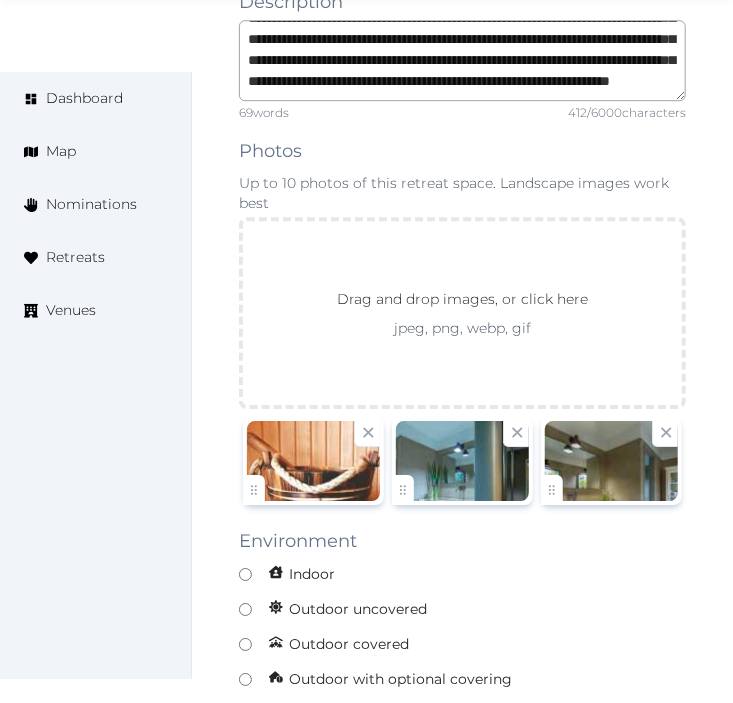 scroll, scrollTop: 125, scrollLeft: 0, axis: vertical 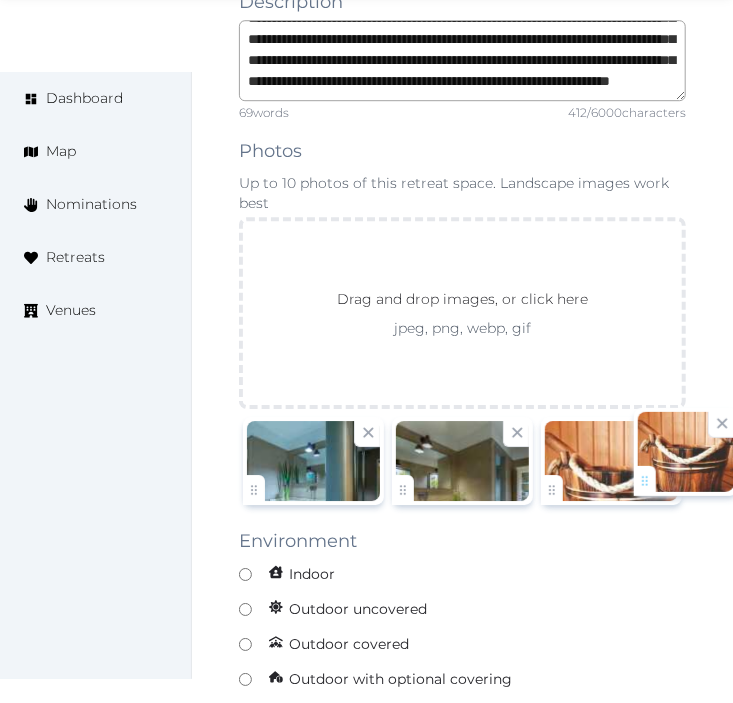 drag, startPoint x: 243, startPoint y: 497, endPoint x: 634, endPoint y: 488, distance: 391.10358 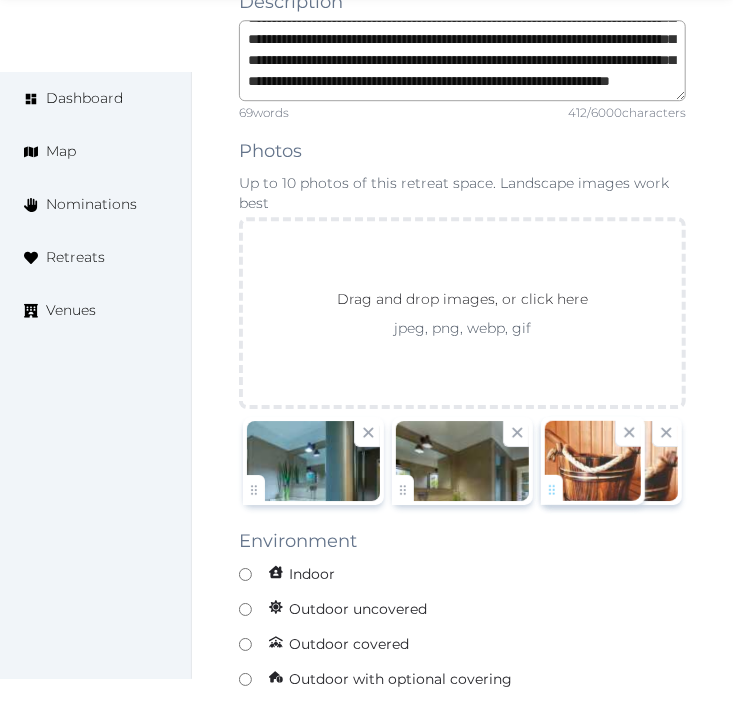 click on "Irene Gonzales   Account My Venue Listings My Retreats Logout      Dashboard Map Nominations Retreats Venues Edit venue 22 %  complete Fill out all the fields in your listing to increase its completion percentage.   A higher completion percentage will make your listing more attractive and result in better matches. Miravida Soho Hotel & Wine Bar   View  listing   Open    Close CRM Lead Basic details Pricing and policies Retreat spaces Meeting spaces Accommodations Amenities Food and dining Activities and experiences Location Environment Types of retreats Brochures Notes Ownership Administration Activity This venue is live and visible to the public Mark draft Archive Venue owned by Irene Gonzales ziggydala@gmail.com Copy ownership transfer link Share this link with any user to transfer ownership of this venue. Users without accounts will be directed to register. Copy update link Copy recommended link Copy shortlist link Editing Meeting Space" at bounding box center (366, 300) 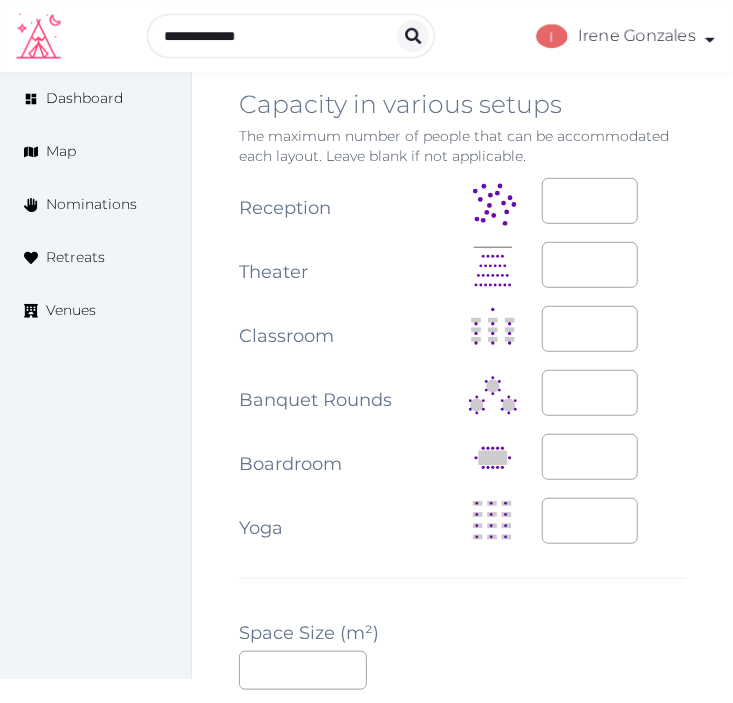 scroll, scrollTop: 2333, scrollLeft: 0, axis: vertical 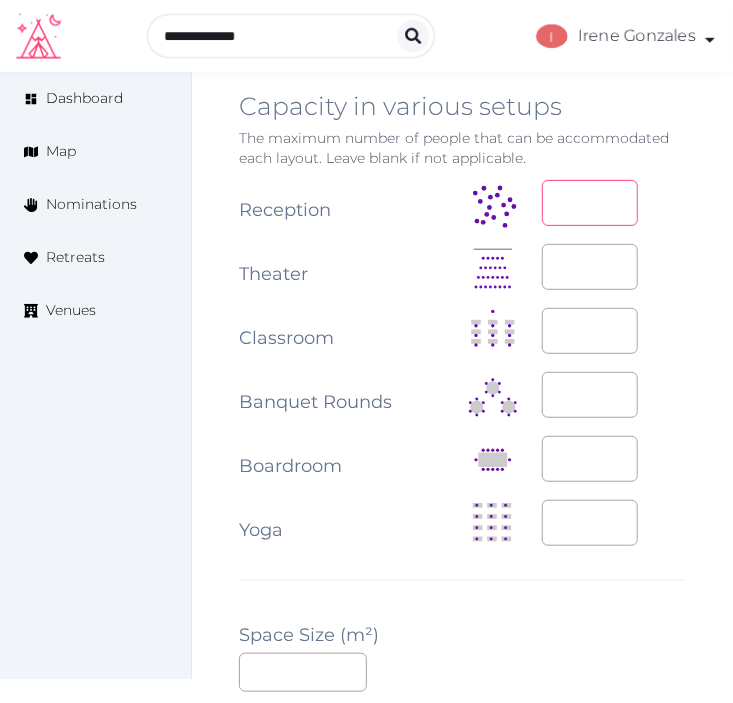 click at bounding box center (590, 203) 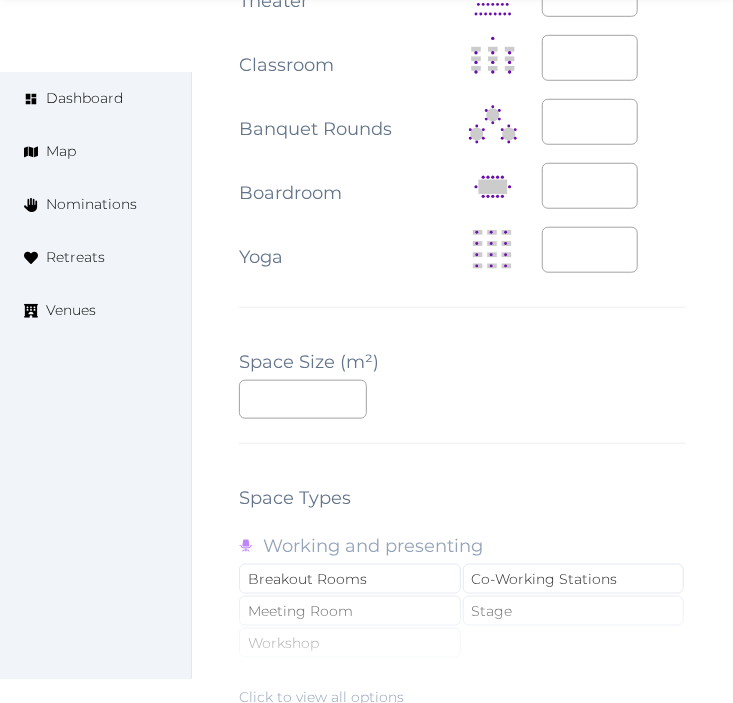 scroll, scrollTop: 2666, scrollLeft: 0, axis: vertical 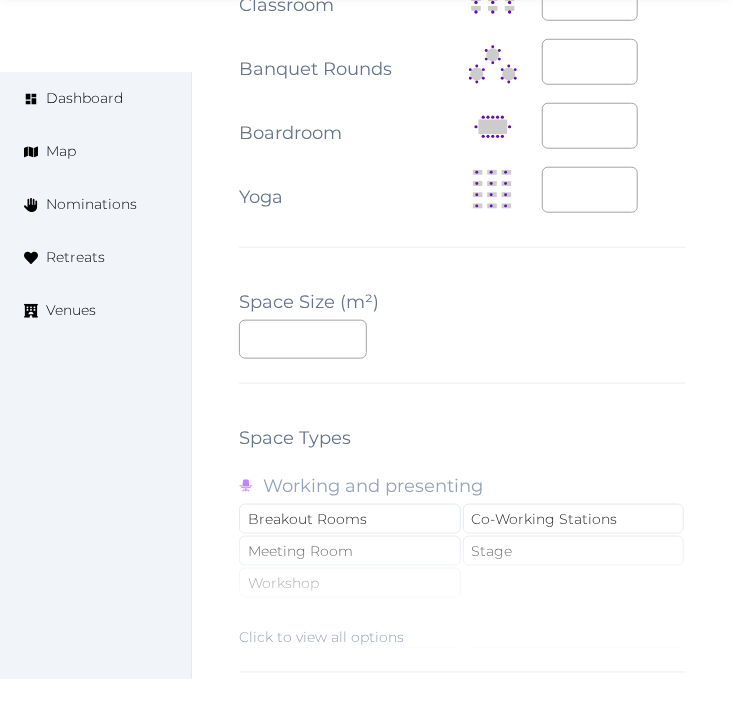 type on "*" 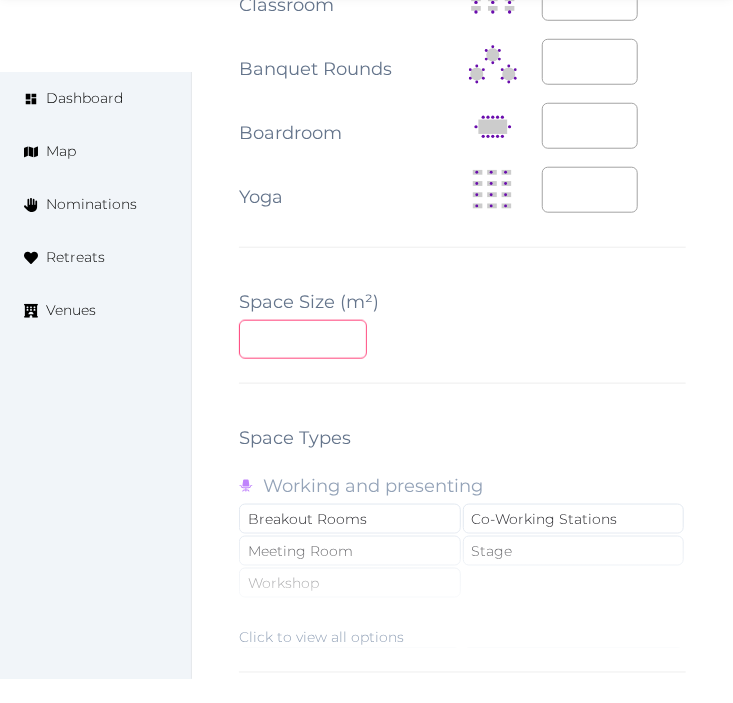 click at bounding box center [303, 339] 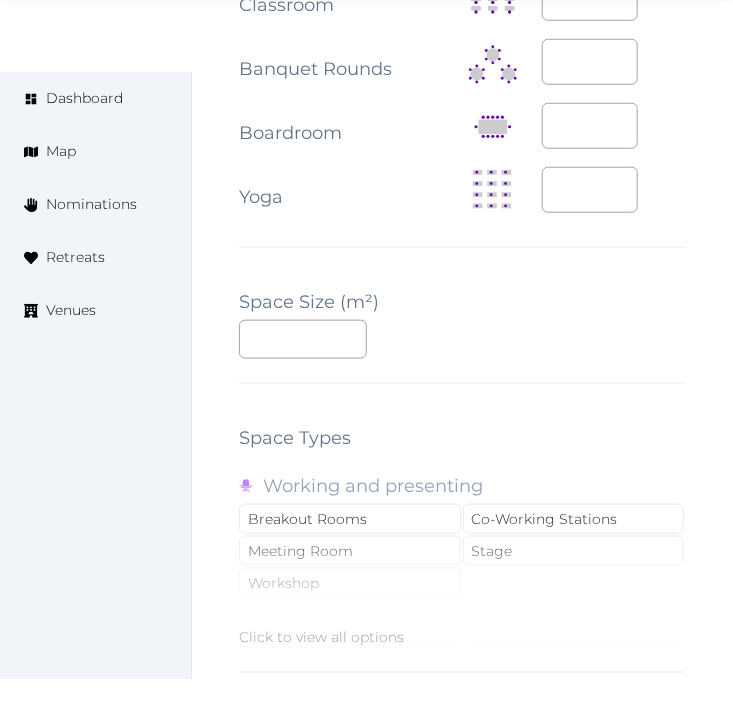 drag, startPoint x: 432, startPoint y: 596, endPoint x: 428, endPoint y: 607, distance: 11.7046995 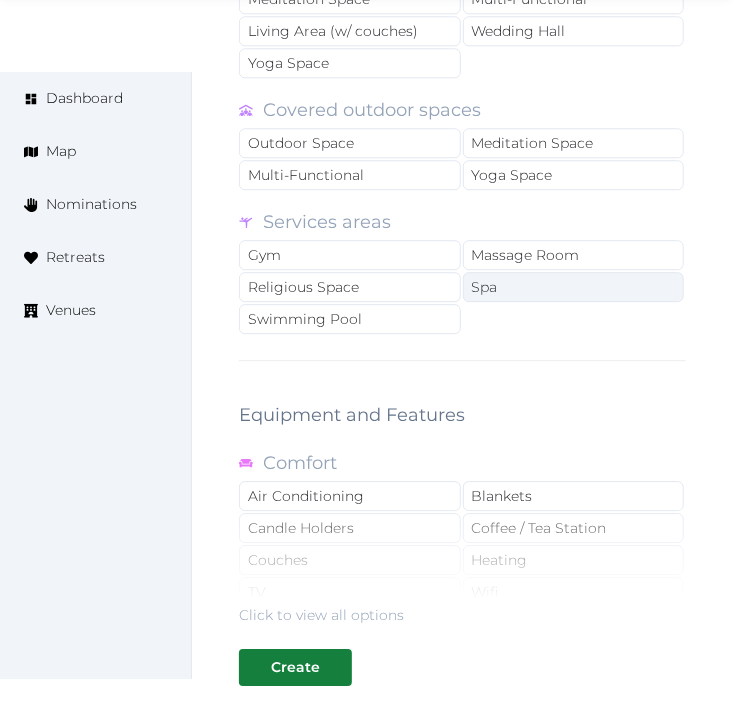 click on "Spa" at bounding box center (574, 287) 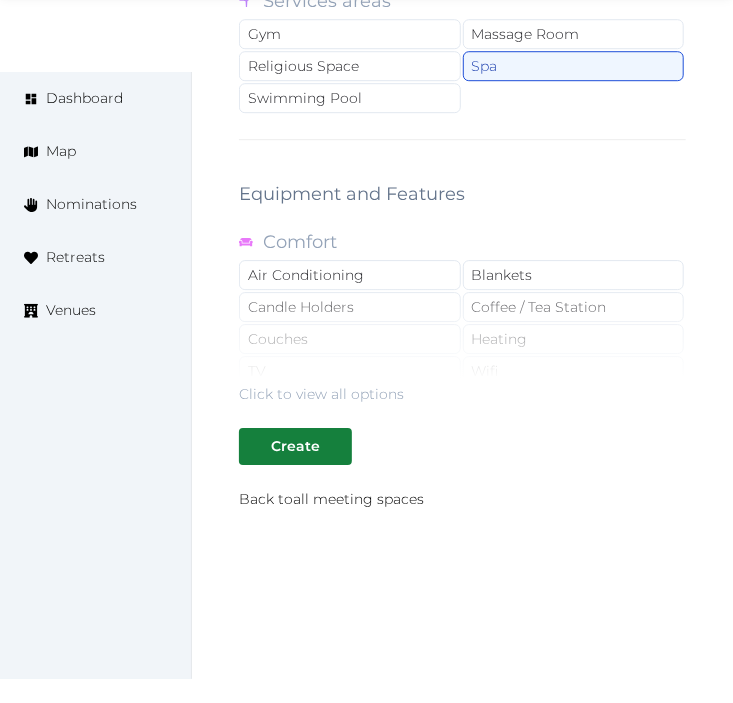 scroll, scrollTop: 3888, scrollLeft: 0, axis: vertical 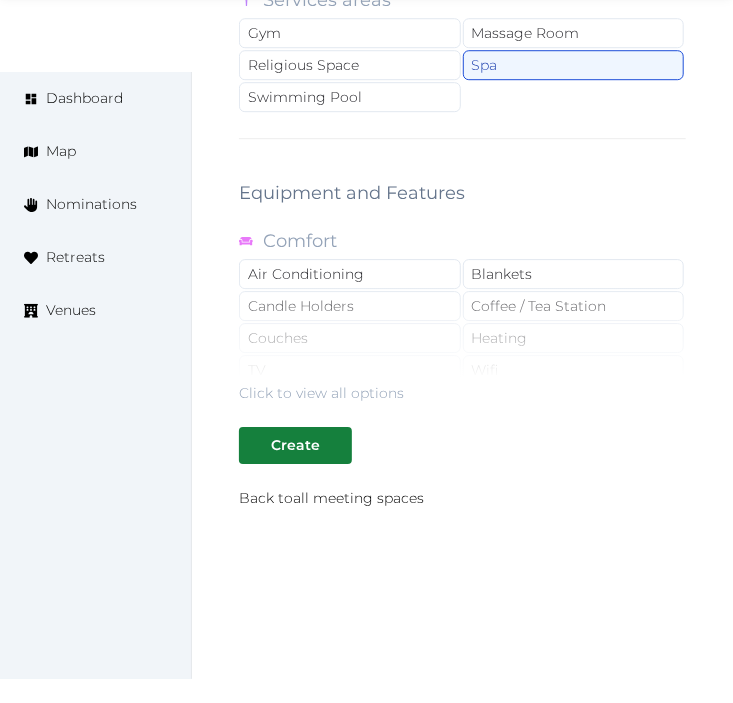 click on "Click to view all options" at bounding box center (321, 393) 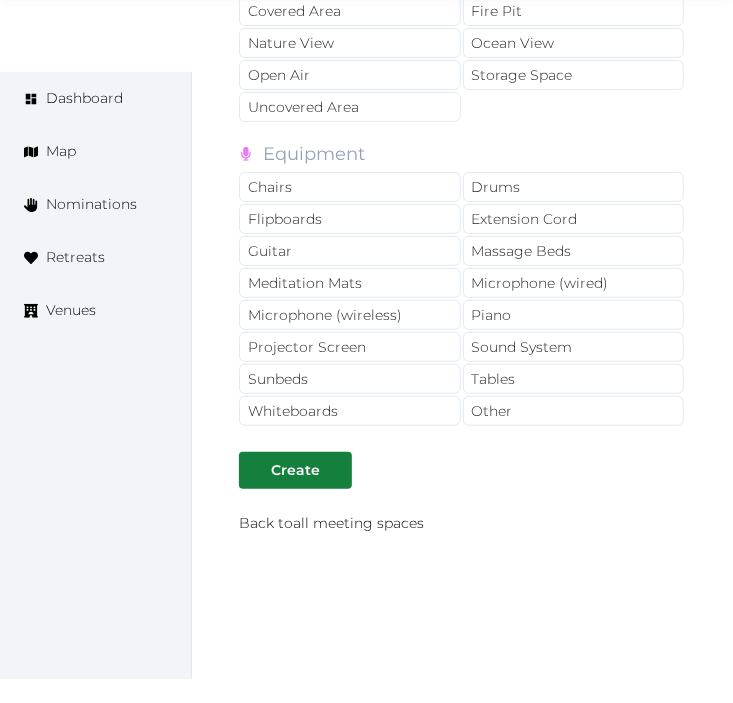 scroll, scrollTop: 4555, scrollLeft: 0, axis: vertical 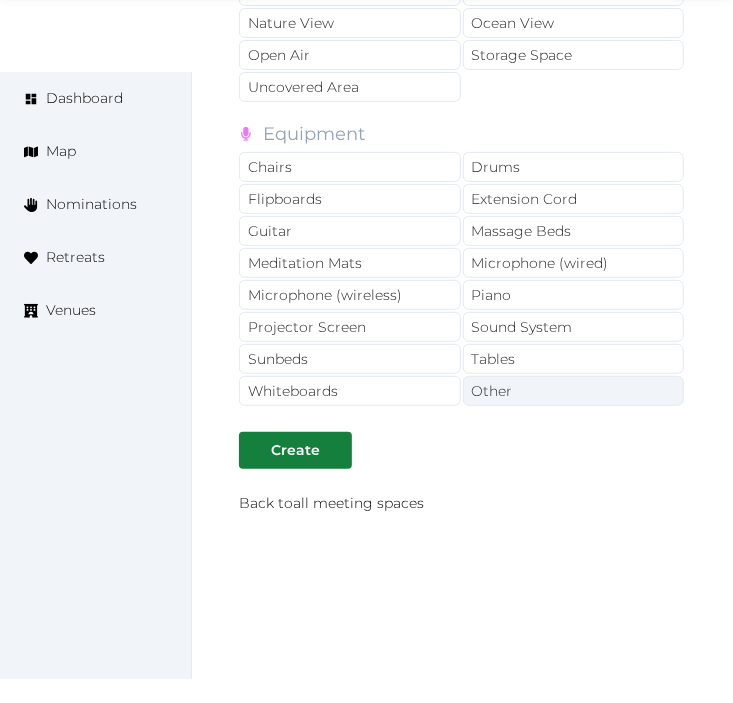 click on "Other" at bounding box center (574, 391) 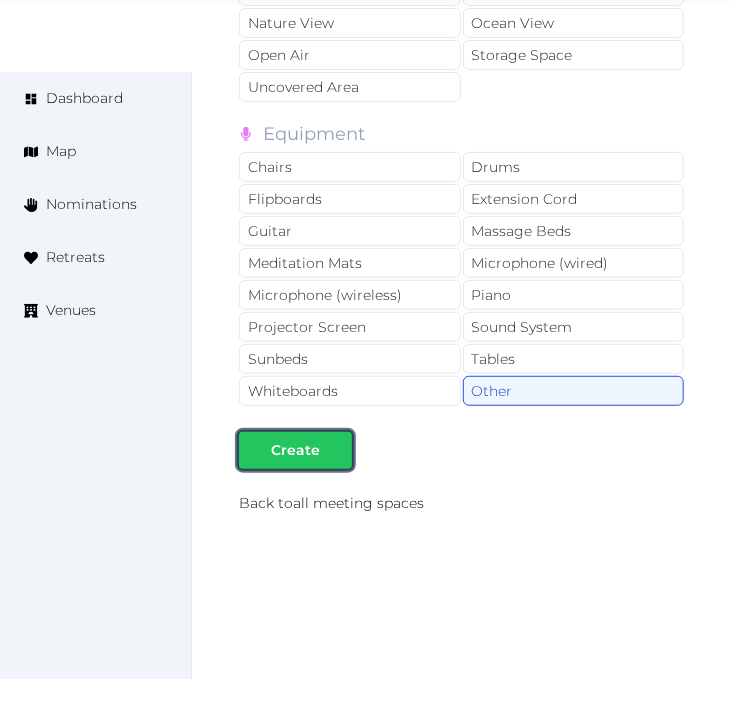 click on "Create" at bounding box center (295, 450) 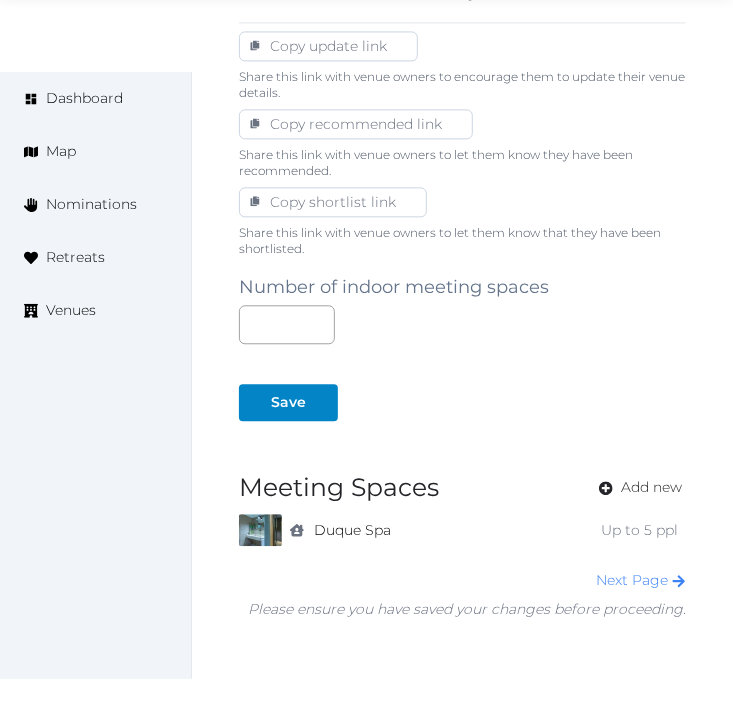 scroll, scrollTop: 1333, scrollLeft: 0, axis: vertical 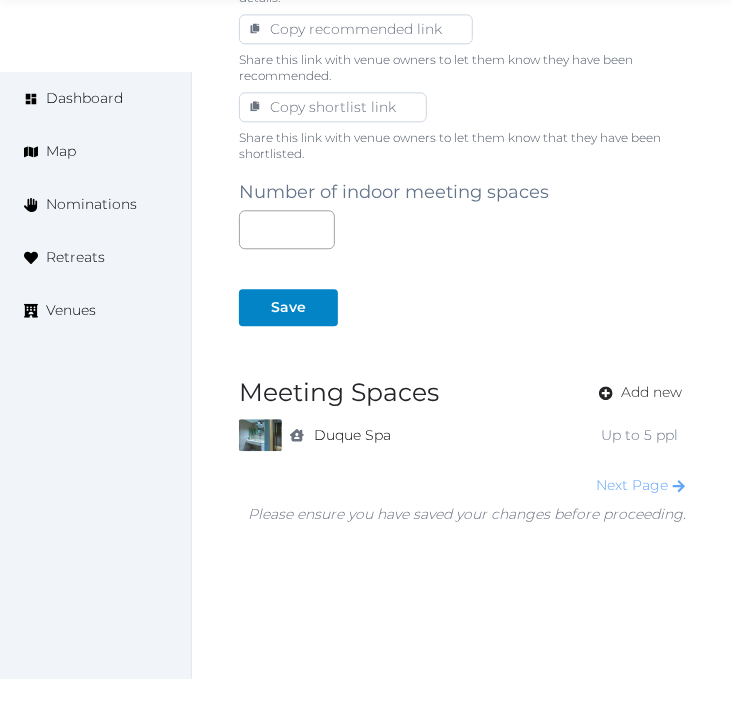 click on "Next Page" at bounding box center (641, 485) 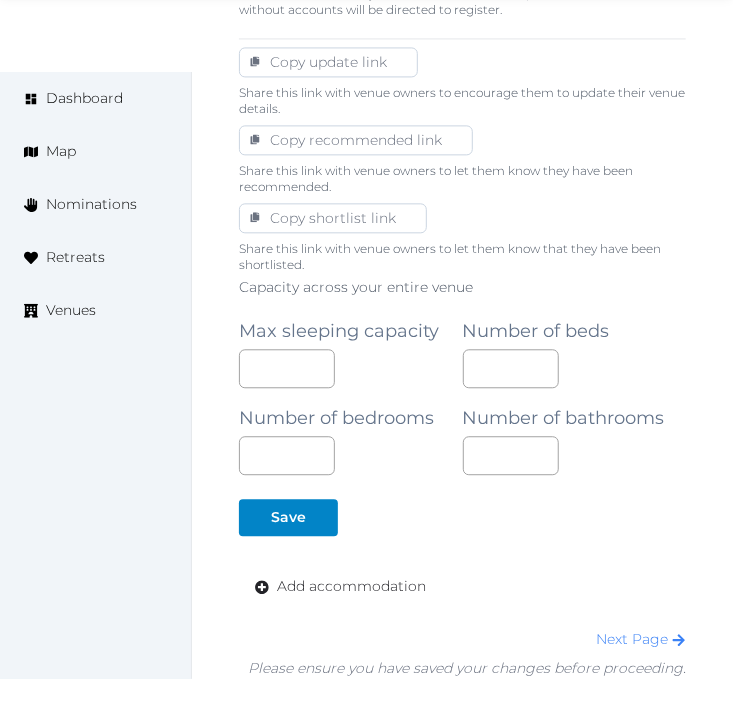 scroll, scrollTop: 1422, scrollLeft: 0, axis: vertical 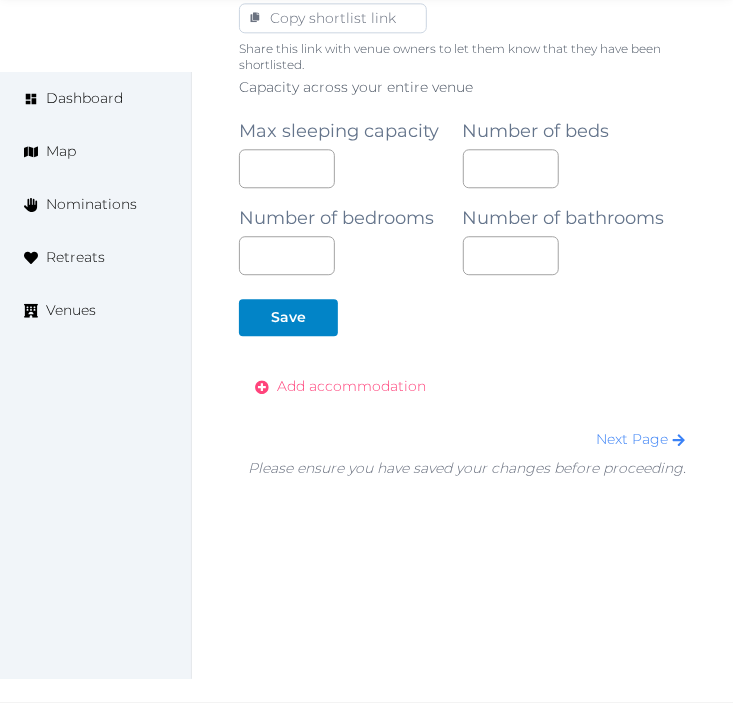 click on "Add accommodation" at bounding box center [351, 386] 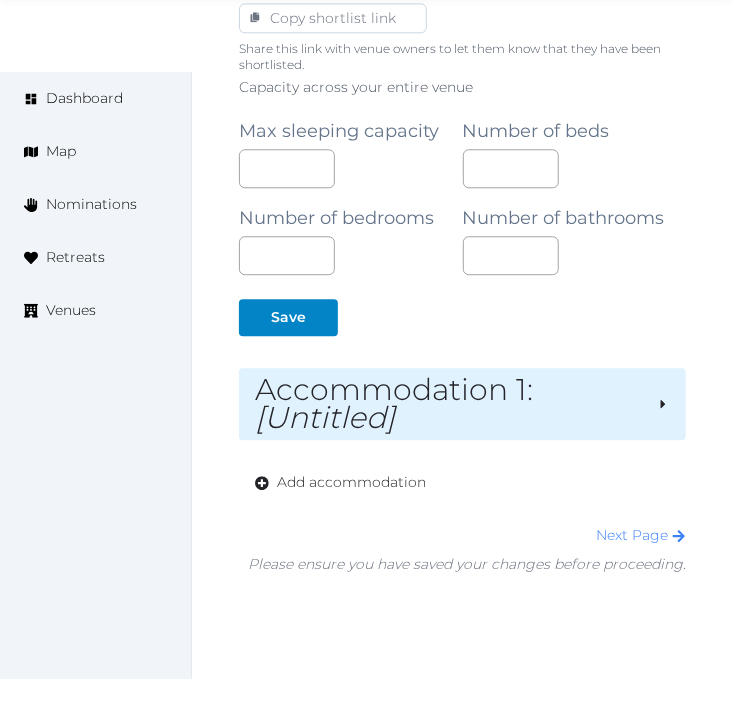 click on "Accommodation 1 :  [Untitled]" at bounding box center [448, 404] 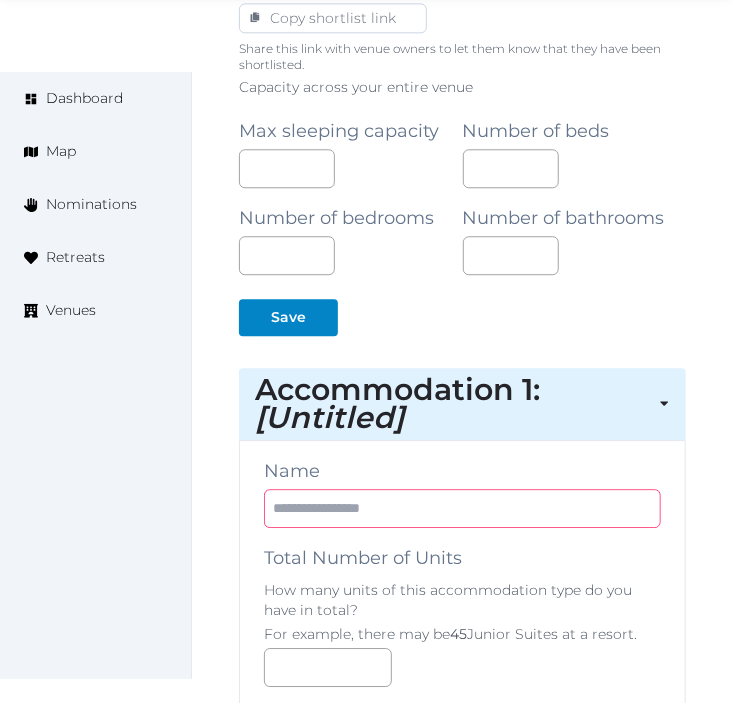 click at bounding box center (462, 508) 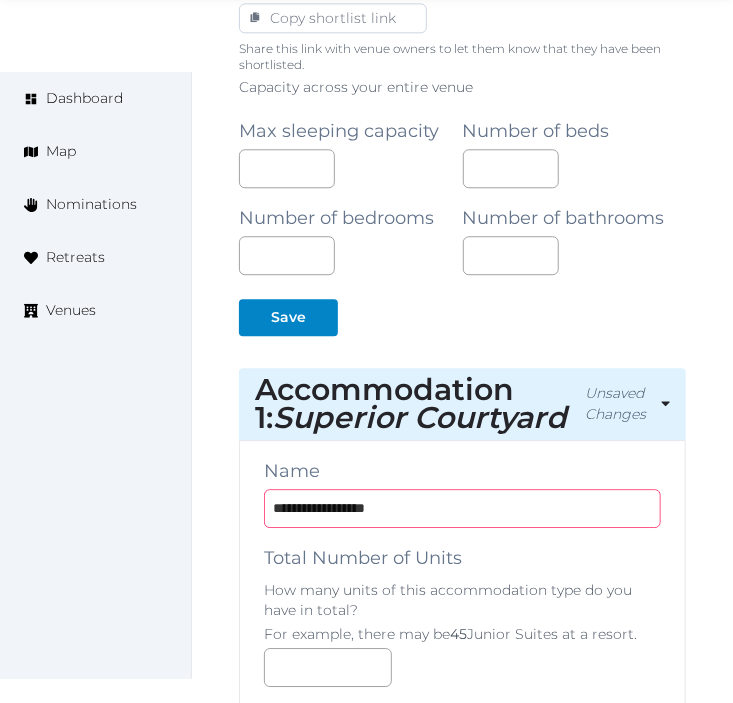 drag, startPoint x: 454, startPoint y: 518, endPoint x: 336, endPoint y: 503, distance: 118.94957 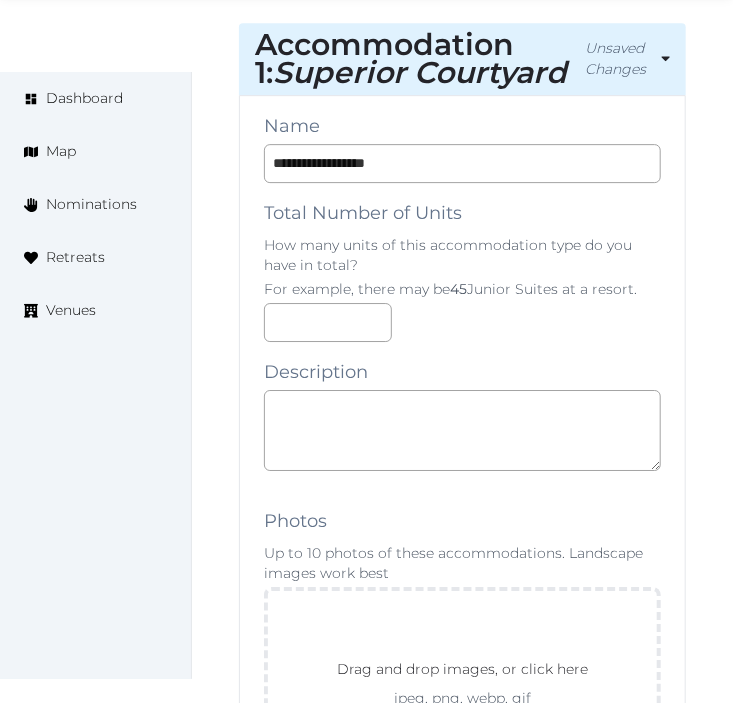 scroll, scrollTop: 1977, scrollLeft: 0, axis: vertical 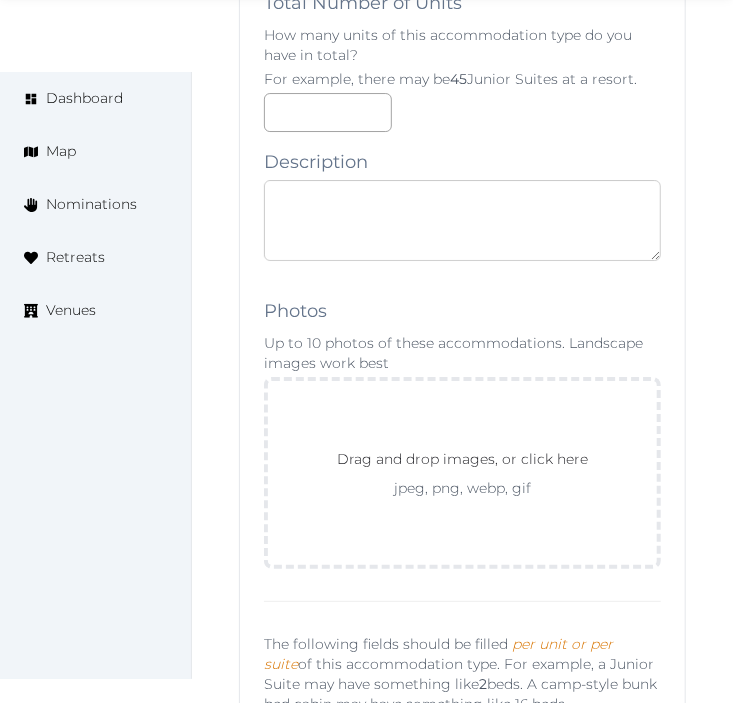 paste on "**********" 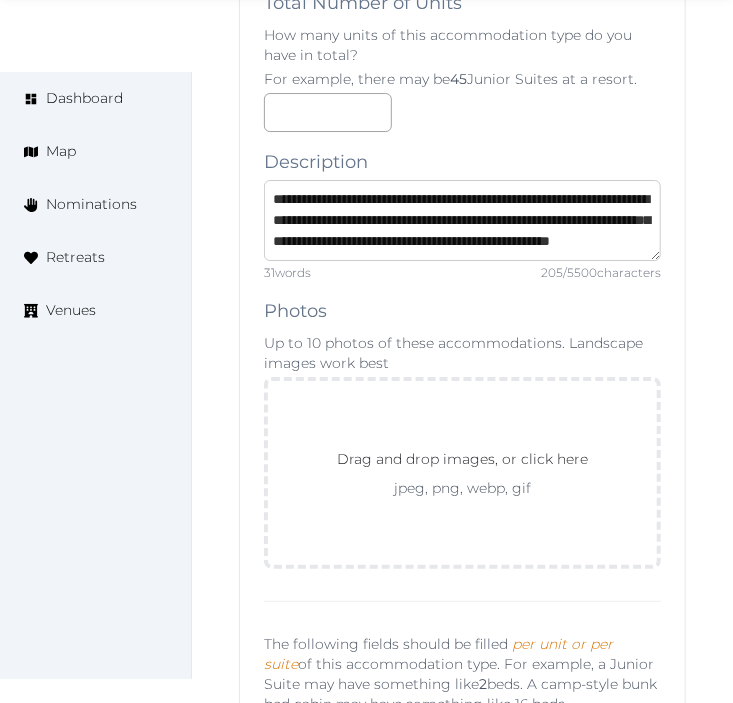 scroll, scrollTop: 0, scrollLeft: 0, axis: both 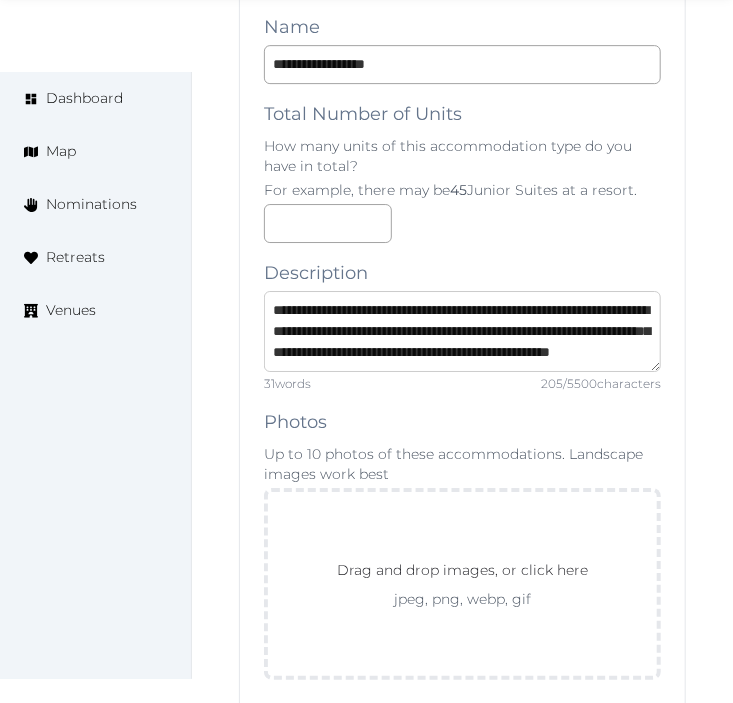 type on "**********" 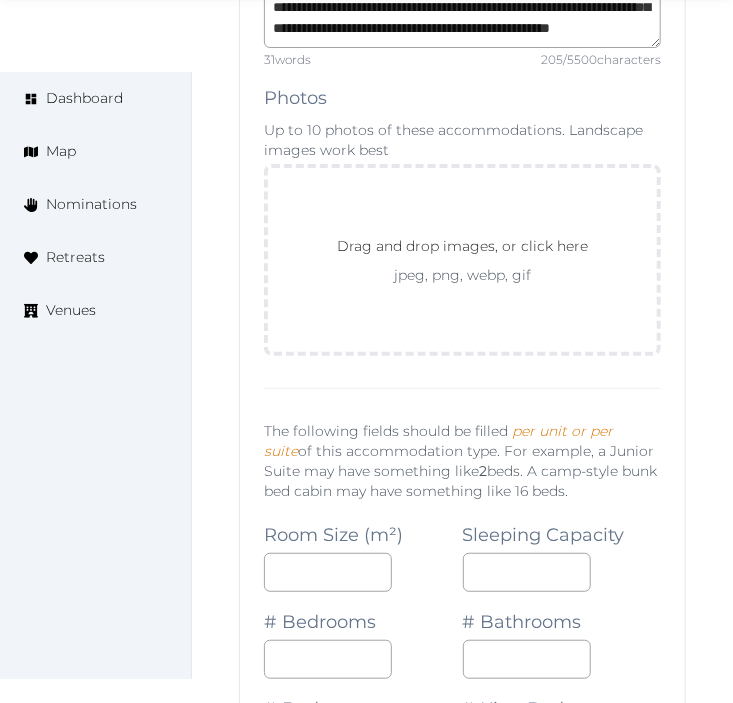 scroll, scrollTop: 2311, scrollLeft: 0, axis: vertical 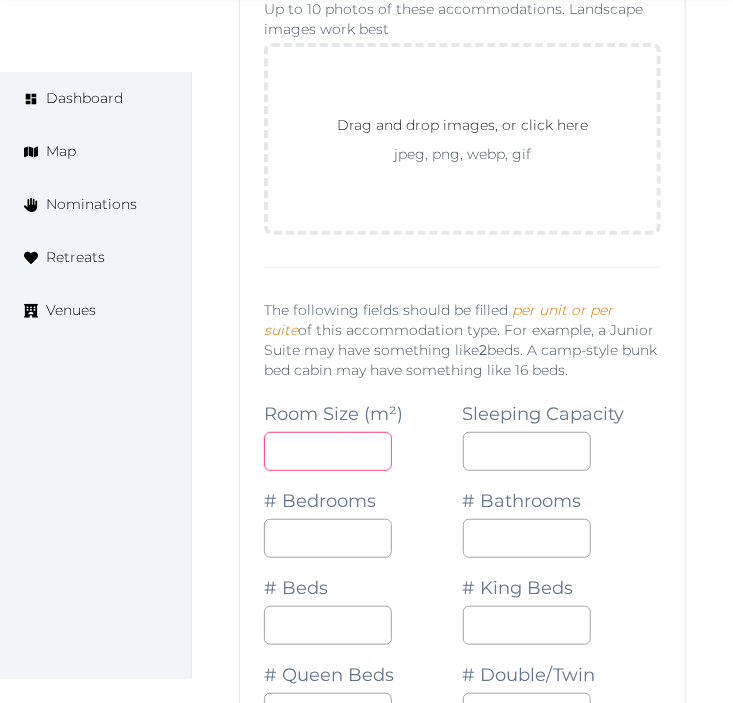 click at bounding box center (328, 451) 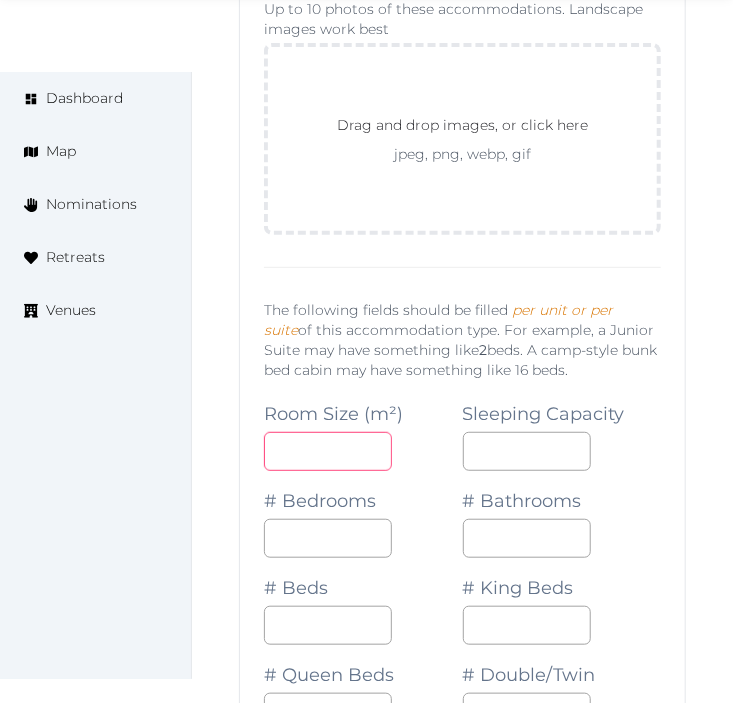 type on "**" 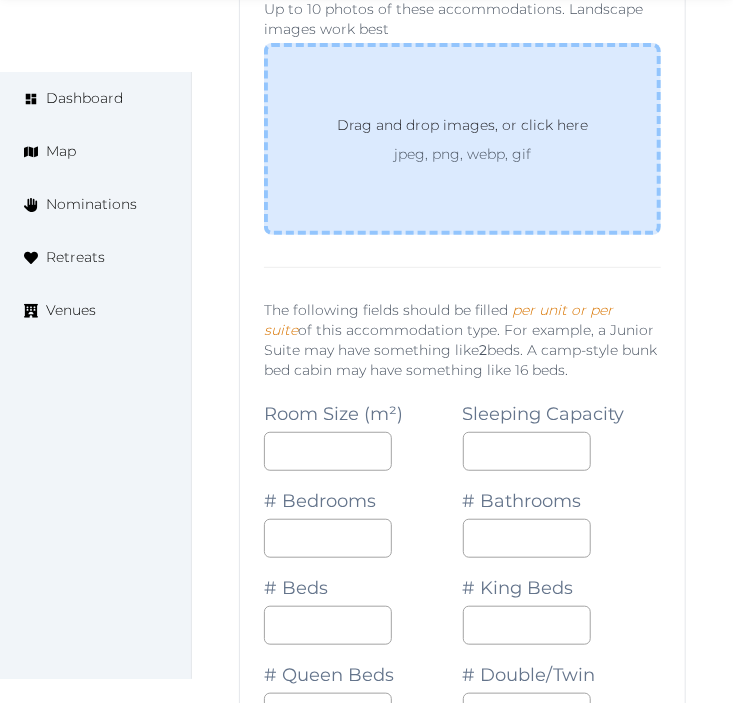 click on "Drag and drop images, or click here" at bounding box center (462, 129) 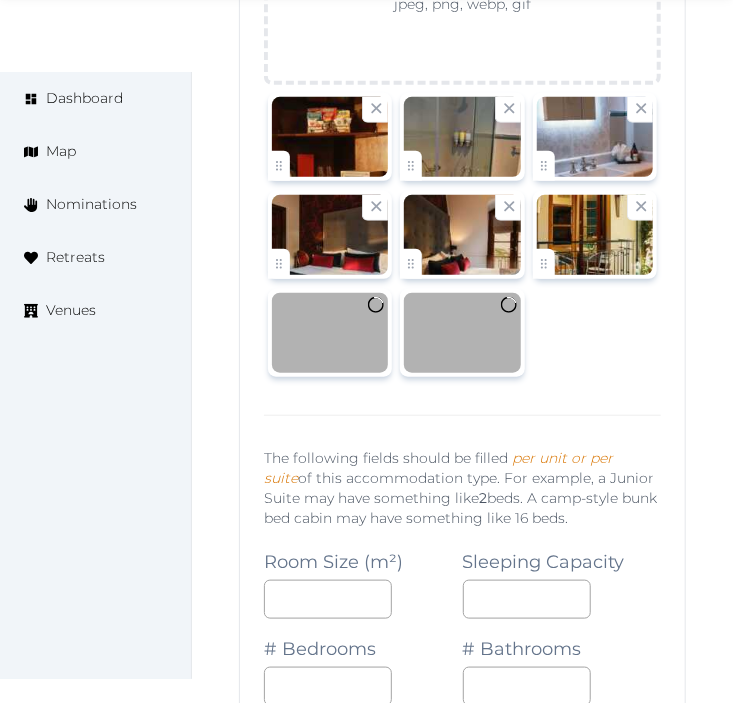 scroll, scrollTop: 2422, scrollLeft: 0, axis: vertical 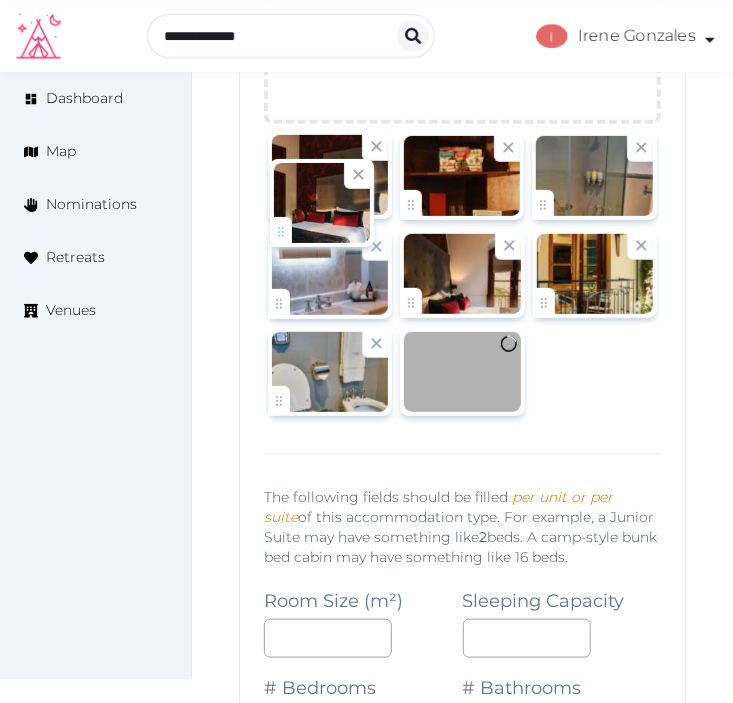 drag, startPoint x: 287, startPoint y: 294, endPoint x: 292, endPoint y: 207, distance: 87.14356 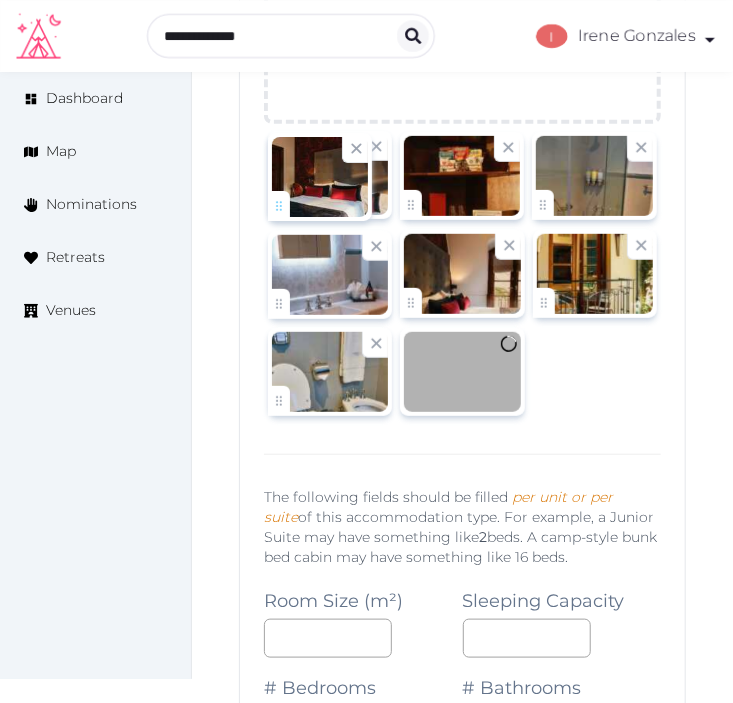 click on "Irene Gonzales   Account My Venue Listings My Retreats Logout      Dashboard Map Nominations Retreats Venues Edit venue 34 %  complete Fill out all the fields in your listing to increase its completion percentage.   A higher completion percentage will make your listing more attractive and result in better matches. Miravida Soho Hotel & Wine Bar   View  listing   Open    Close CRM Lead Basic details Pricing and policies Retreat spaces Meeting spaces Accommodations Amenities Food and dining Activities and experiences Location Environment Types of retreats Brochures Notes Ownership Administration Activity This venue is live and visible to the public Mark draft Archive Venue owned by Irene Gonzales ziggydala@gmail.com Copy ownership transfer link Share this link with any user to transfer ownership of this venue. Users without accounts will be directed to register. Copy update link Copy recommended link Copy shortlist link Max sleeping capacity" at bounding box center (366, 380) 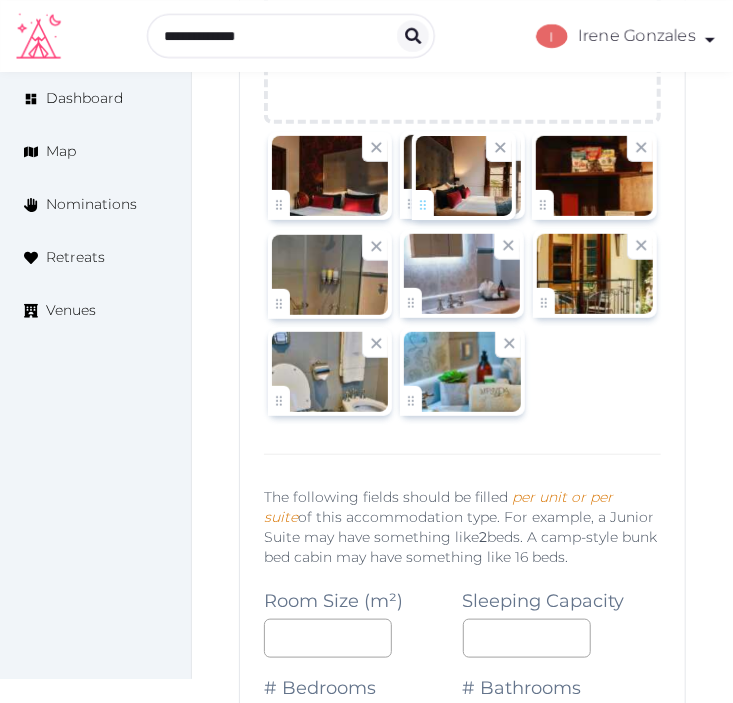 drag, startPoint x: 415, startPoint y: 297, endPoint x: 427, endPoint y: 197, distance: 100.71743 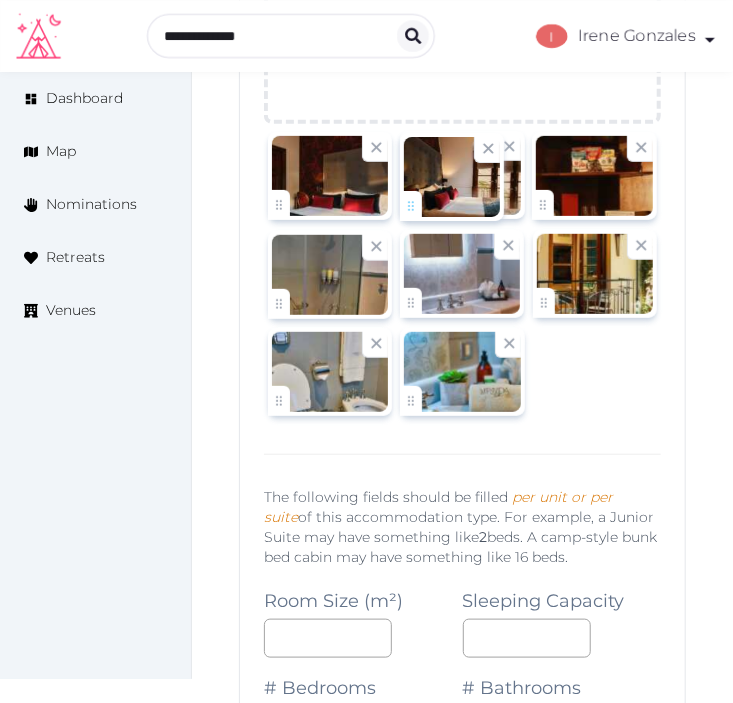click on "Irene Gonzales   Account My Venue Listings My Retreats Logout      Dashboard Map Nominations Retreats Venues Edit venue 34 %  complete Fill out all the fields in your listing to increase its completion percentage.   A higher completion percentage will make your listing more attractive and result in better matches. Miravida Soho Hotel & Wine Bar   View  listing   Open    Close CRM Lead Basic details Pricing and policies Retreat spaces Meeting spaces Accommodations Amenities Food and dining Activities and experiences Location Environment Types of retreats Brochures Notes Ownership Administration Activity This venue is live and visible to the public Mark draft Archive Venue owned by Irene Gonzales ziggydala@gmail.com Copy ownership transfer link Share this link with any user to transfer ownership of this venue. Users without accounts will be directed to register. Copy update link Copy recommended link Copy shortlist link Max sleeping capacity" at bounding box center [366, 380] 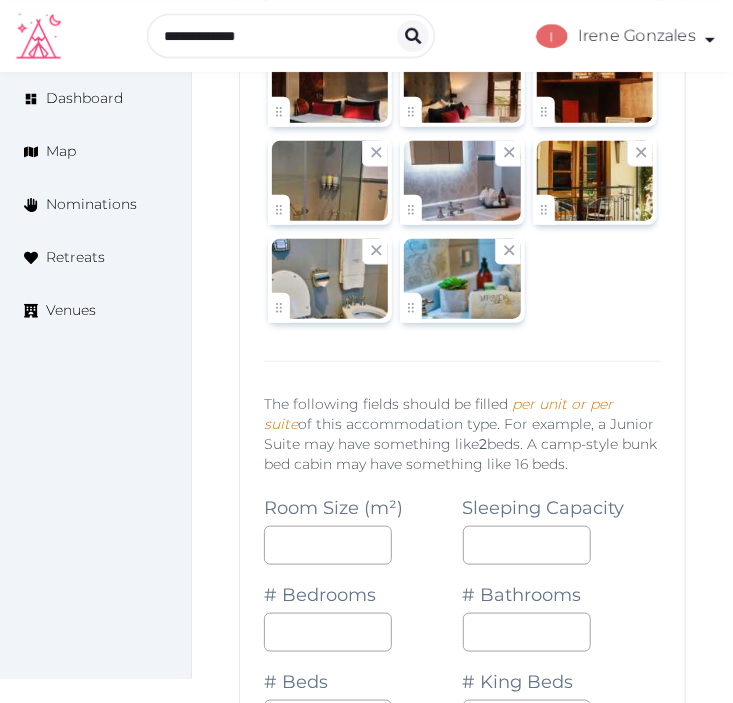 scroll, scrollTop: 2644, scrollLeft: 0, axis: vertical 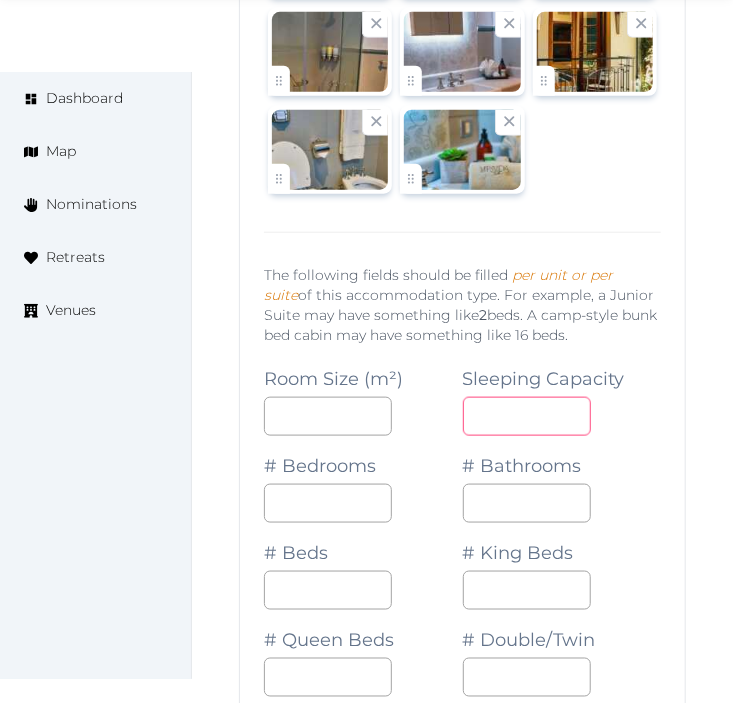 click at bounding box center (527, 416) 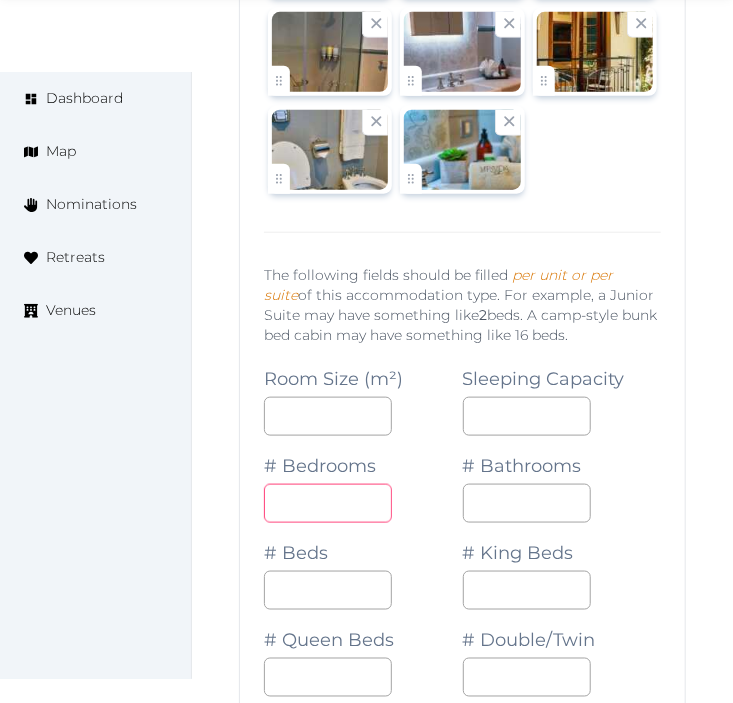 click on "*" at bounding box center (328, 503) 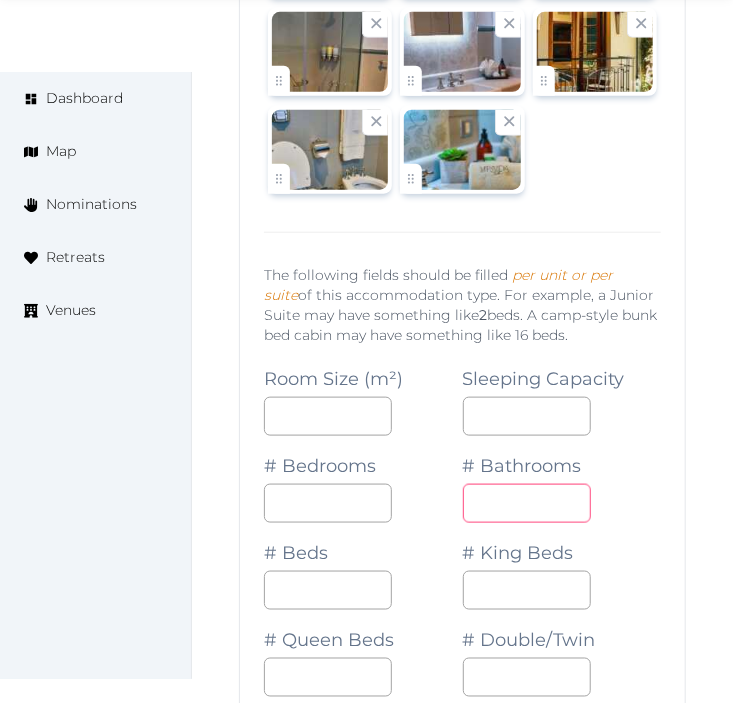 click on "*" at bounding box center (527, 503) 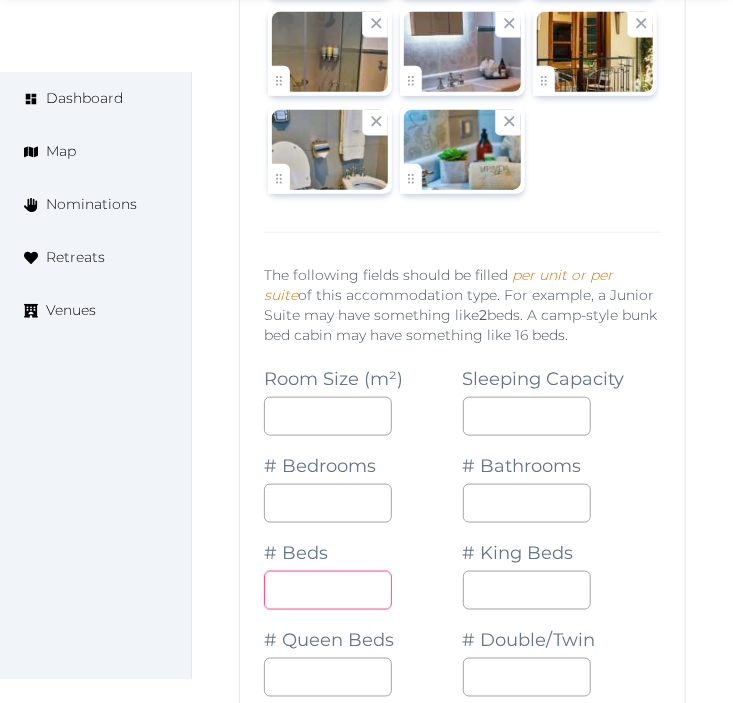 click on "*" at bounding box center (328, 590) 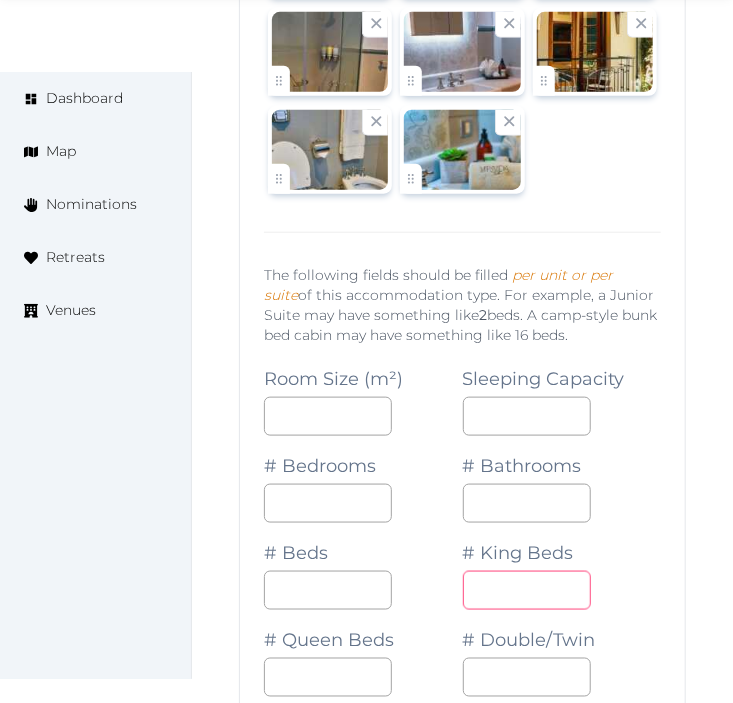 type on "*" 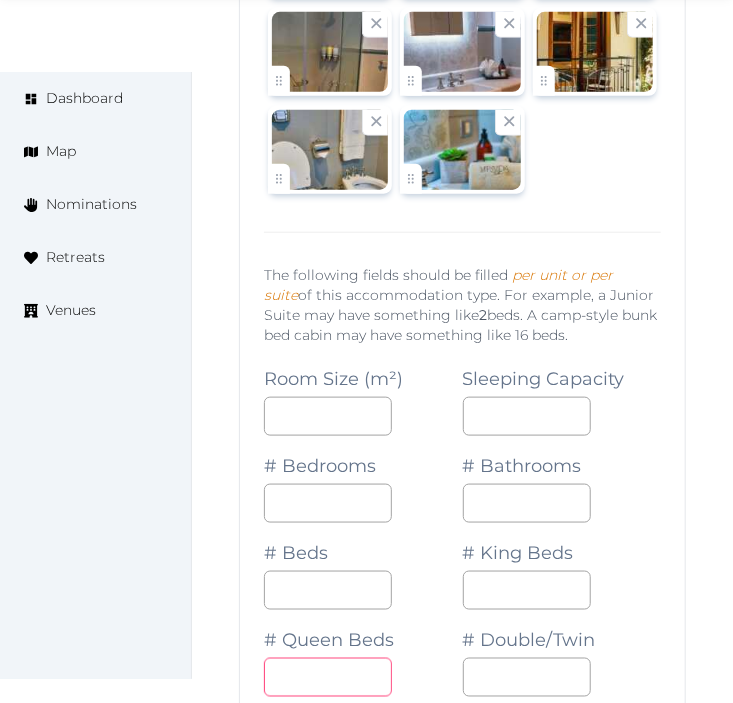 click at bounding box center (328, 677) 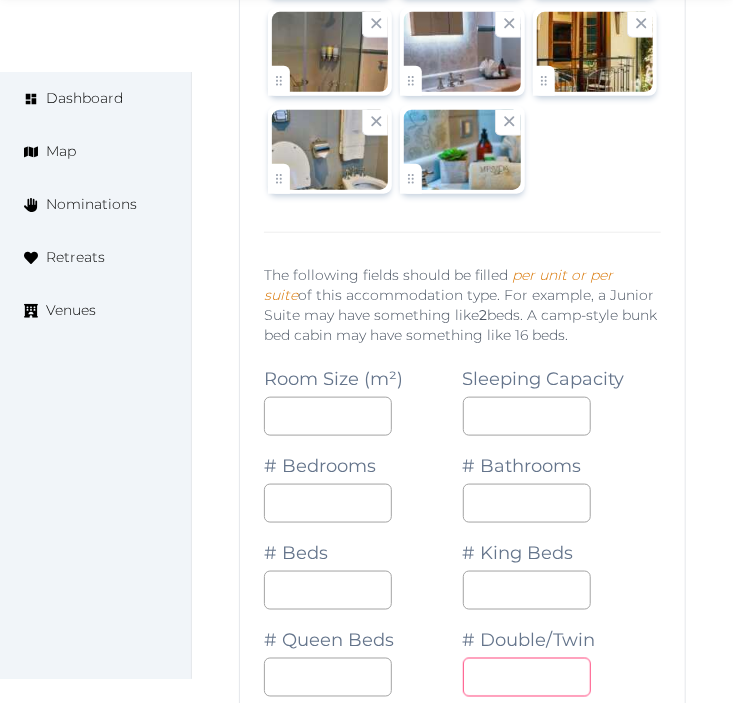 drag, startPoint x: 631, startPoint y: 664, endPoint x: 626, endPoint y: 655, distance: 10.29563 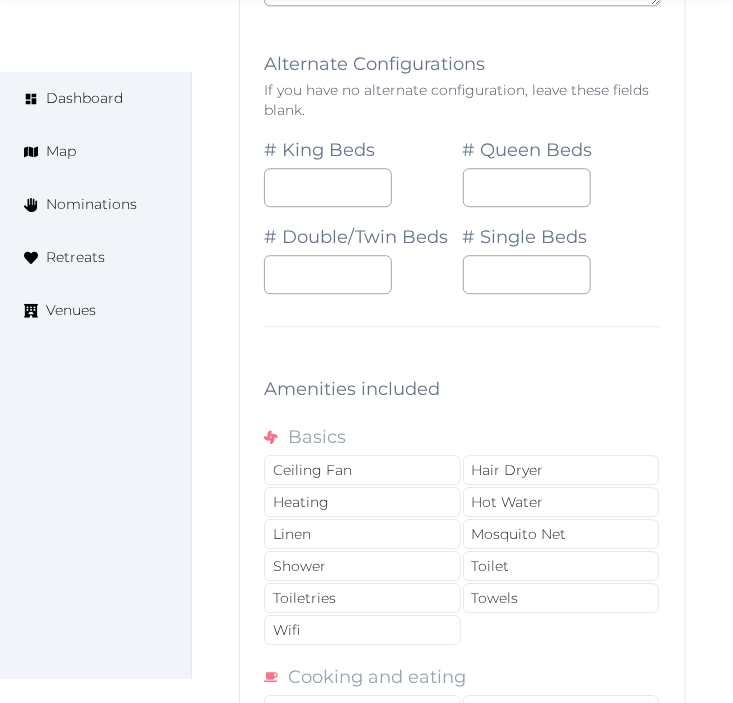 scroll, scrollTop: 3977, scrollLeft: 0, axis: vertical 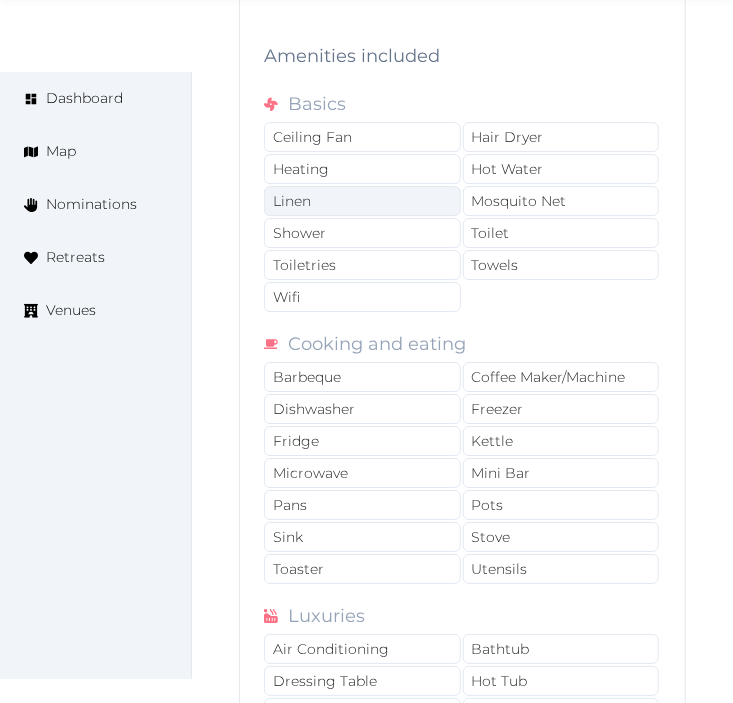 click on "Linen" at bounding box center [362, 201] 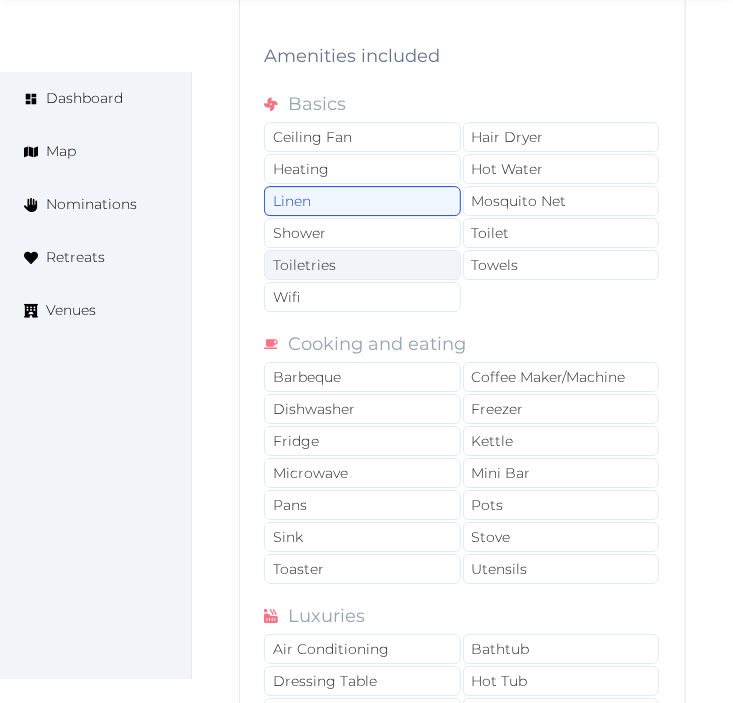 click on "Toiletries" at bounding box center (362, 265) 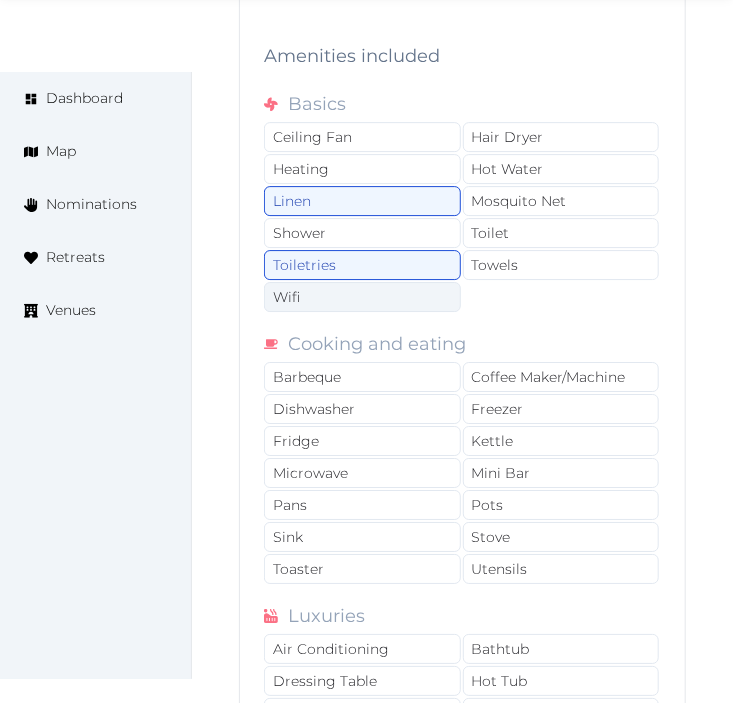 click on "Wifi" at bounding box center [362, 297] 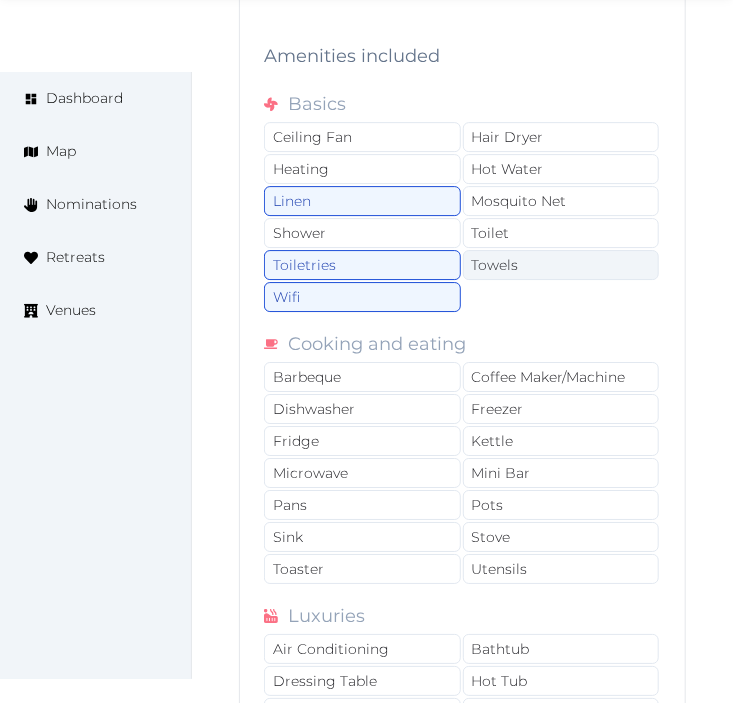 drag, startPoint x: 414, startPoint y: 236, endPoint x: 512, endPoint y: 258, distance: 100.43903 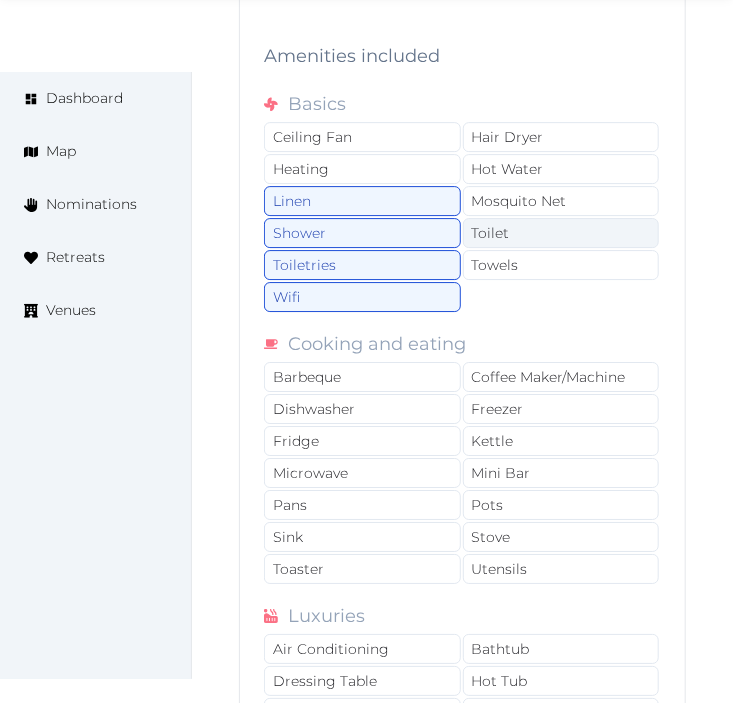 click on "Toilet" at bounding box center [561, 233] 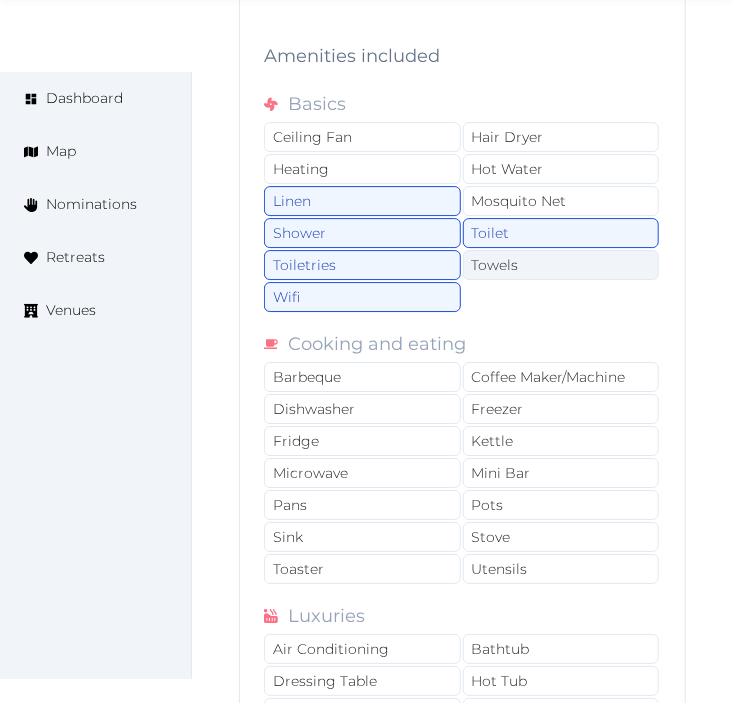 click on "Towels" at bounding box center (561, 265) 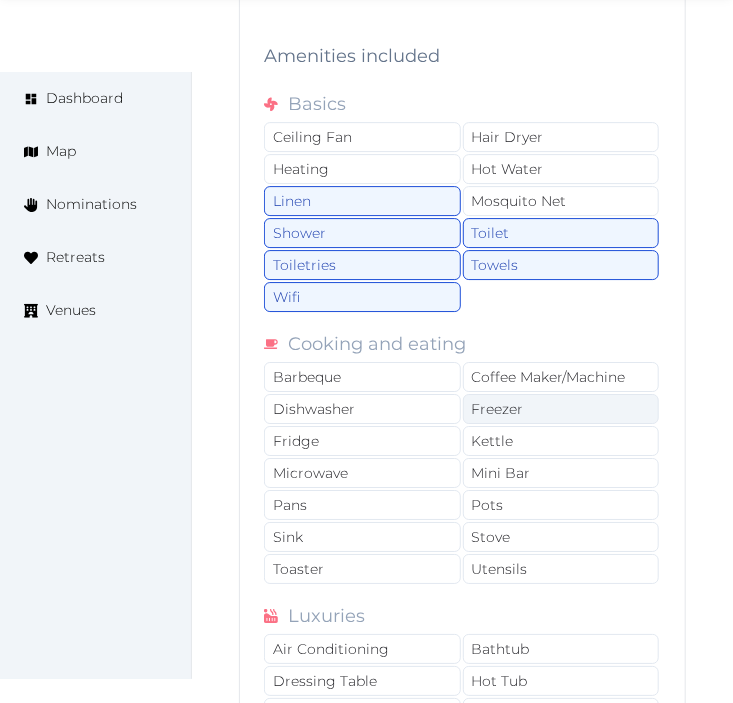 click on "Freezer" at bounding box center (561, 409) 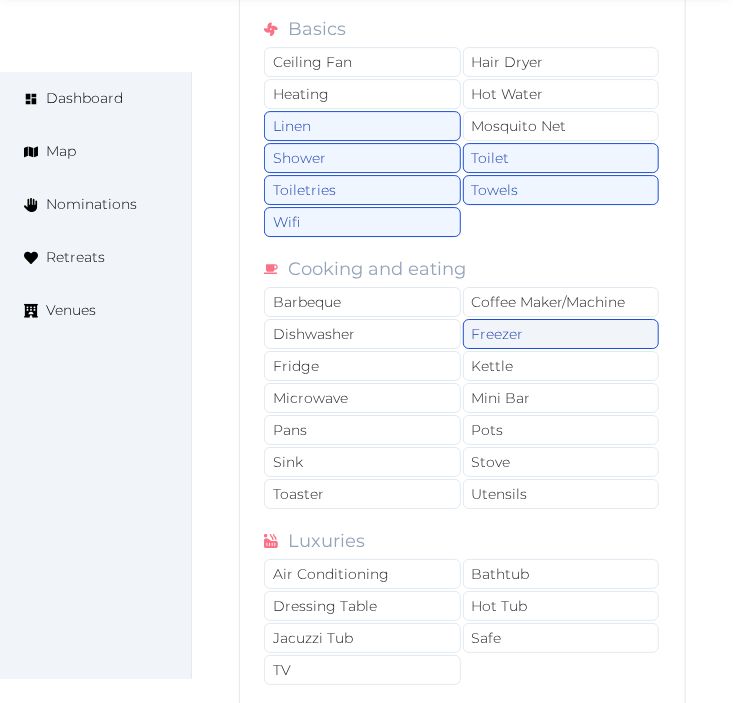 scroll, scrollTop: 4088, scrollLeft: 0, axis: vertical 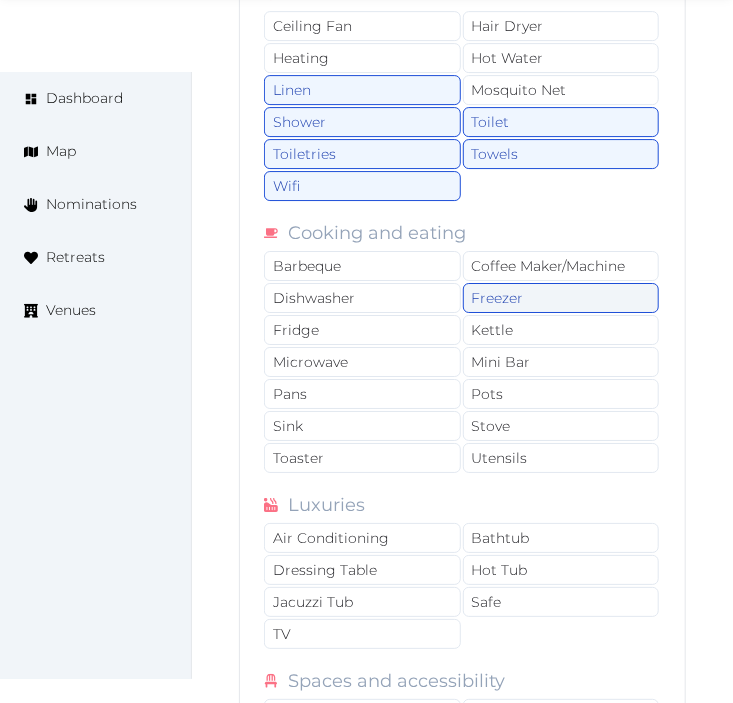 click on "Freezer" at bounding box center (561, 298) 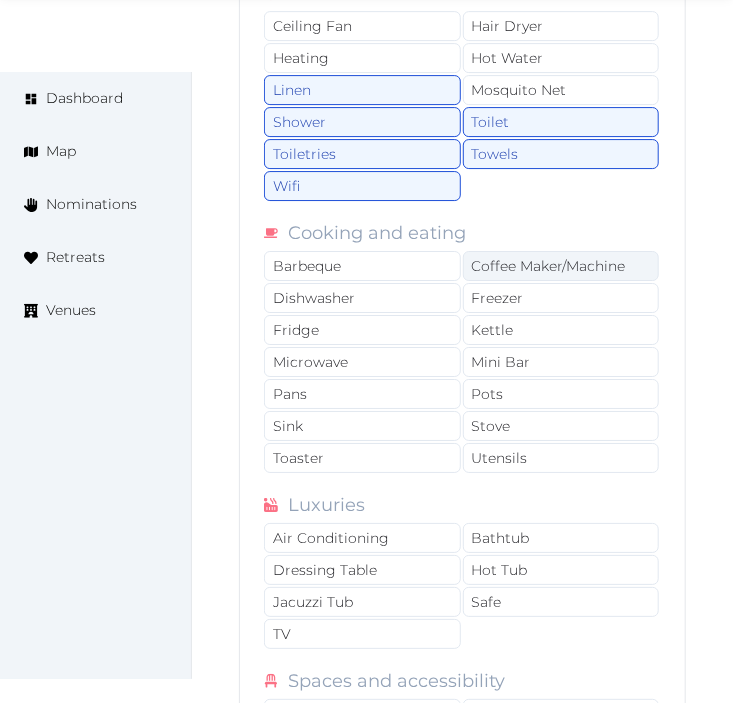 click on "Coffee Maker/Machine" at bounding box center [561, 266] 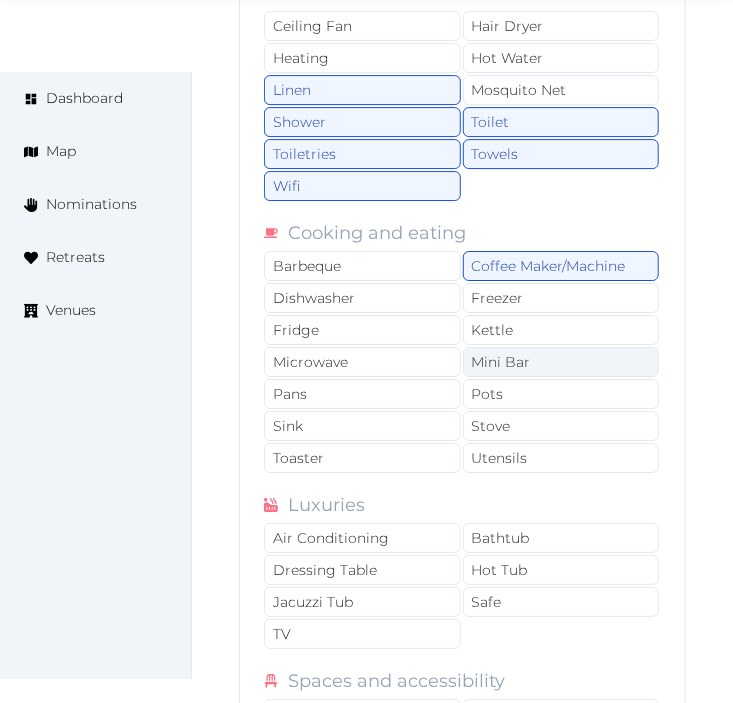 click on "Mini Bar" at bounding box center (561, 362) 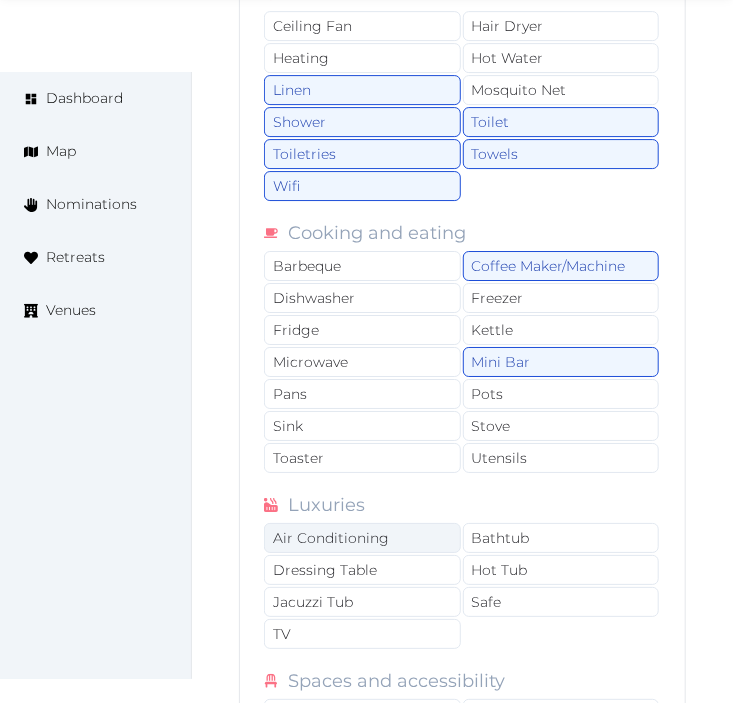 click on "Air Conditioning" at bounding box center [362, 538] 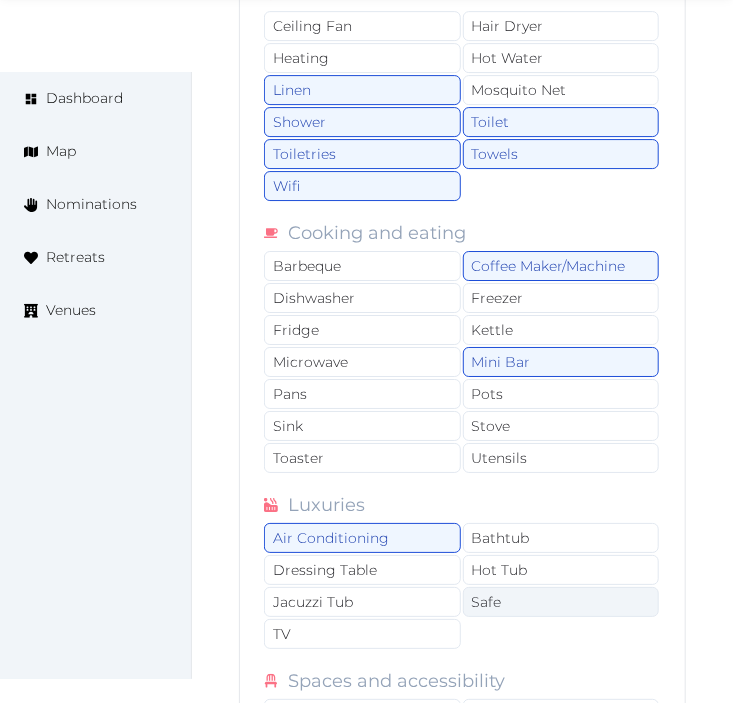 click on "Safe" at bounding box center (561, 602) 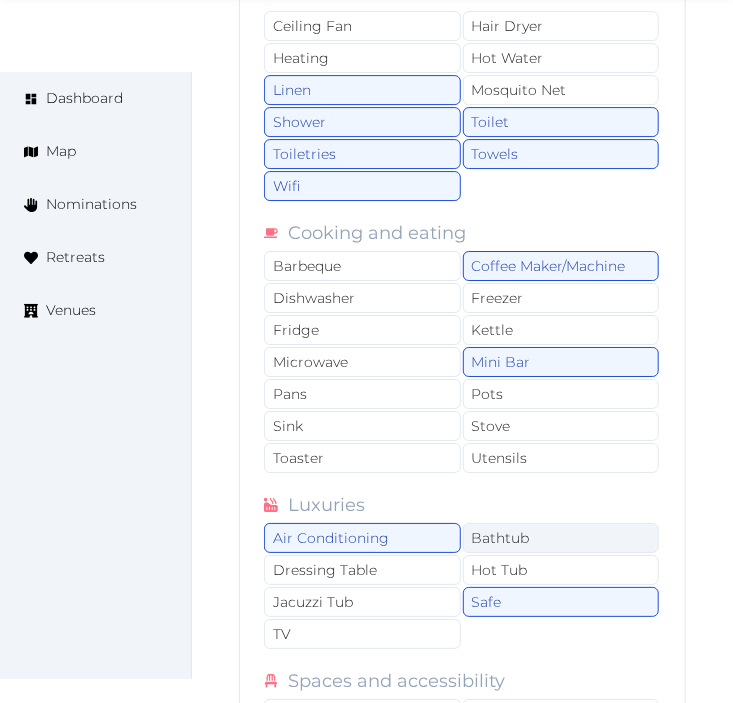 click on "Bathtub" at bounding box center [561, 538] 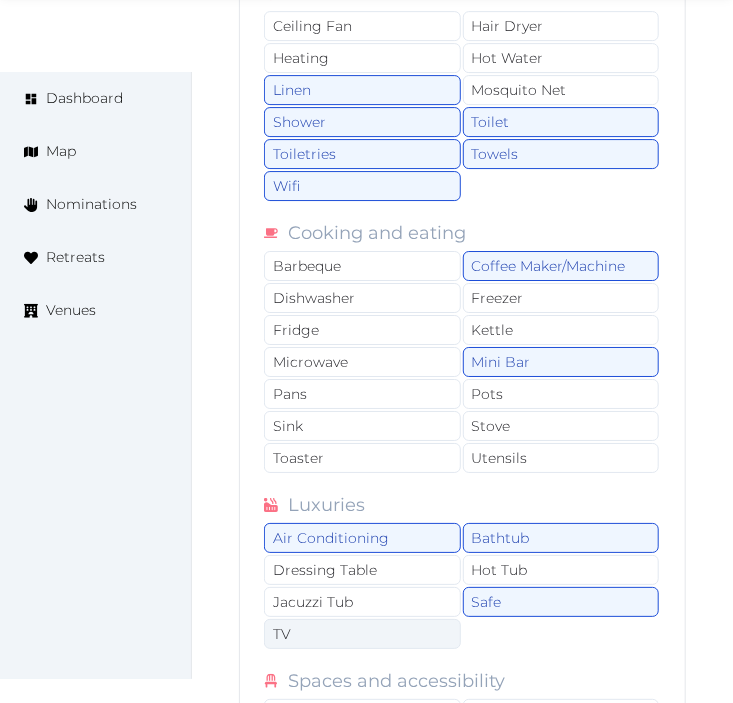 click on "TV" at bounding box center [362, 634] 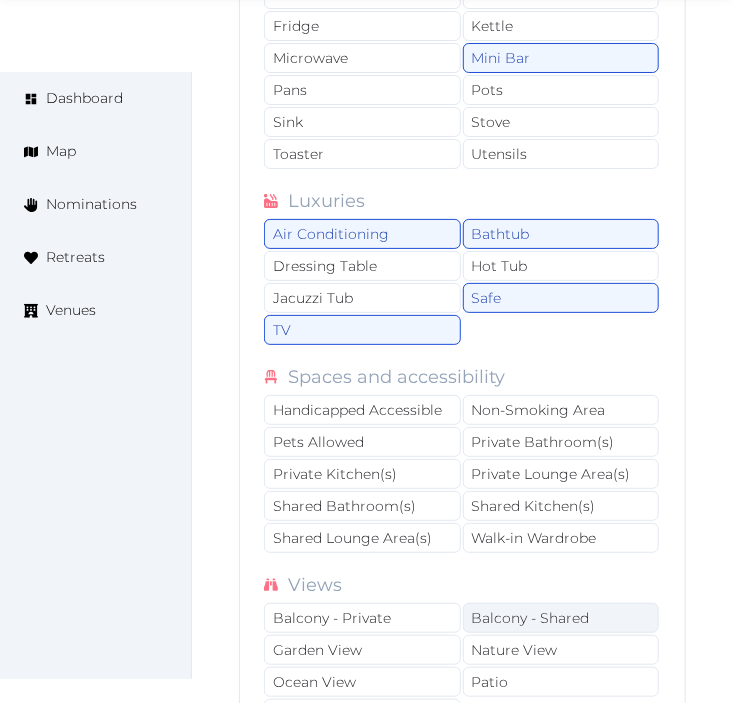 scroll, scrollTop: 4422, scrollLeft: 0, axis: vertical 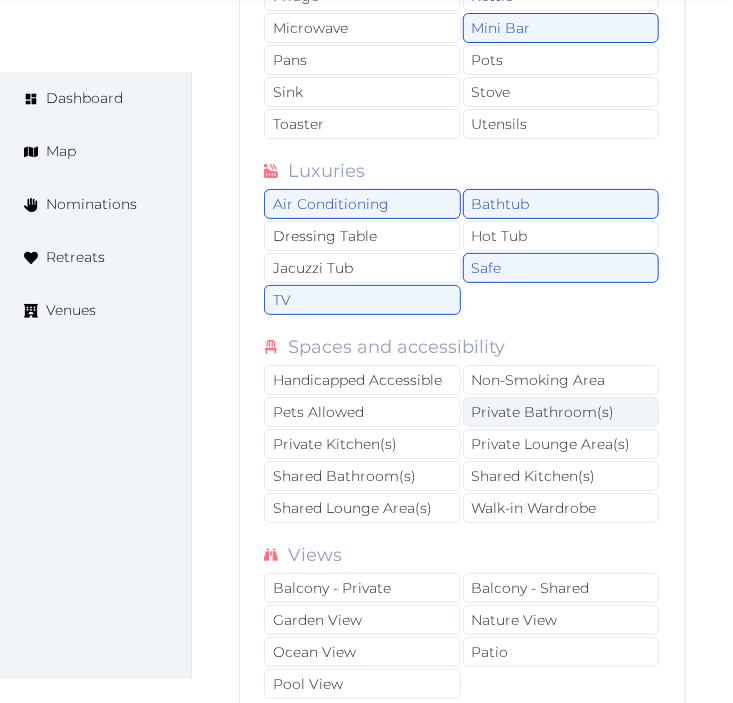 click on "Private Bathroom(s)" at bounding box center (561, 412) 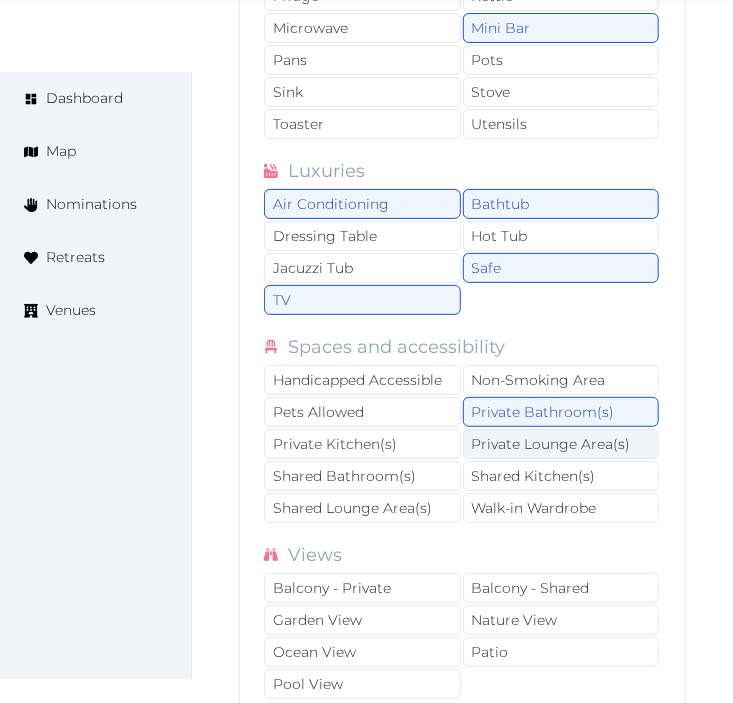 click on "Private Lounge Area(s)" at bounding box center [561, 444] 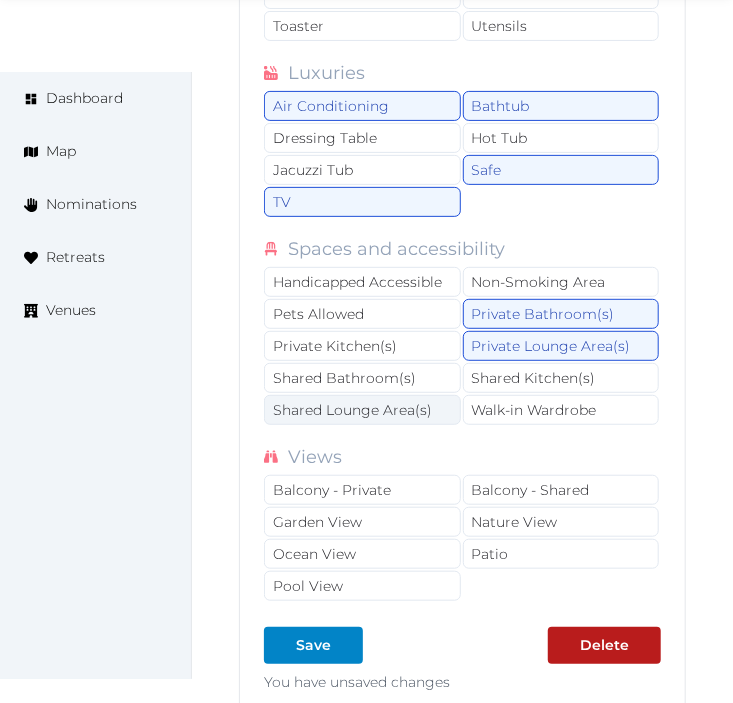 scroll, scrollTop: 4644, scrollLeft: 0, axis: vertical 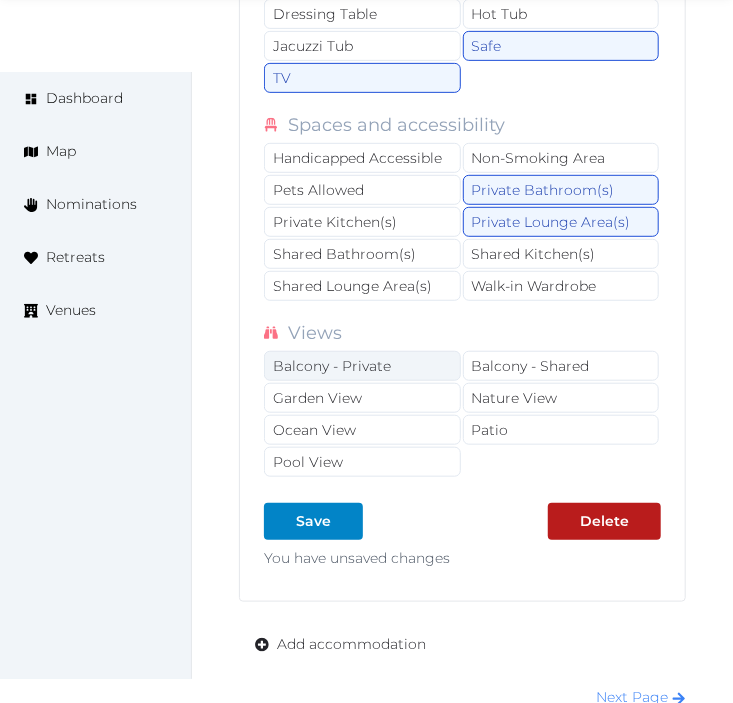 click on "Balcony - Private" at bounding box center [362, 366] 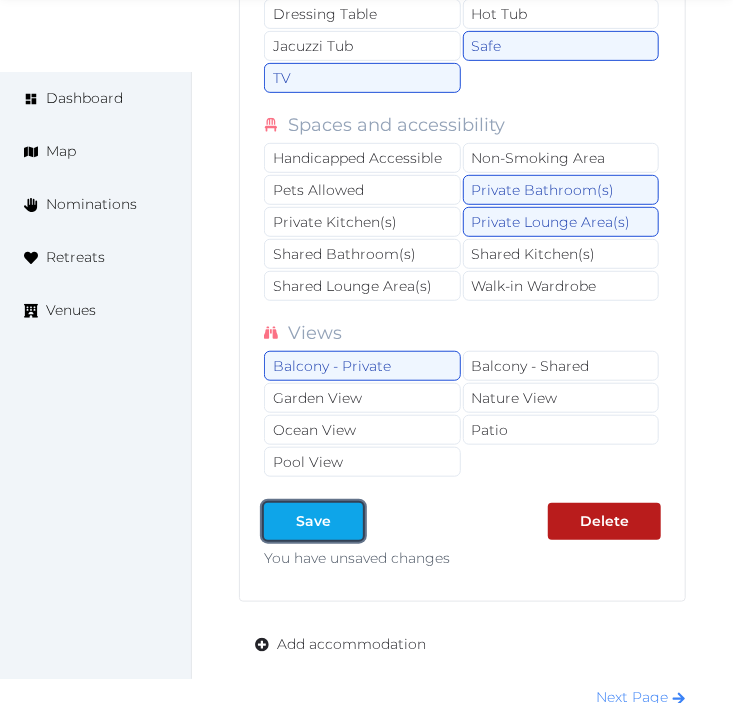 click on "Save" at bounding box center [313, 521] 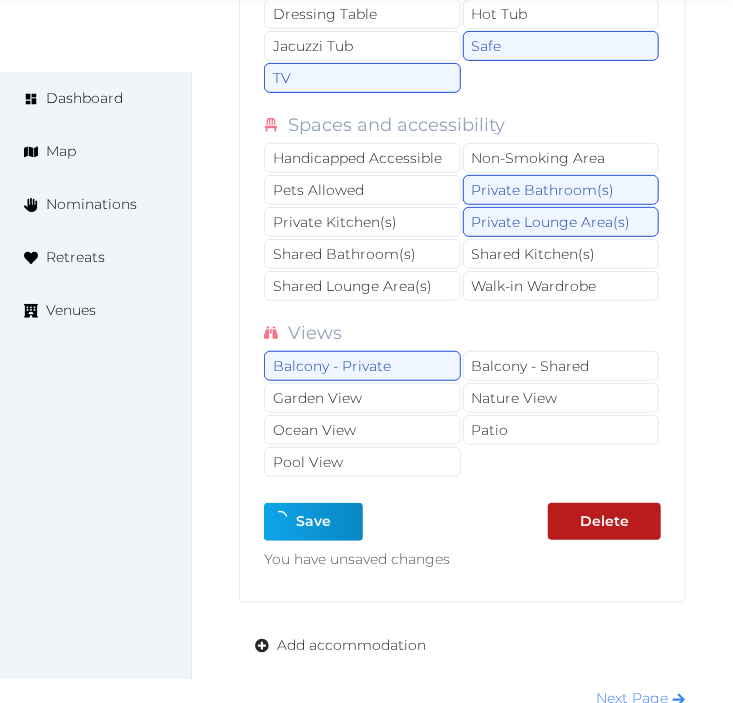 type on "*" 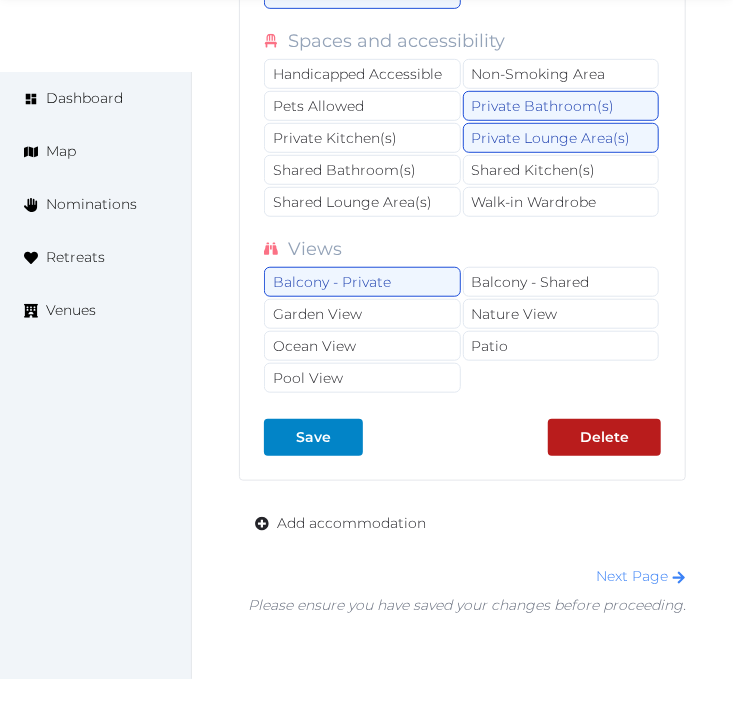 scroll, scrollTop: 4866, scrollLeft: 0, axis: vertical 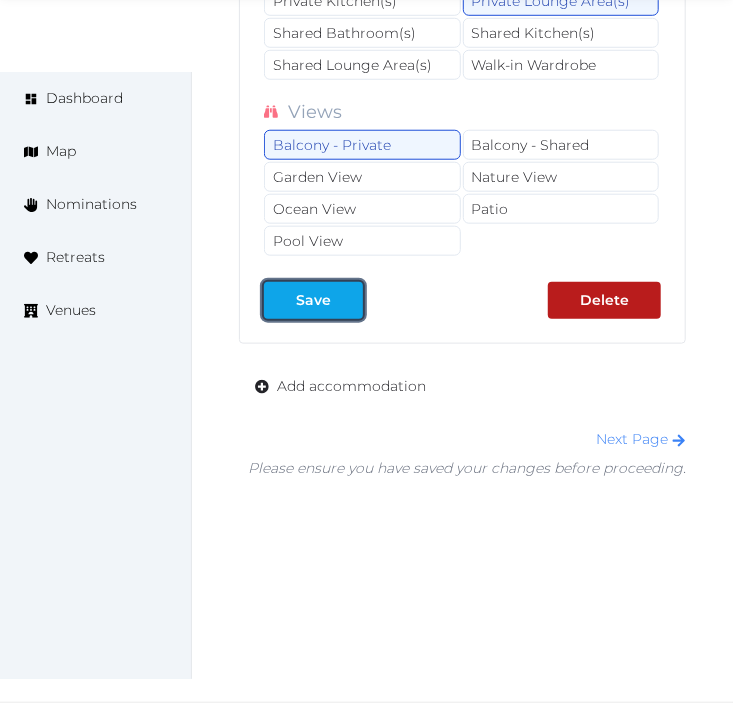 click on "Save" at bounding box center (313, 300) 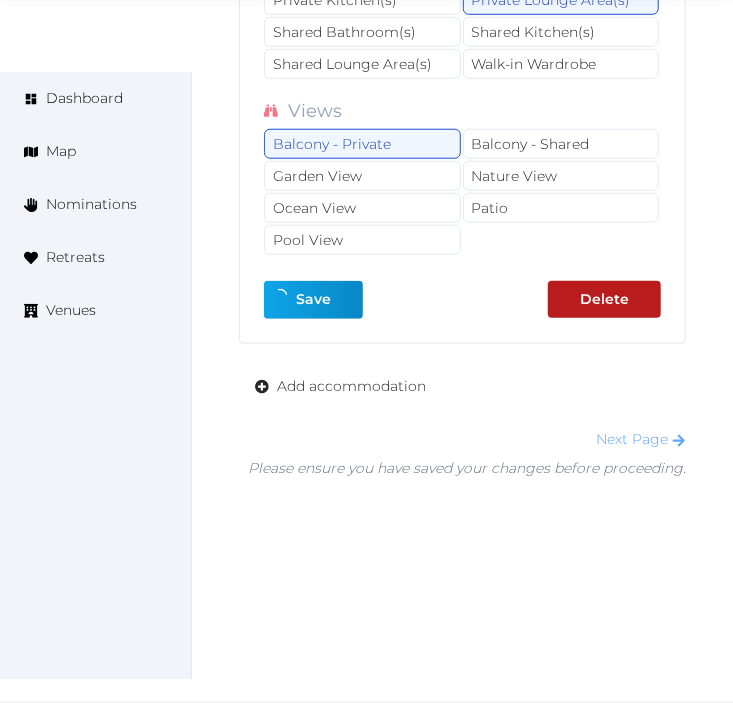 click on "Next Page" at bounding box center [641, 439] 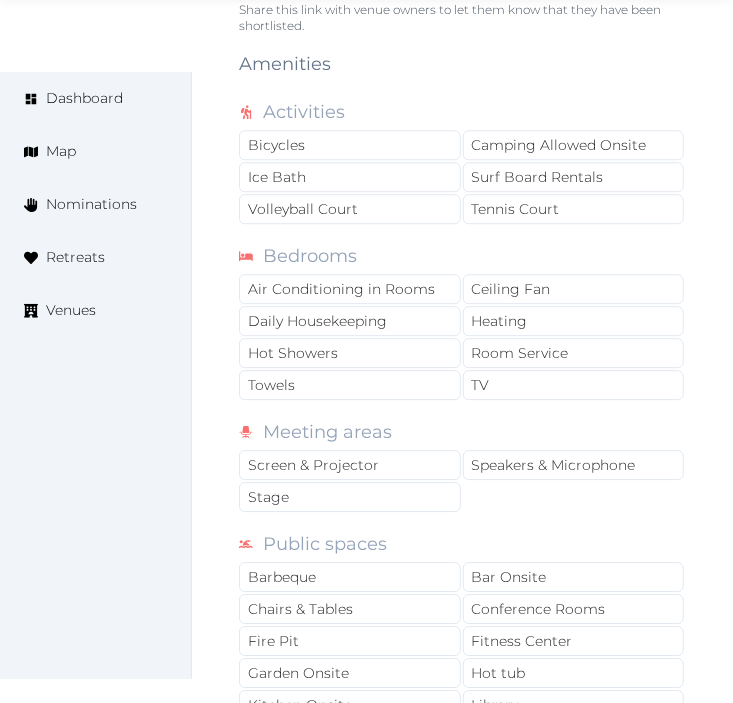 scroll, scrollTop: 1555, scrollLeft: 0, axis: vertical 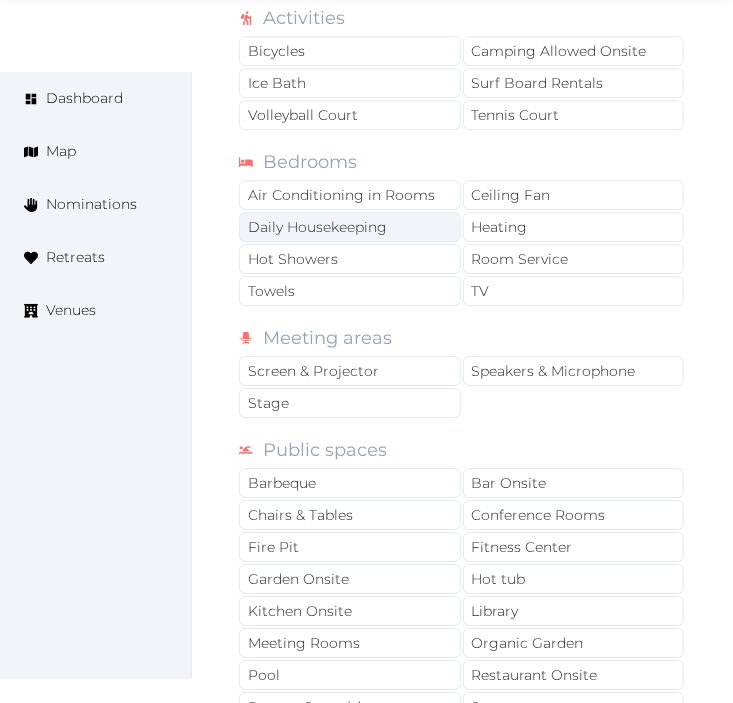 drag, startPoint x: 404, startPoint y: 191, endPoint x: 391, endPoint y: 220, distance: 31.780497 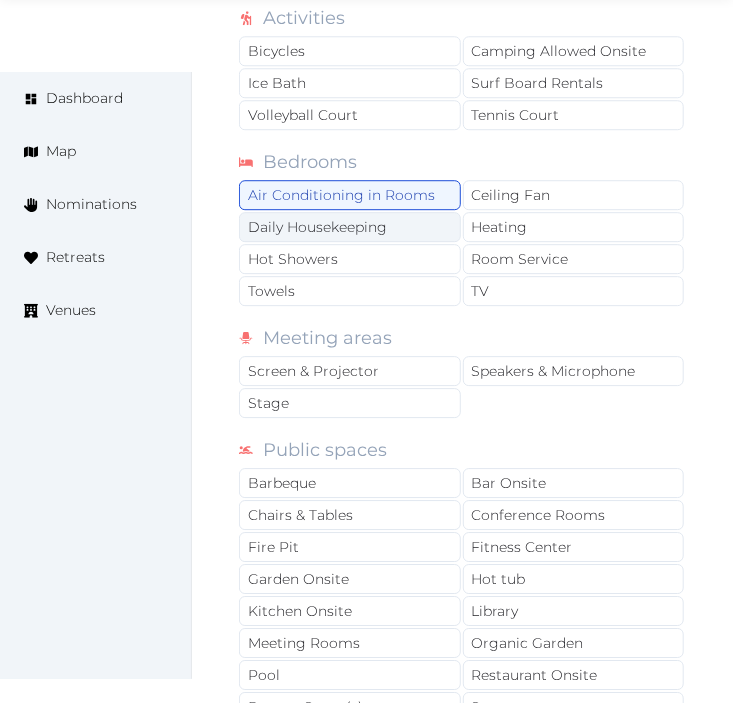 click on "Daily Housekeeping" at bounding box center [350, 227] 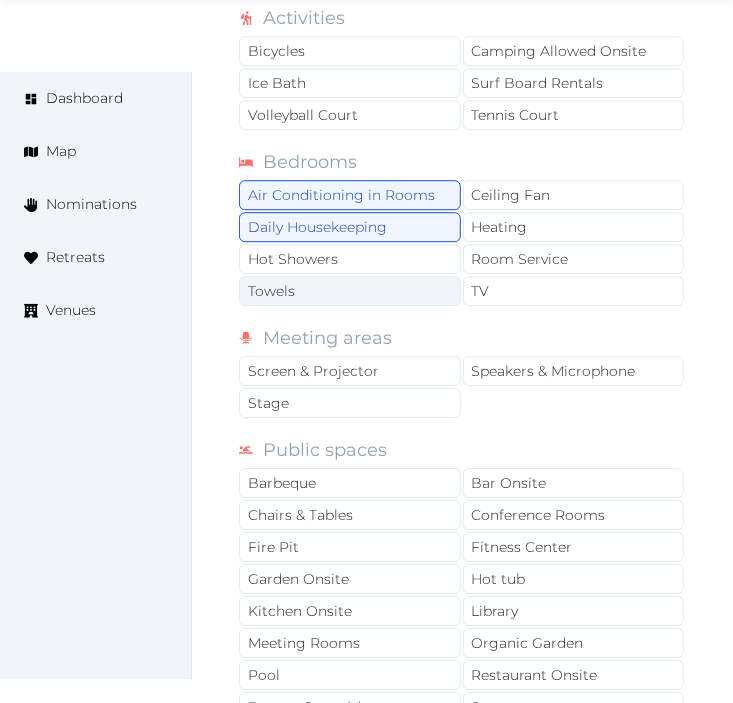 drag, startPoint x: 375, startPoint y: 258, endPoint x: 373, endPoint y: 286, distance: 28.071337 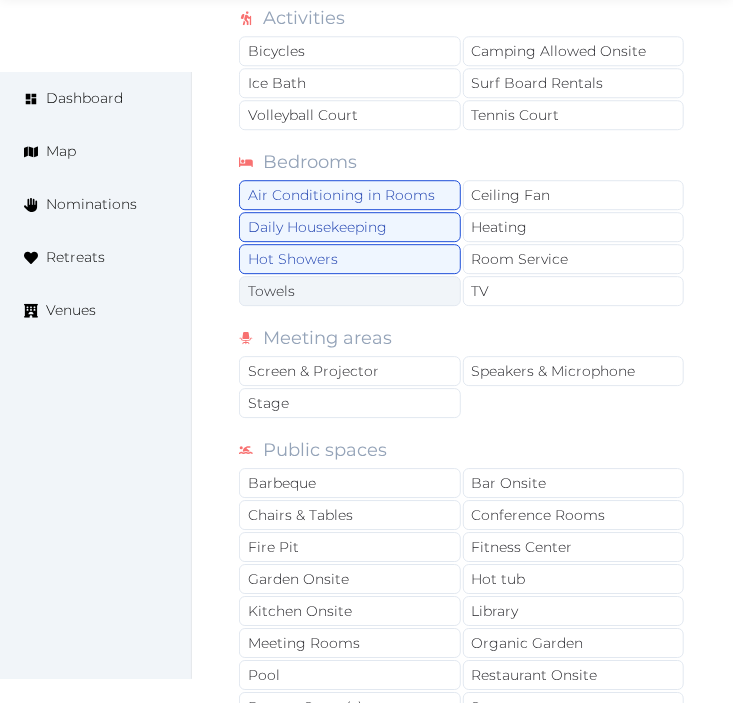 drag, startPoint x: 373, startPoint y: 286, endPoint x: 388, endPoint y: 284, distance: 15.132746 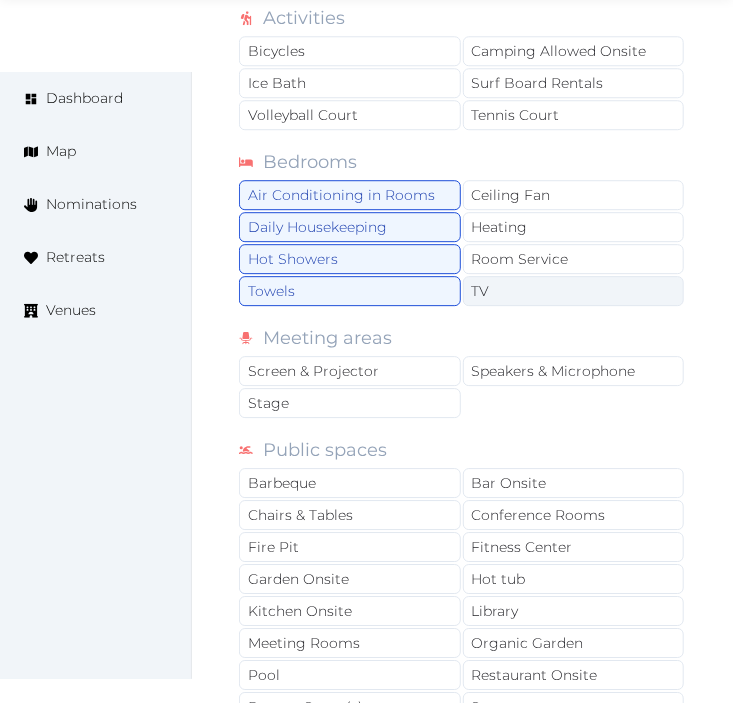 click on "TV" at bounding box center (574, 291) 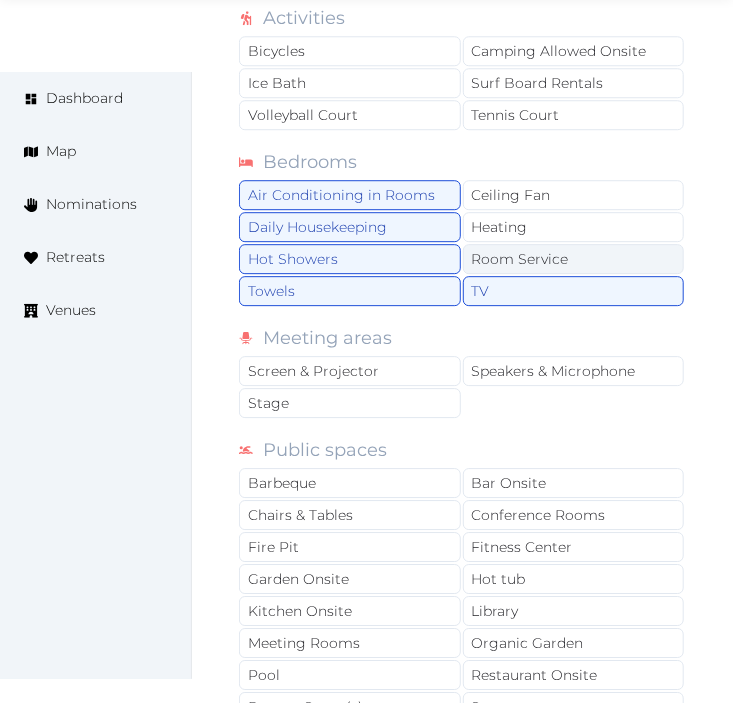 click on "Room Service" at bounding box center [574, 259] 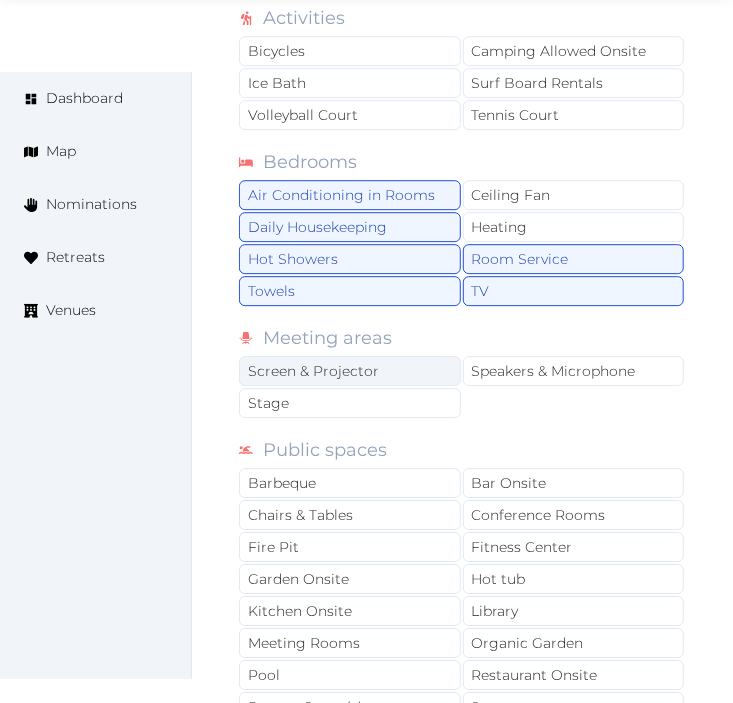 click on "Screen & Projector" at bounding box center [350, 371] 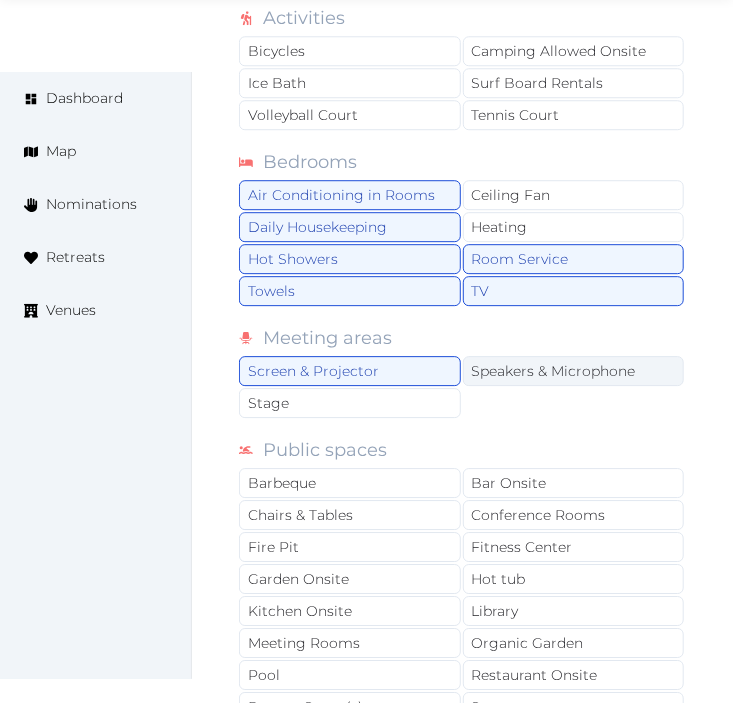 click on "Speakers & Microphone" at bounding box center (574, 371) 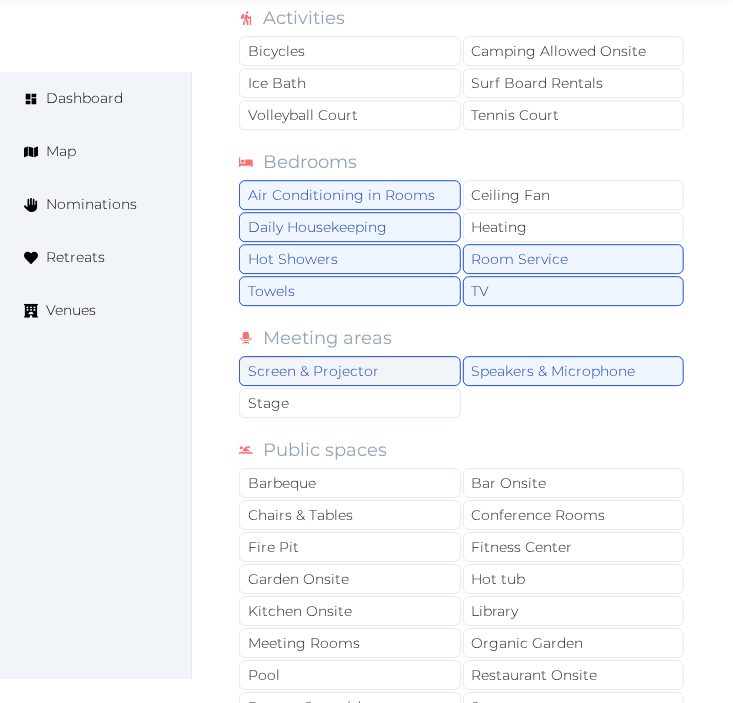 click on "Screen & Projector" at bounding box center (350, 371) 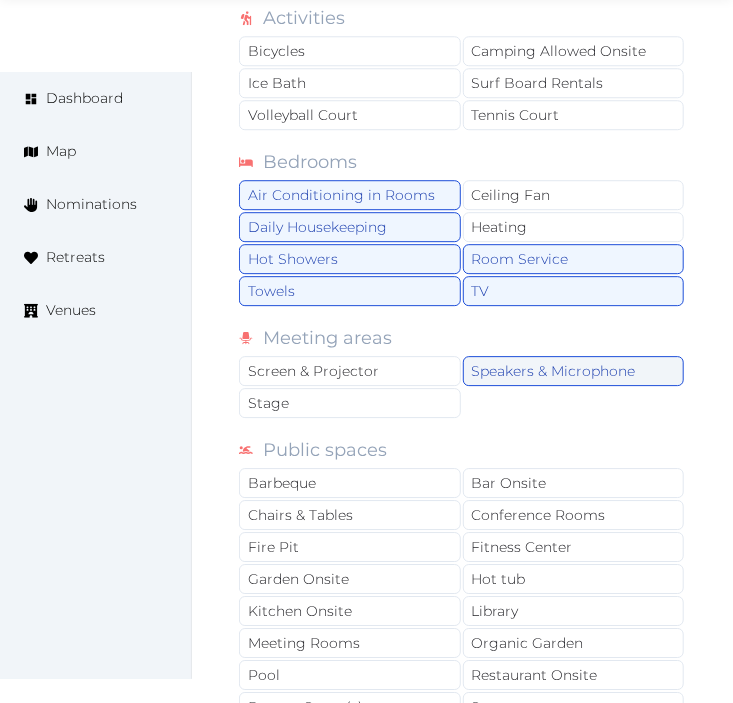 click on "Speakers & Microphone" at bounding box center [574, 371] 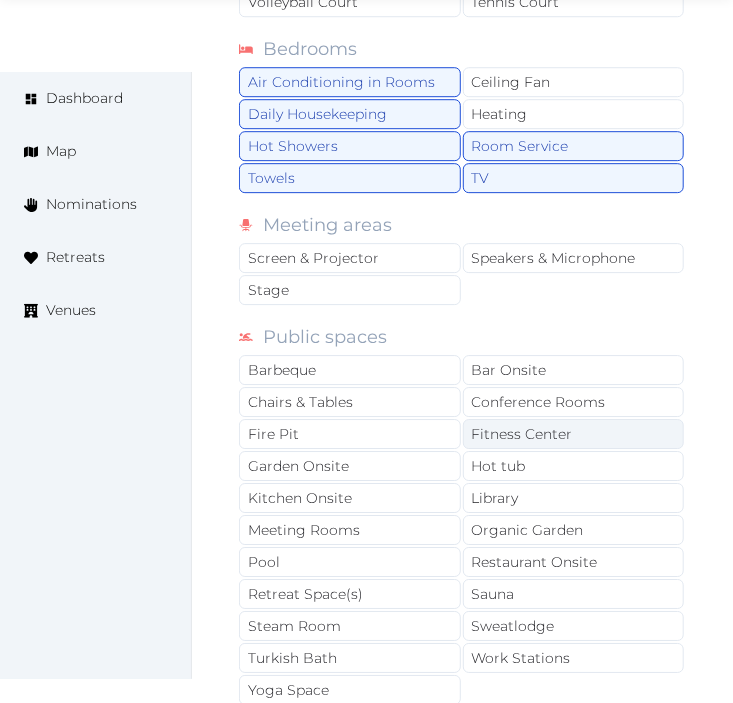 scroll, scrollTop: 1777, scrollLeft: 0, axis: vertical 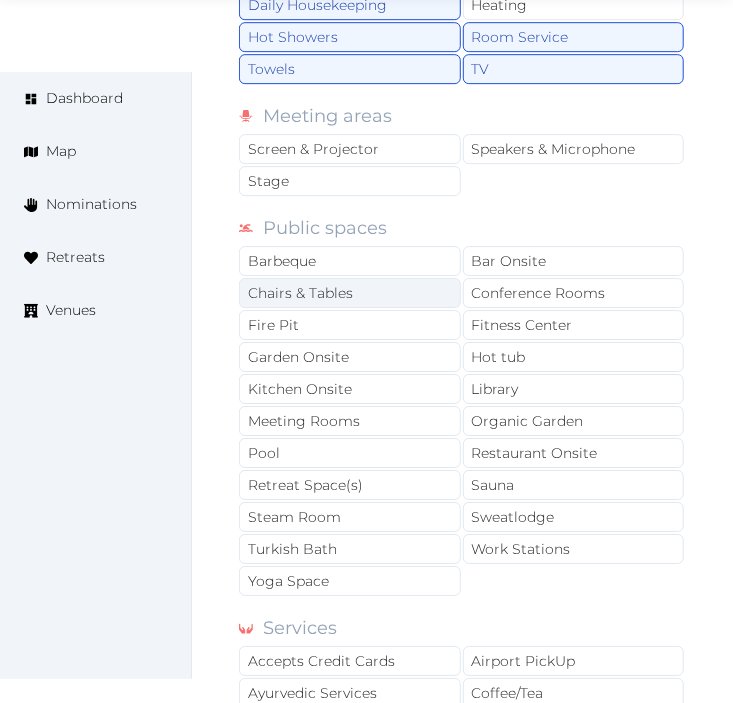 click on "Chairs & Tables" at bounding box center (350, 293) 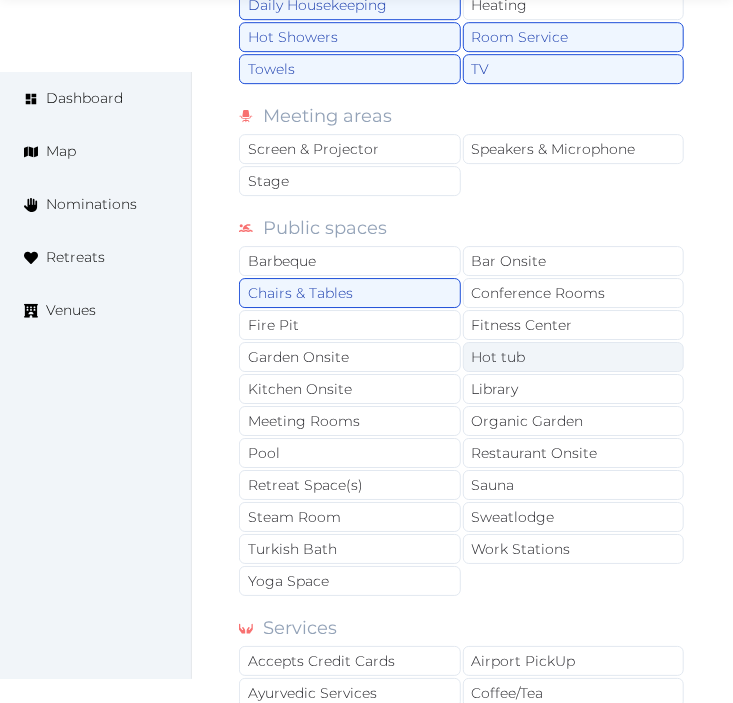drag, startPoint x: 390, startPoint y: 424, endPoint x: 542, endPoint y: 360, distance: 164.92422 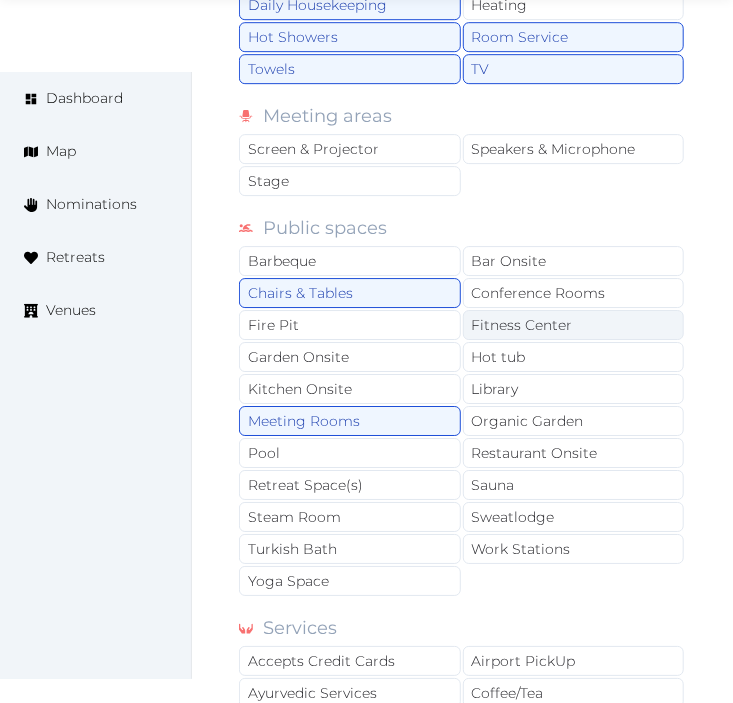 click on "Fitness Center" at bounding box center (574, 325) 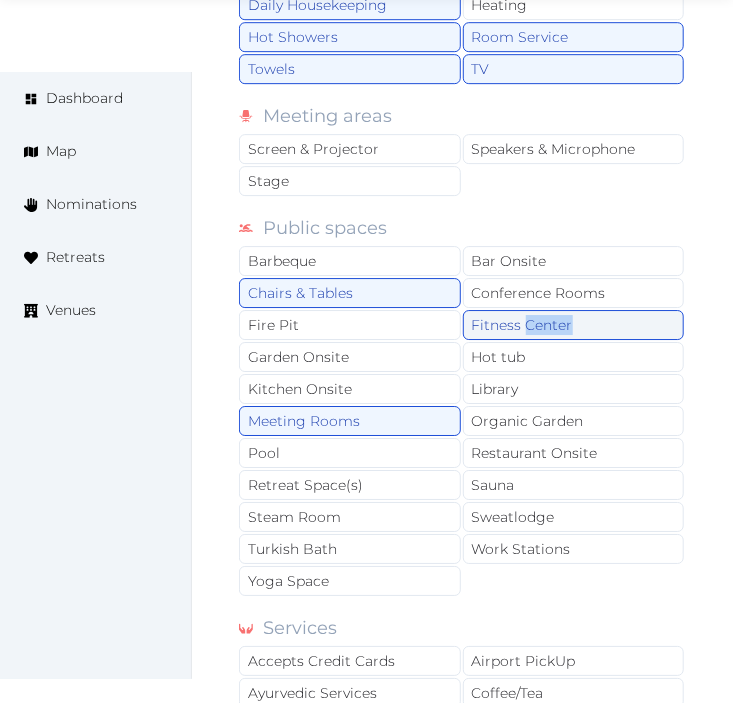 click on "Fitness Center" at bounding box center [574, 325] 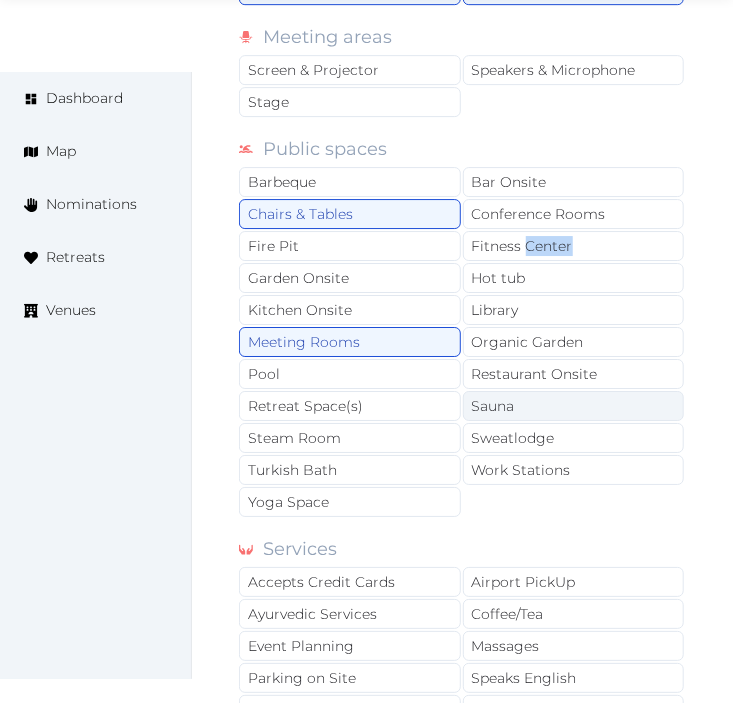 scroll, scrollTop: 2000, scrollLeft: 0, axis: vertical 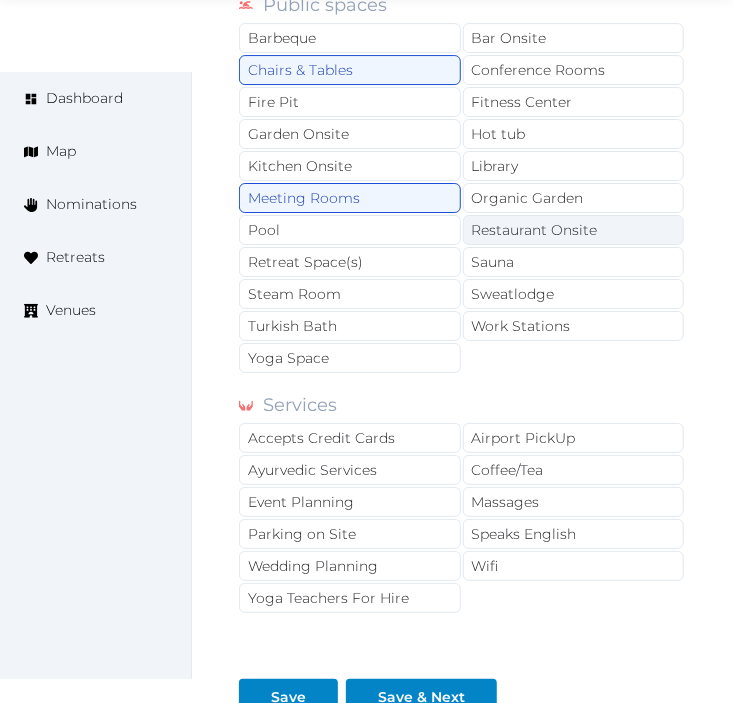 click on "Restaurant Onsite" at bounding box center [574, 230] 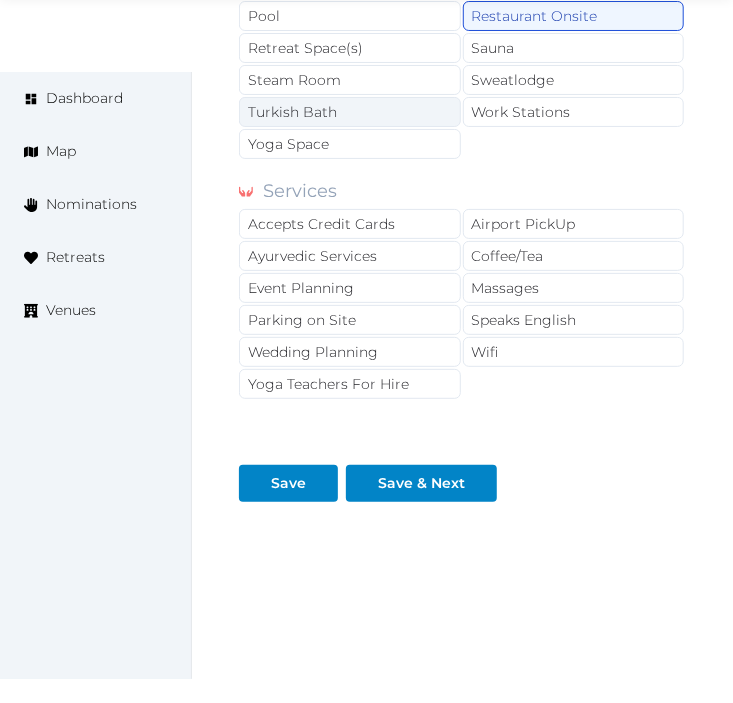 scroll, scrollTop: 2222, scrollLeft: 0, axis: vertical 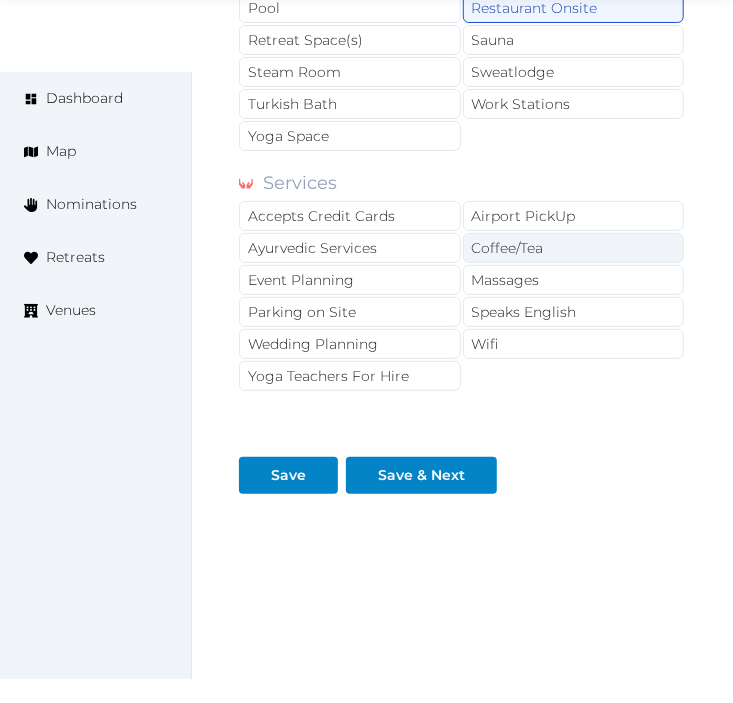 click on "Coffee/Tea" at bounding box center (574, 248) 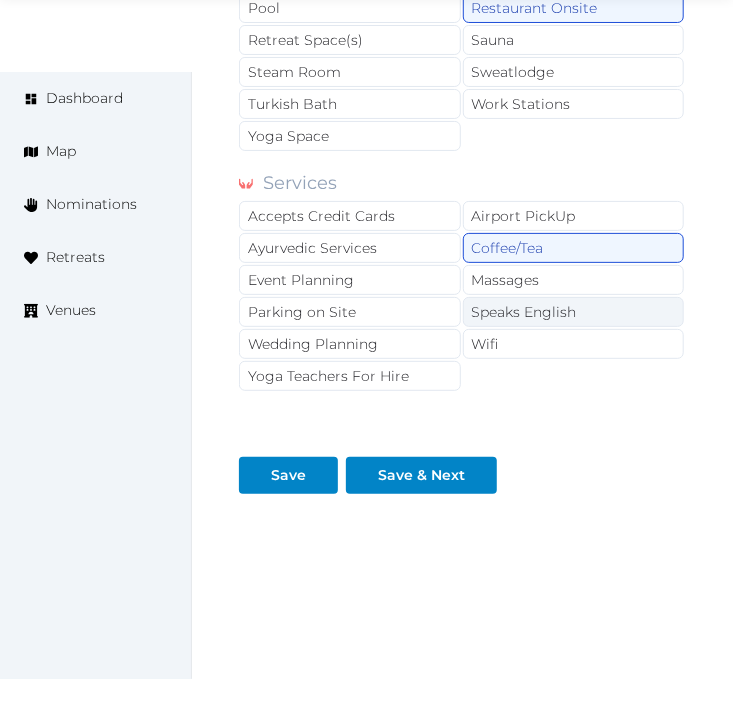 click on "Speaks English" at bounding box center (574, 312) 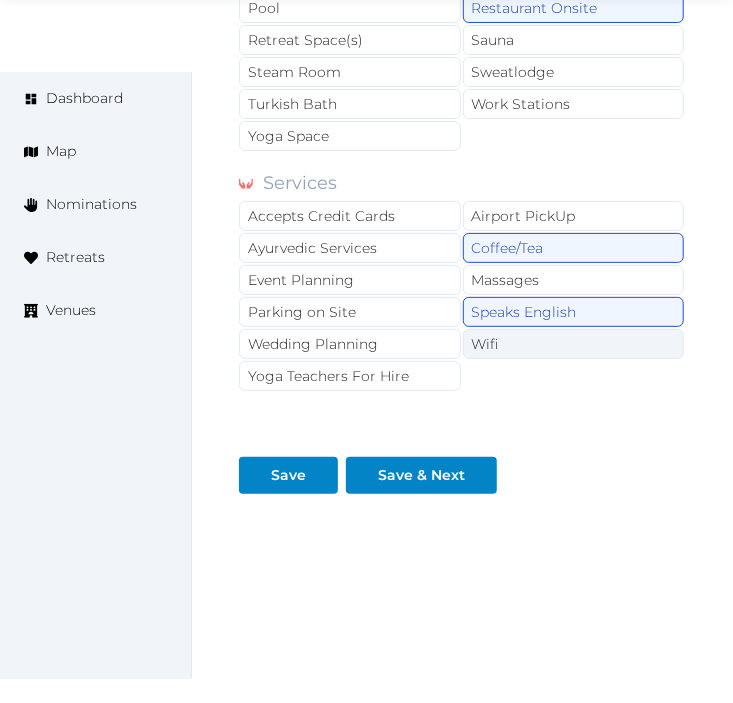 click on "Wifi" at bounding box center (574, 344) 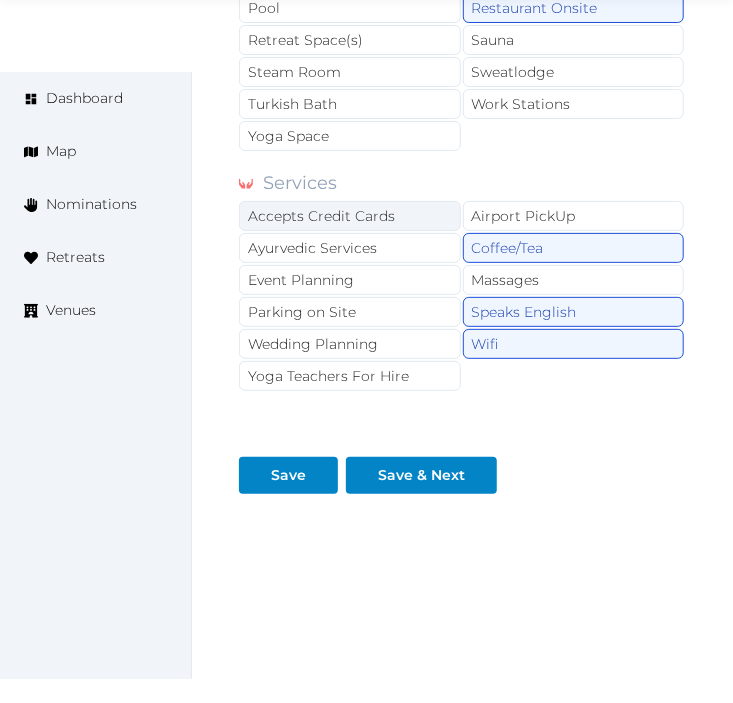 click on "Accepts Credit Cards" at bounding box center [350, 216] 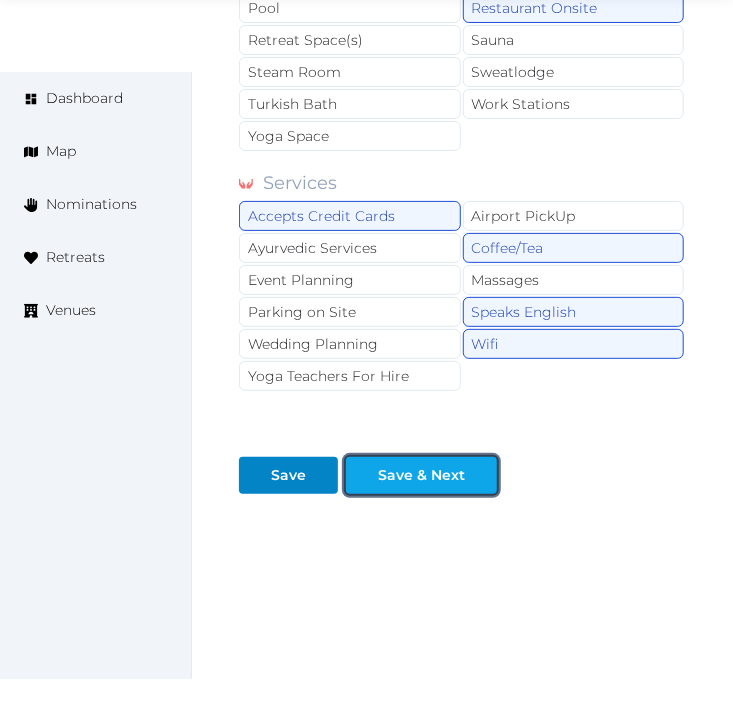 click on "Save & Next" at bounding box center (421, 475) 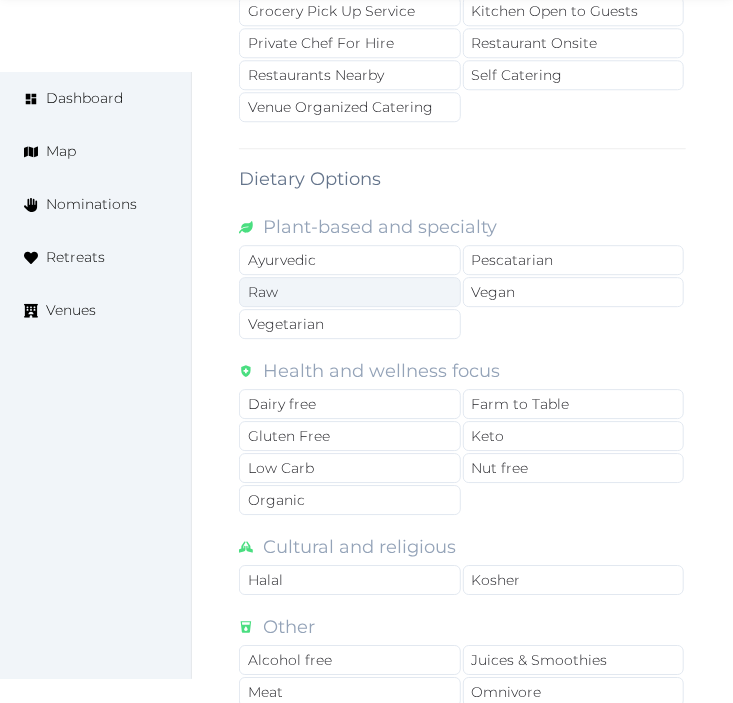 scroll, scrollTop: 1555, scrollLeft: 0, axis: vertical 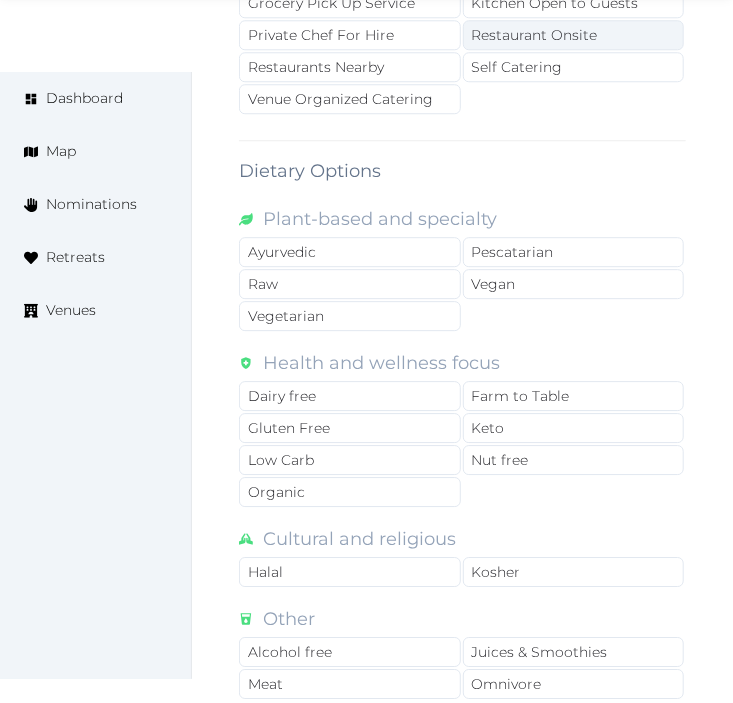 click on "Restaurant Onsite" at bounding box center (574, 35) 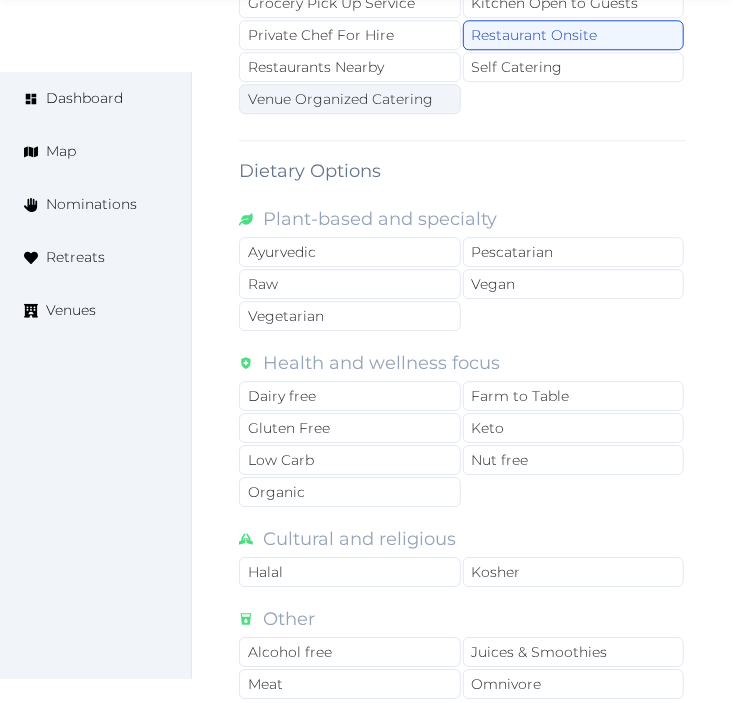 click on "Venue Organized Catering" at bounding box center [350, 99] 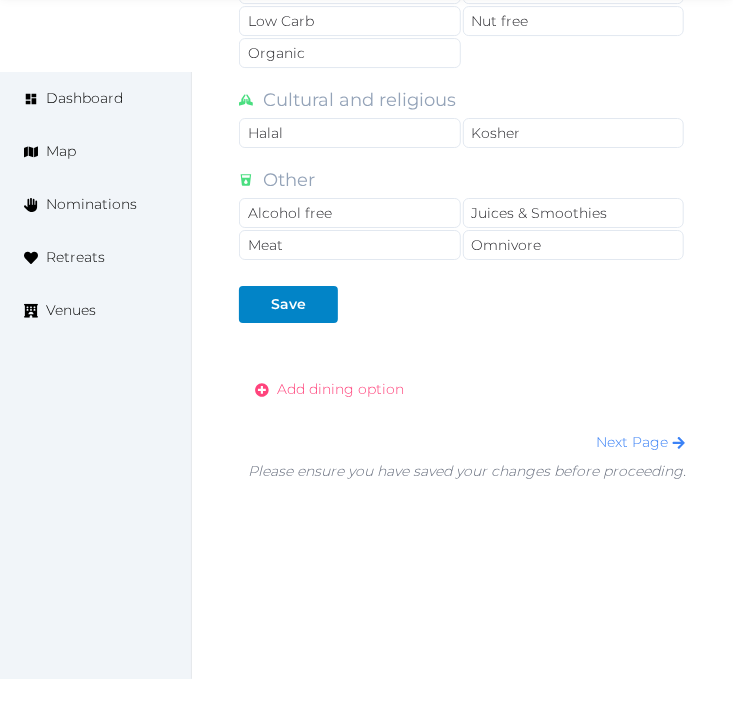 scroll, scrollTop: 2000, scrollLeft: 0, axis: vertical 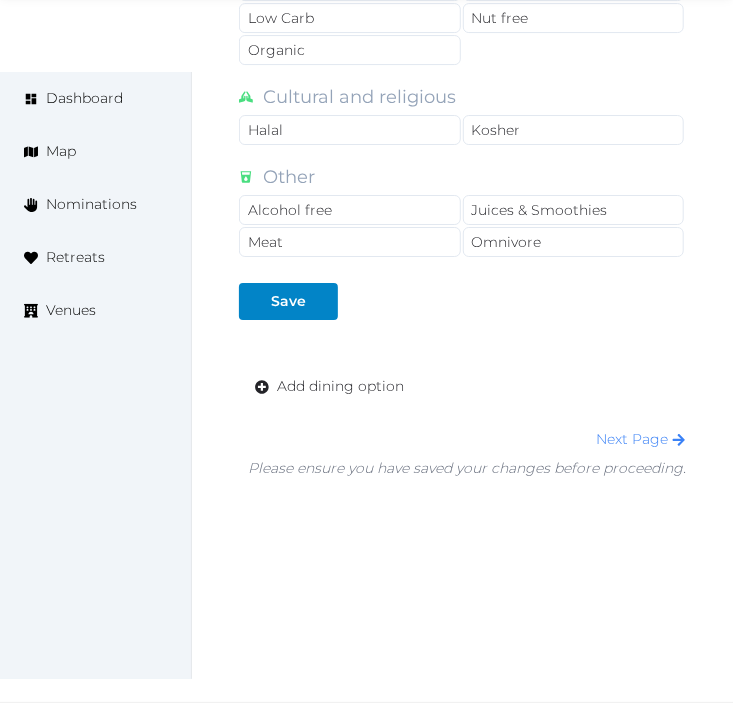 click on "Dining Options Grocery Pick Up Service Kitchen Open to Guests Private Chef For Hire Restaurant Onsite Restaurants Nearby Self Catering Venue Organized Catering Dietary Options Plant-based and specialty Ayurvedic Pescatarian Raw Vegan Vegetarian Health and wellness focus Dairy free Farm to Table Gluten Free Keto Low Carb Nut free Organic Cultural and religious Halal Kosher Other Alcohol free Juices & Smoothies Meat Omnivore Save  Add dining option Next Page  Please ensure you have saved your changes before proceeding." at bounding box center (462, -12) 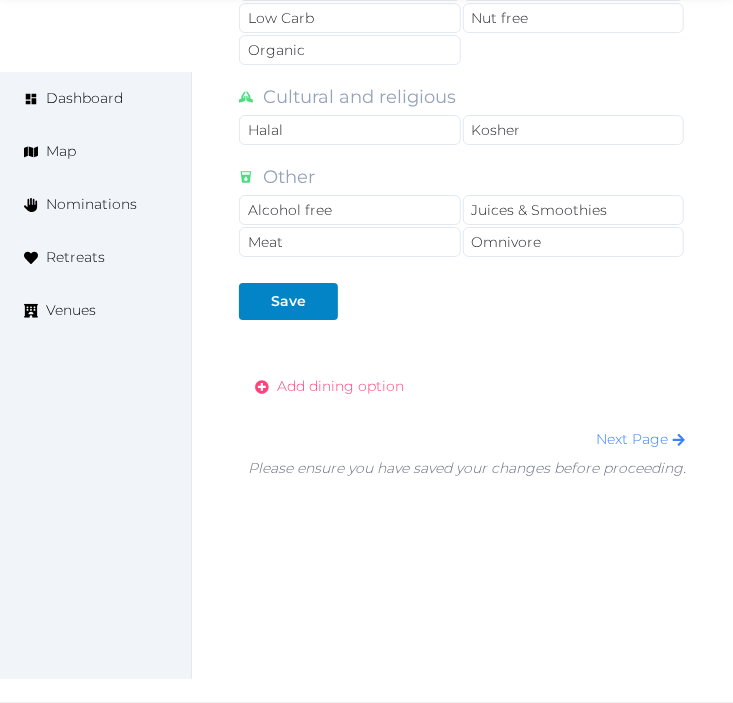 click on "Add dining option" at bounding box center [329, 386] 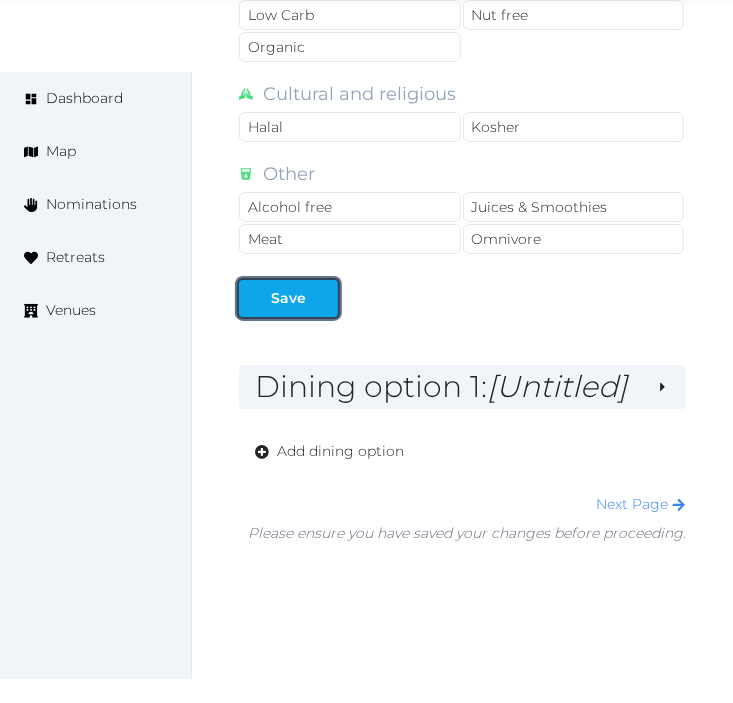 click on "Save" at bounding box center [288, 298] 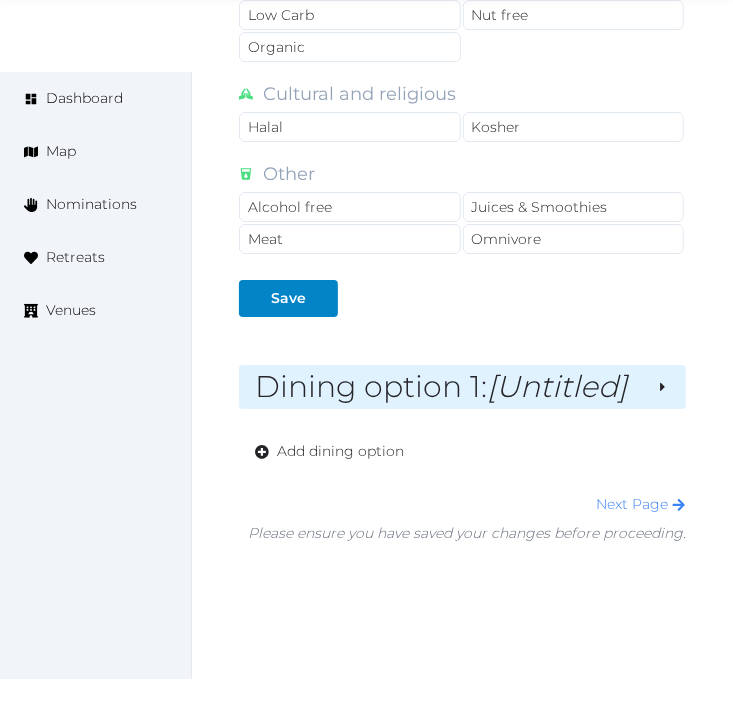 click on "[Untitled]" at bounding box center (557, 386) 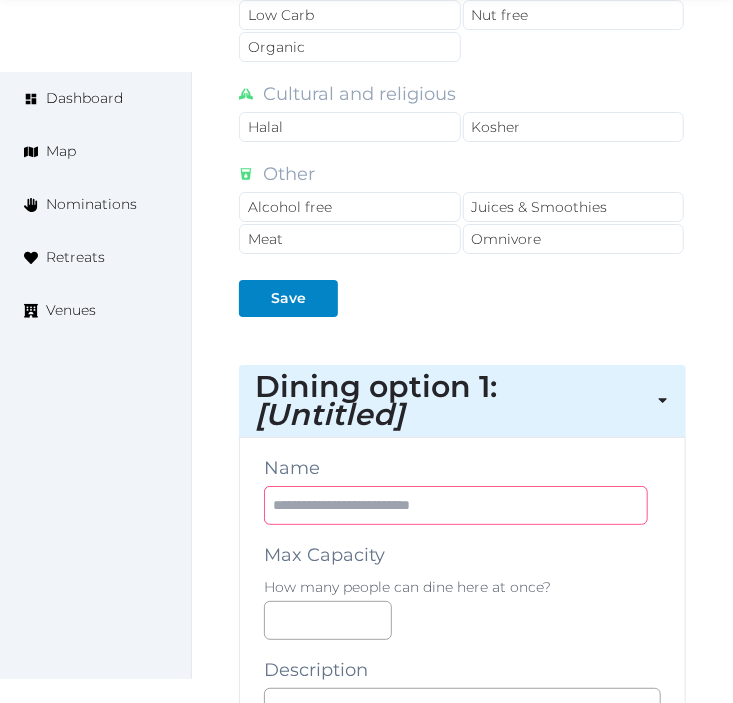 click at bounding box center [456, 505] 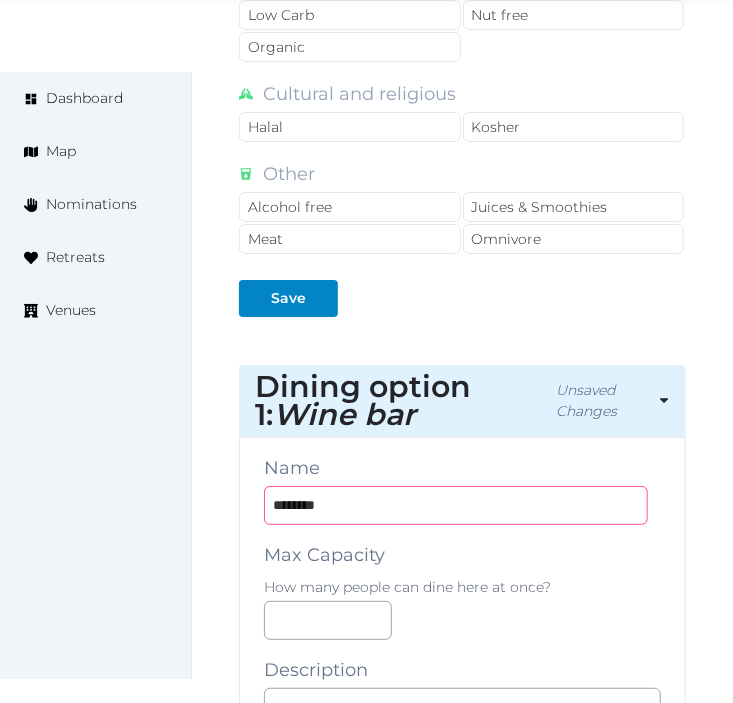 type on "********" 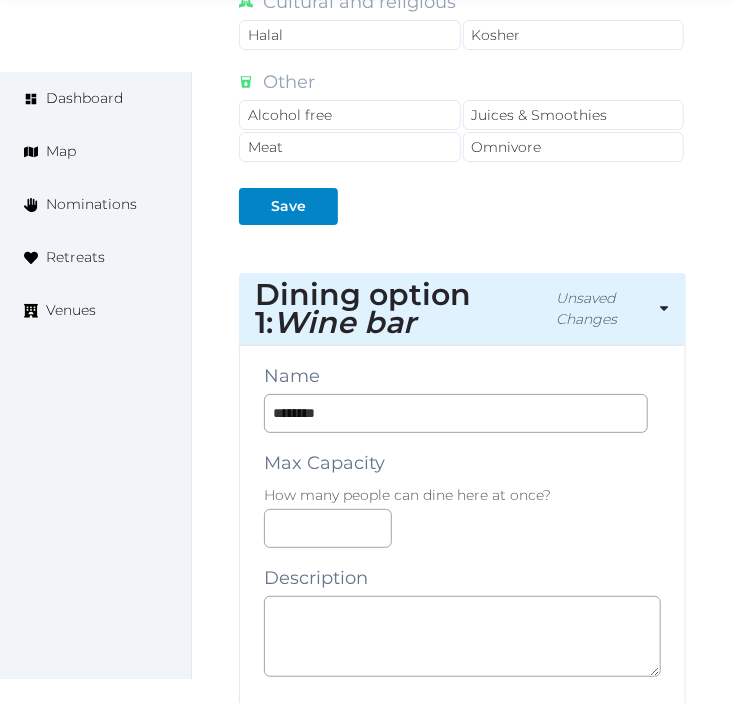 scroll, scrollTop: 2222, scrollLeft: 0, axis: vertical 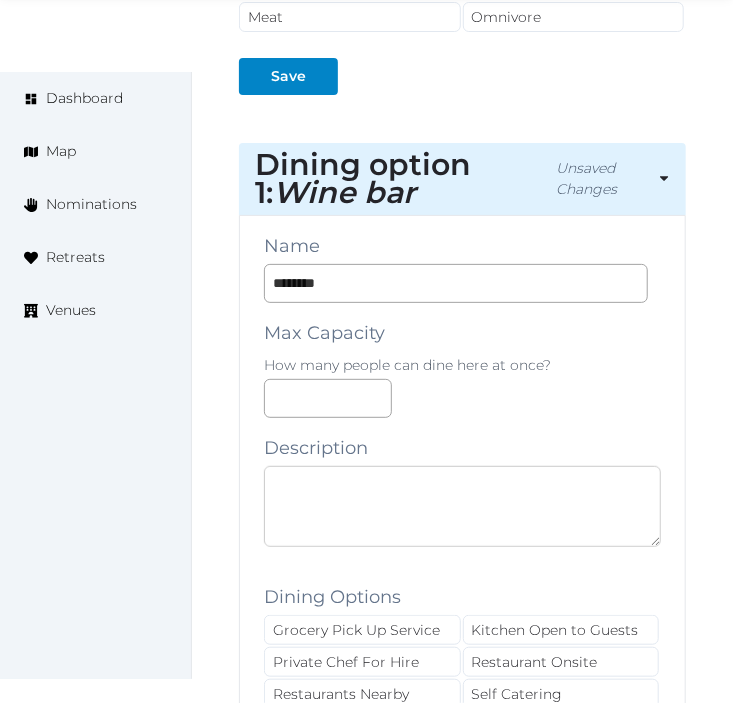 click at bounding box center [462, 506] 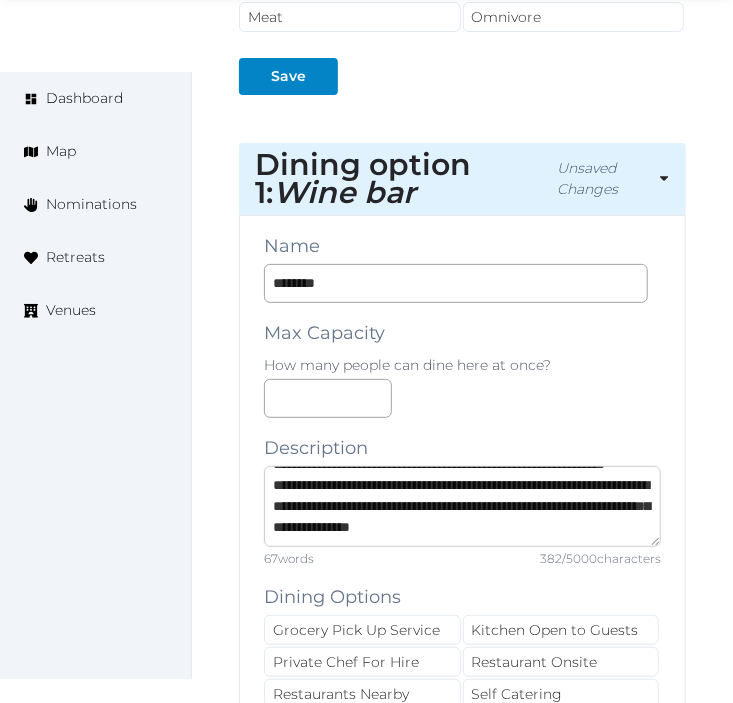 scroll, scrollTop: 125, scrollLeft: 0, axis: vertical 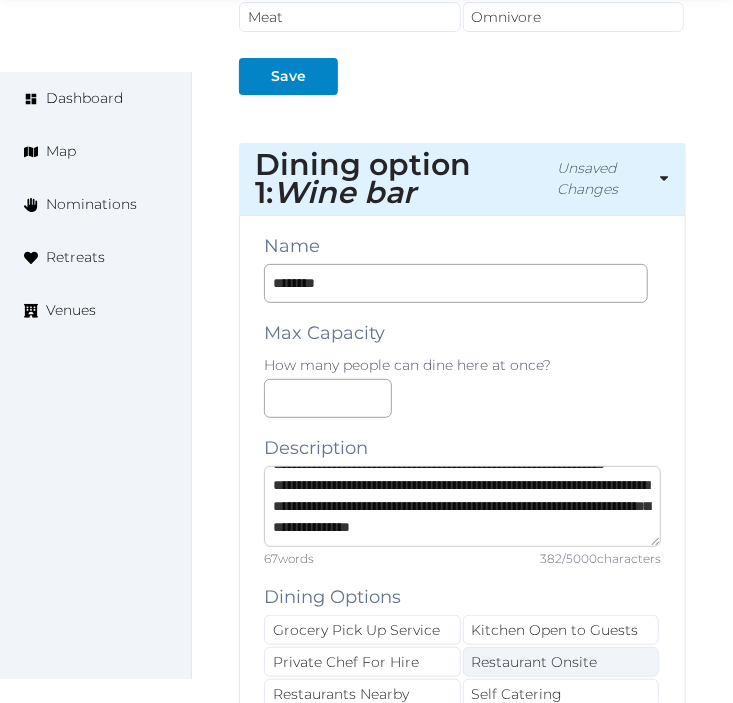 type on "**********" 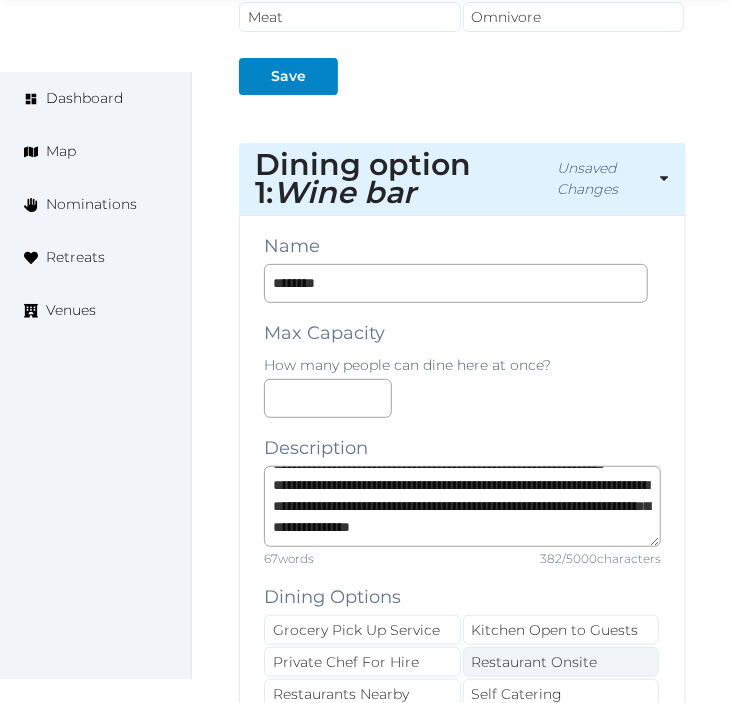 click on "Restaurant Onsite" at bounding box center (561, 662) 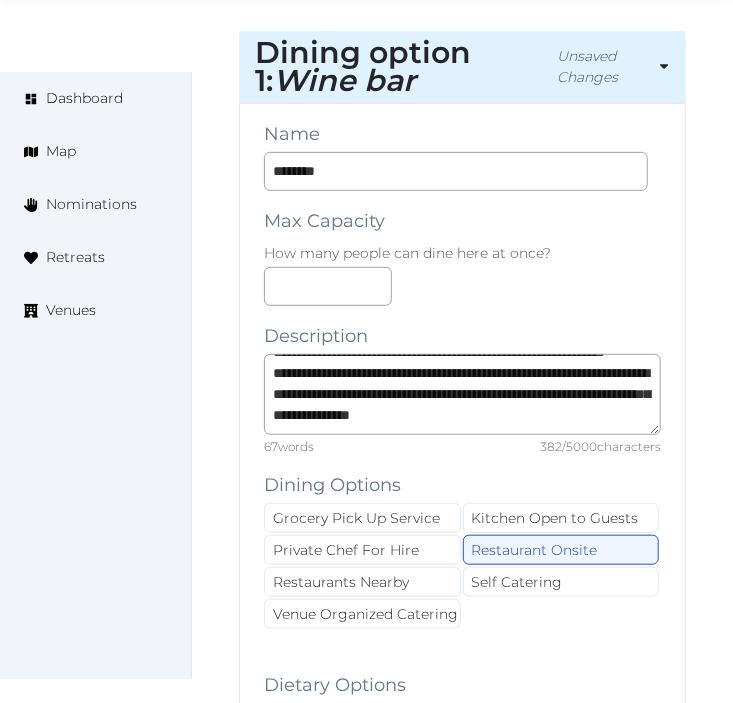 scroll, scrollTop: 2555, scrollLeft: 0, axis: vertical 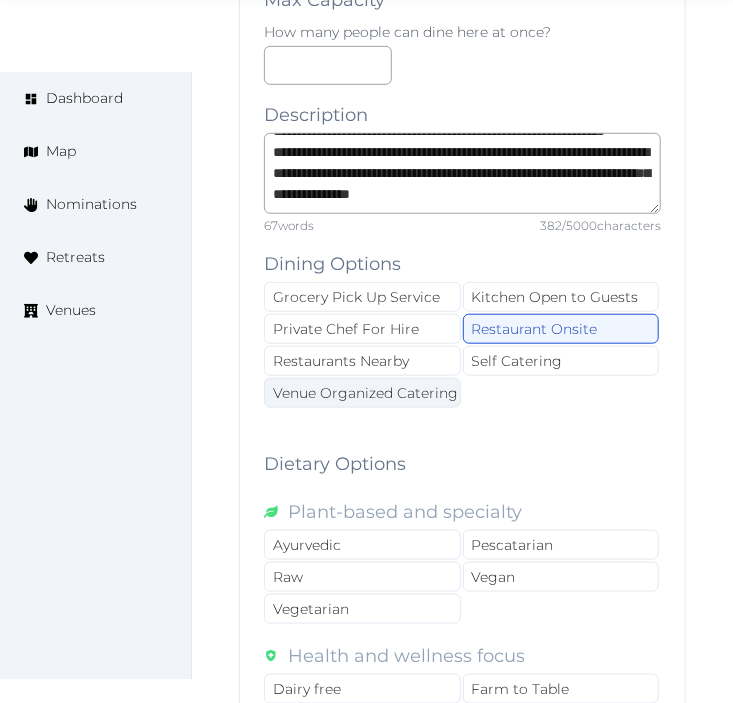 click on "Venue Organized Catering" at bounding box center (362, 393) 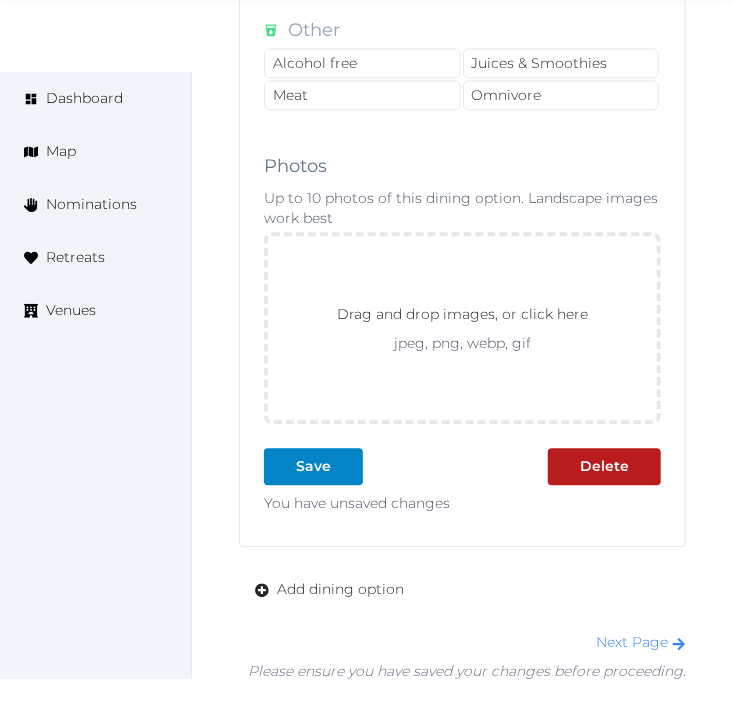 scroll, scrollTop: 3444, scrollLeft: 0, axis: vertical 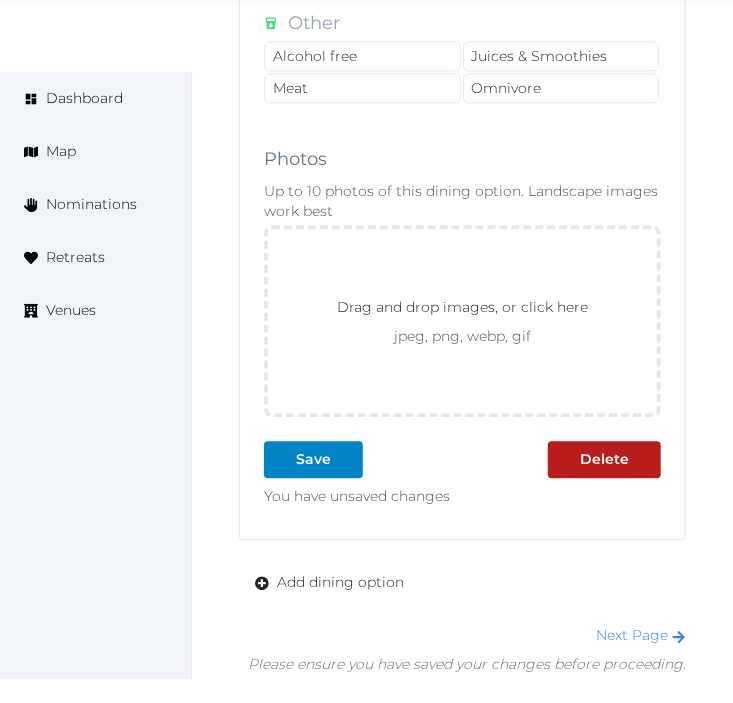 click on "**********" at bounding box center [462, -234] 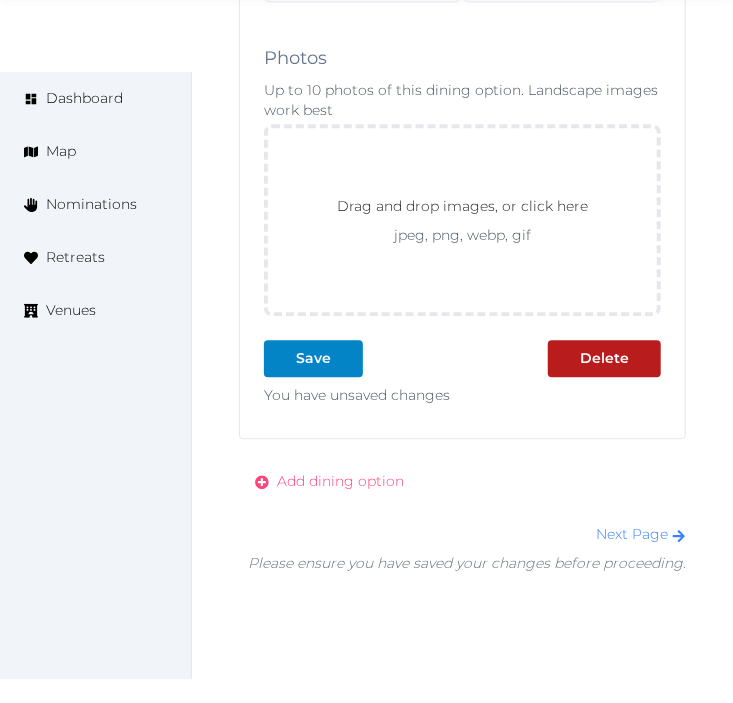 scroll, scrollTop: 3646, scrollLeft: 0, axis: vertical 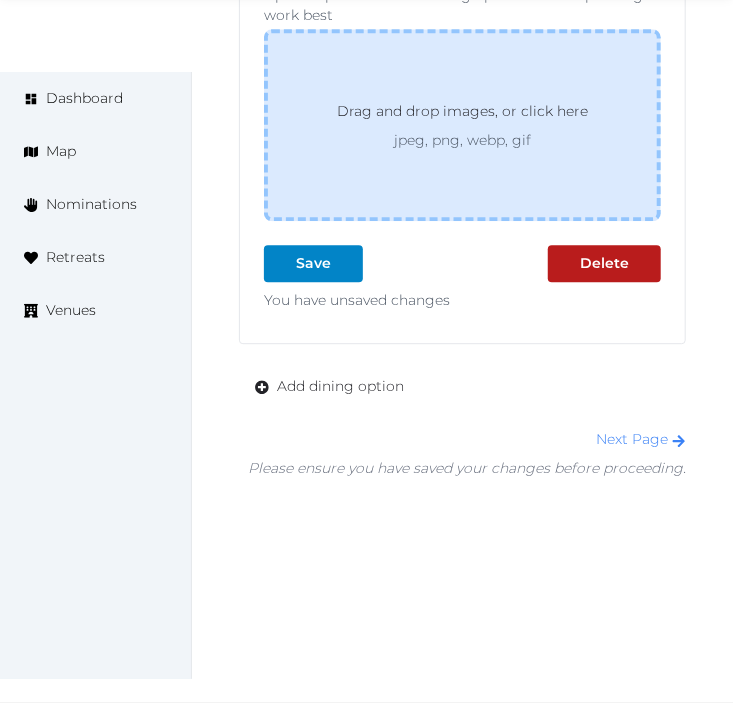 click on "Drag and drop images, or click here jpeg, png, webp, gif" at bounding box center (462, 125) 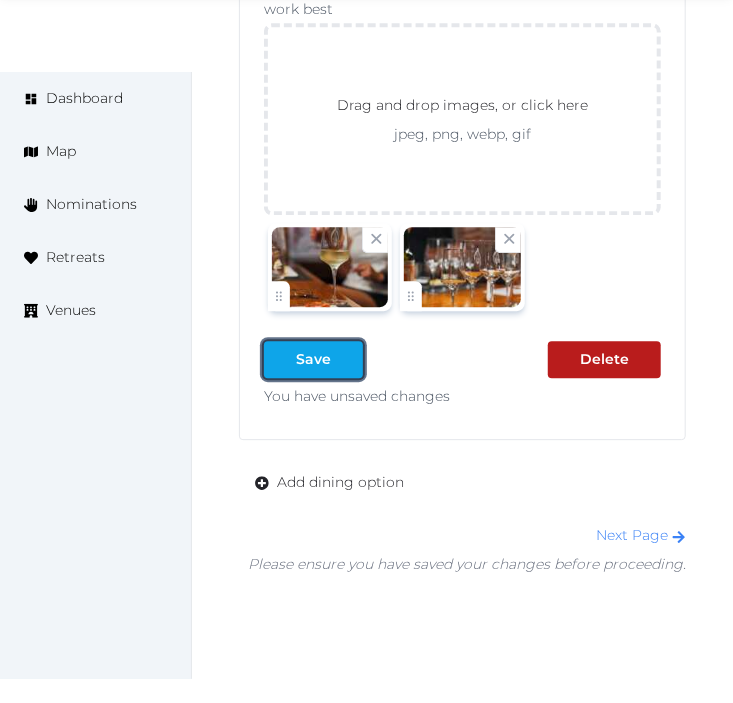 click at bounding box center (280, 359) 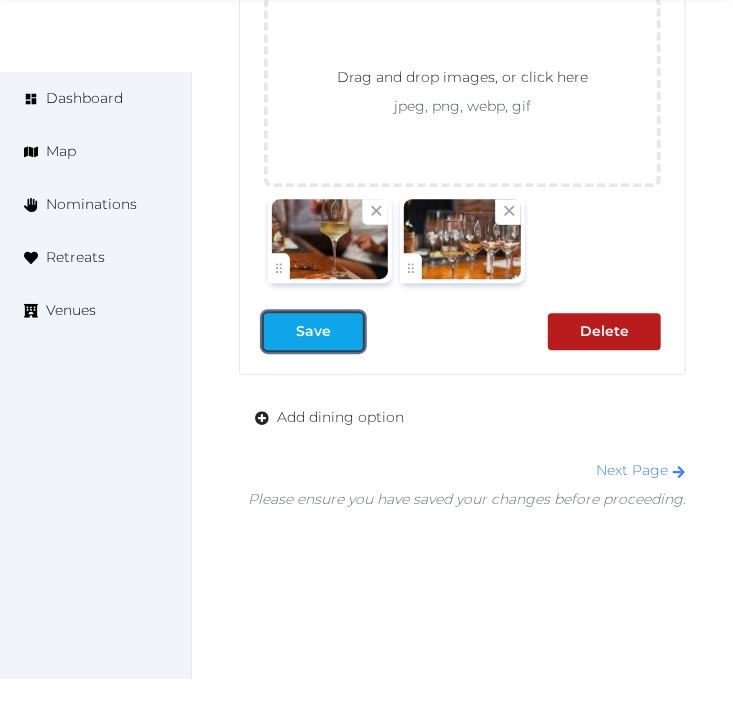 click at bounding box center [347, 331] 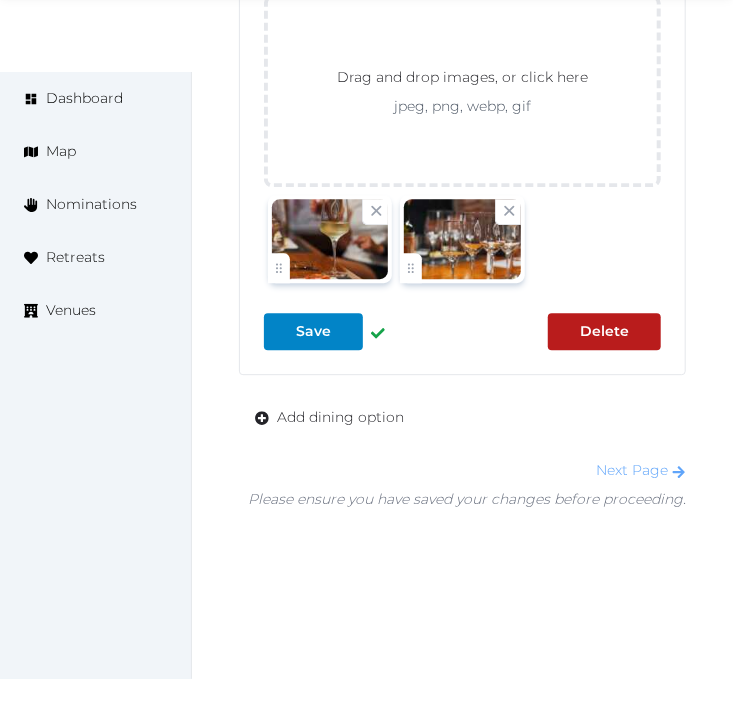 click on "Next Page" at bounding box center [641, 470] 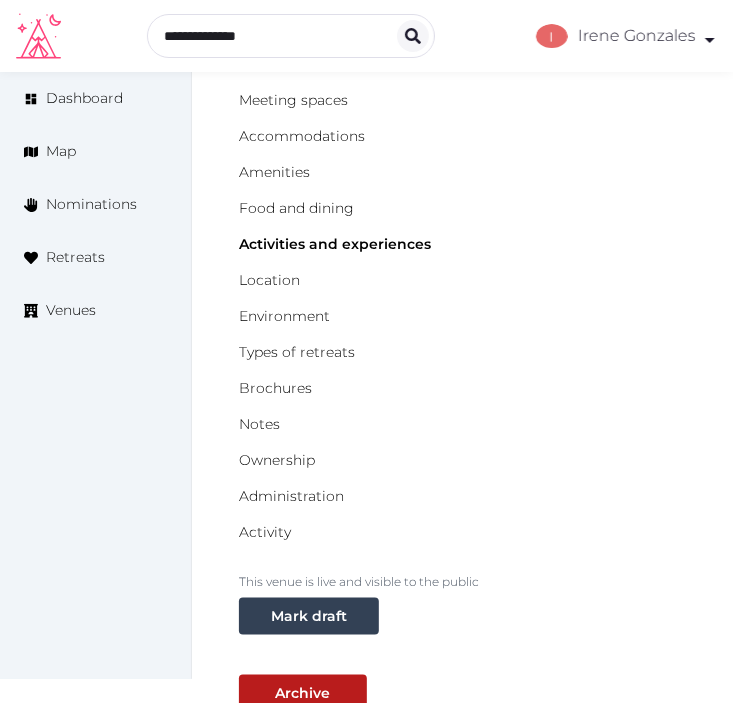 scroll, scrollTop: 0, scrollLeft: 0, axis: both 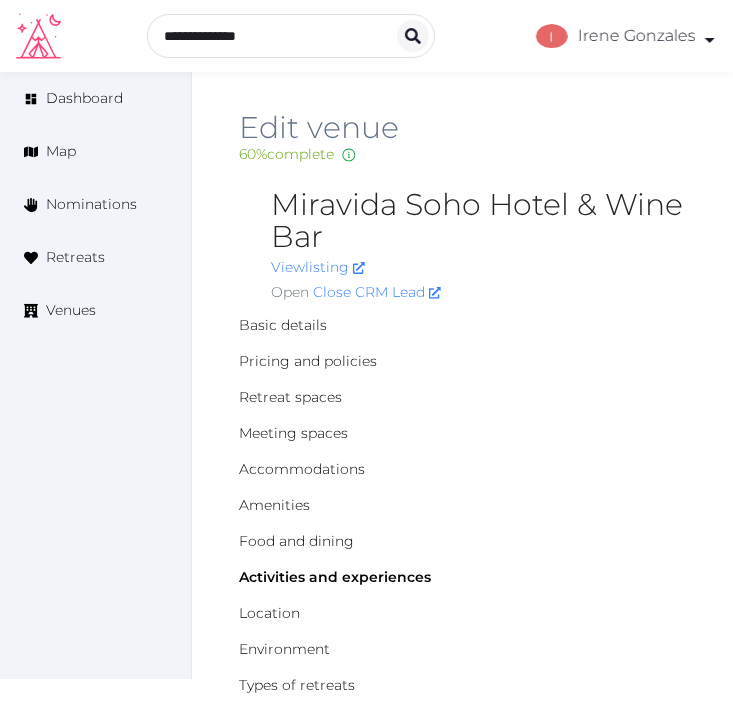 click on "Miravida Soho Hotel & Wine Bar" at bounding box center (478, 221) 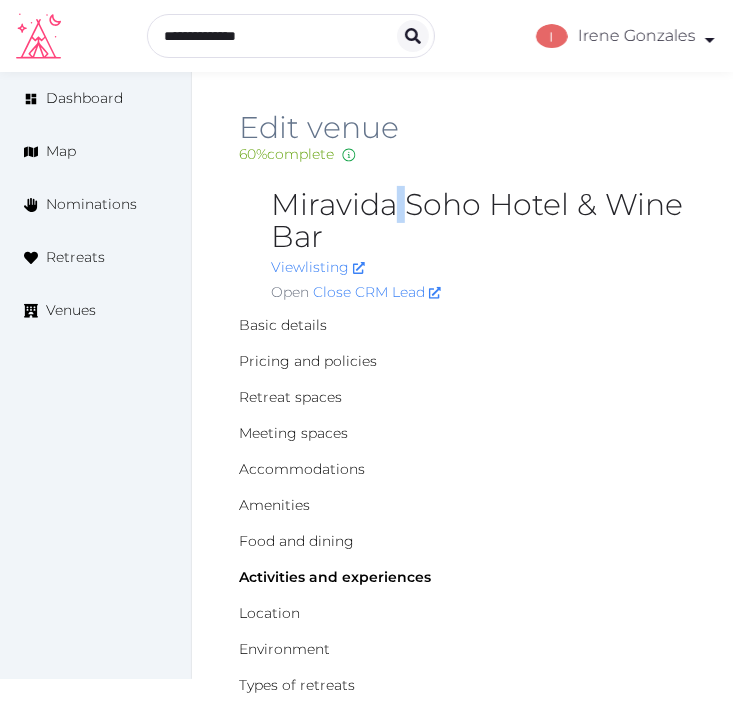 click on "Miravida Soho Hotel & Wine Bar" at bounding box center (478, 221) 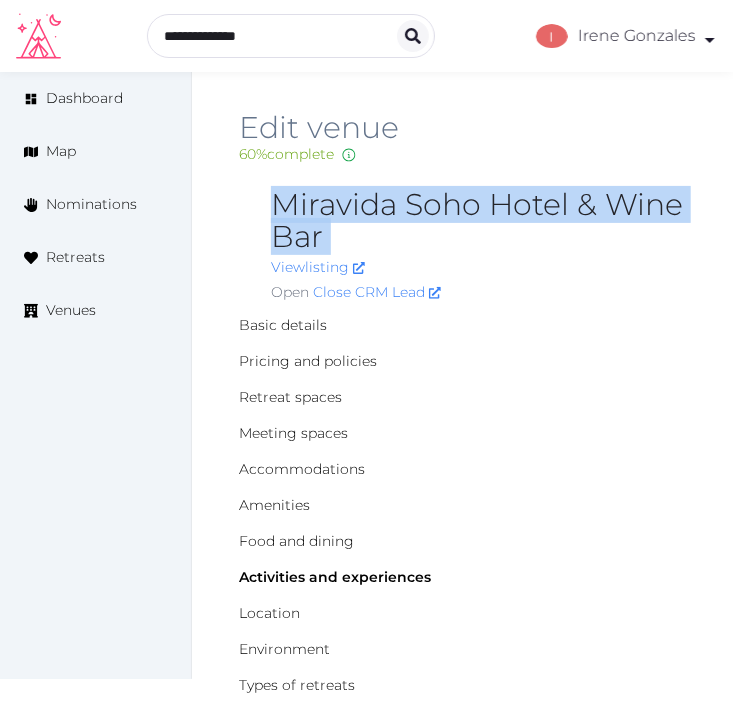 click on "Miravida Soho Hotel & Wine Bar" at bounding box center (478, 221) 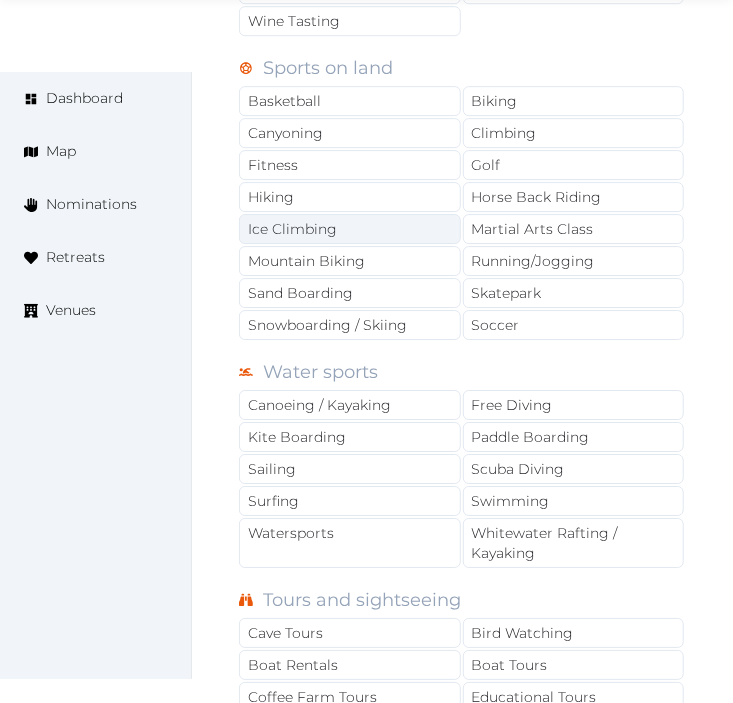 scroll, scrollTop: 1444, scrollLeft: 0, axis: vertical 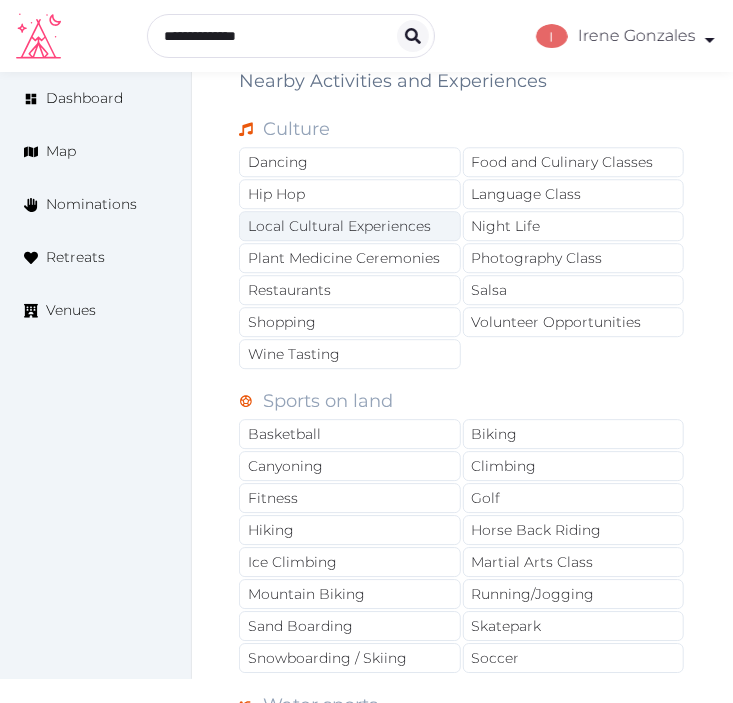 drag, startPoint x: 384, startPoint y: 220, endPoint x: 427, endPoint y: 237, distance: 46.238514 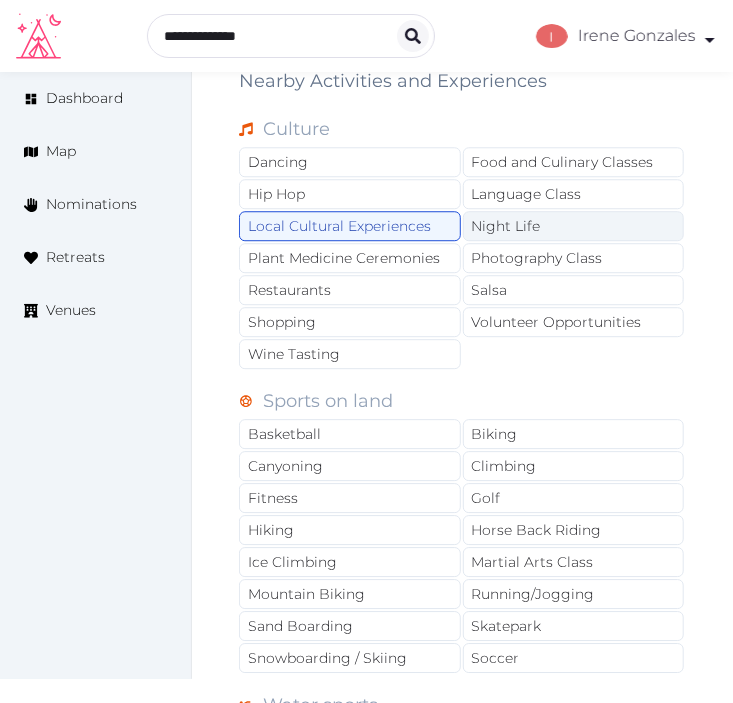click on "Night Life" at bounding box center (574, 226) 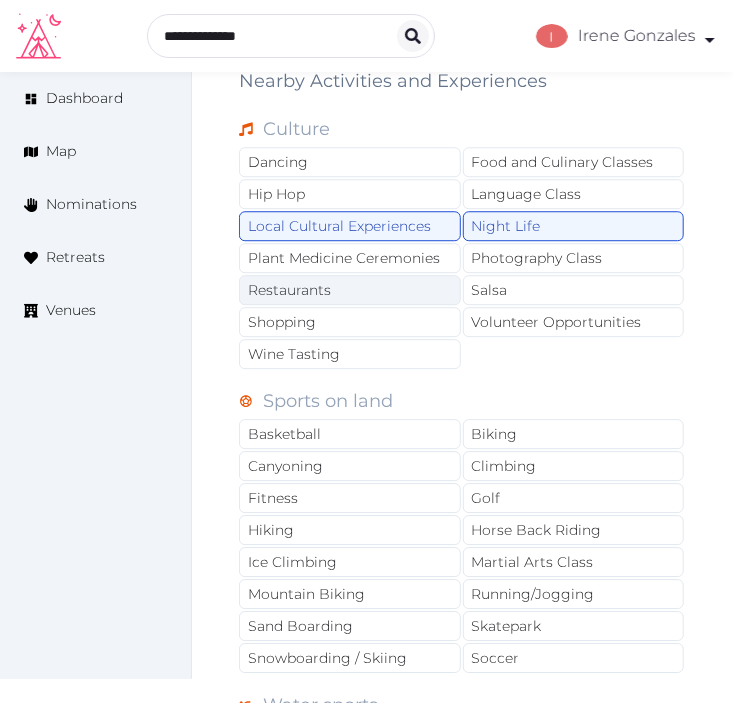 click on "Restaurants" at bounding box center [350, 290] 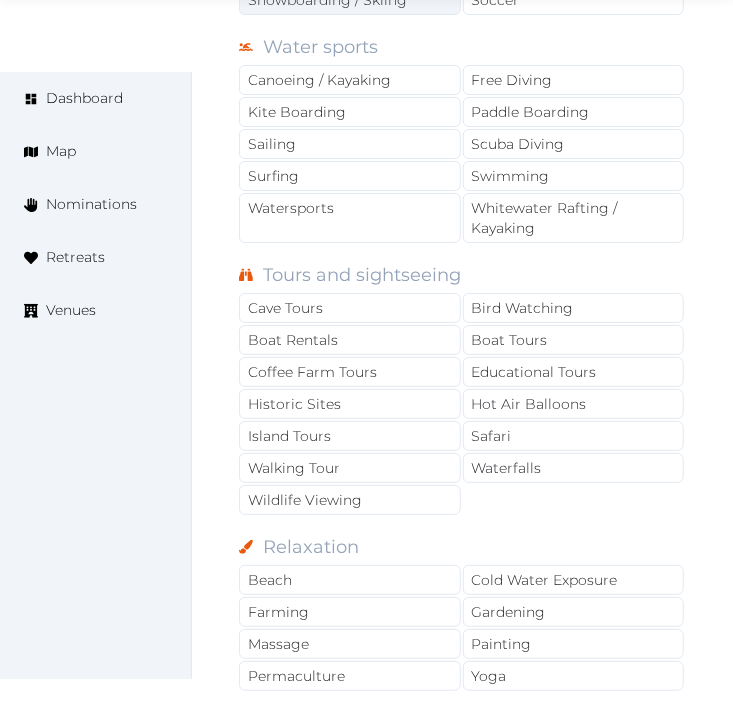 scroll, scrollTop: 2111, scrollLeft: 0, axis: vertical 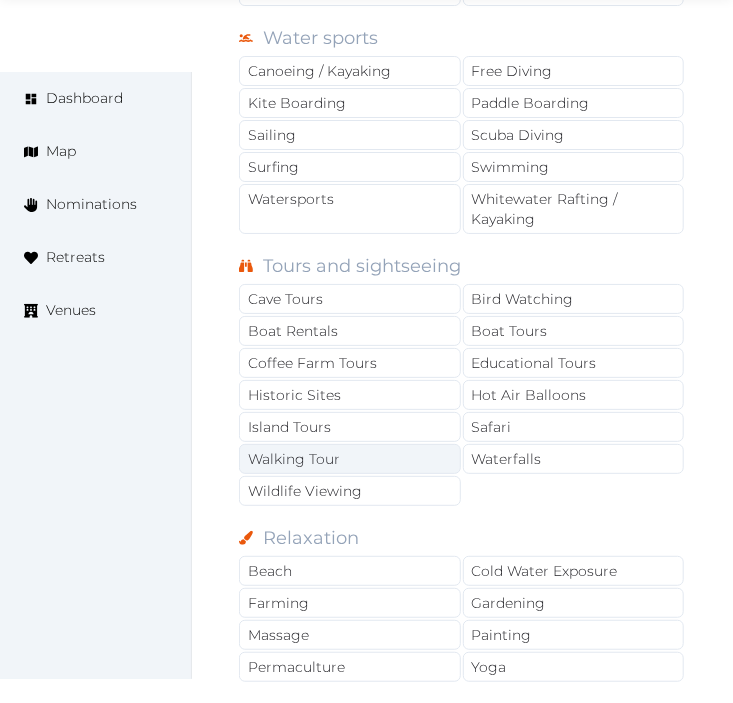 click on "Walking Tour" at bounding box center (350, 459) 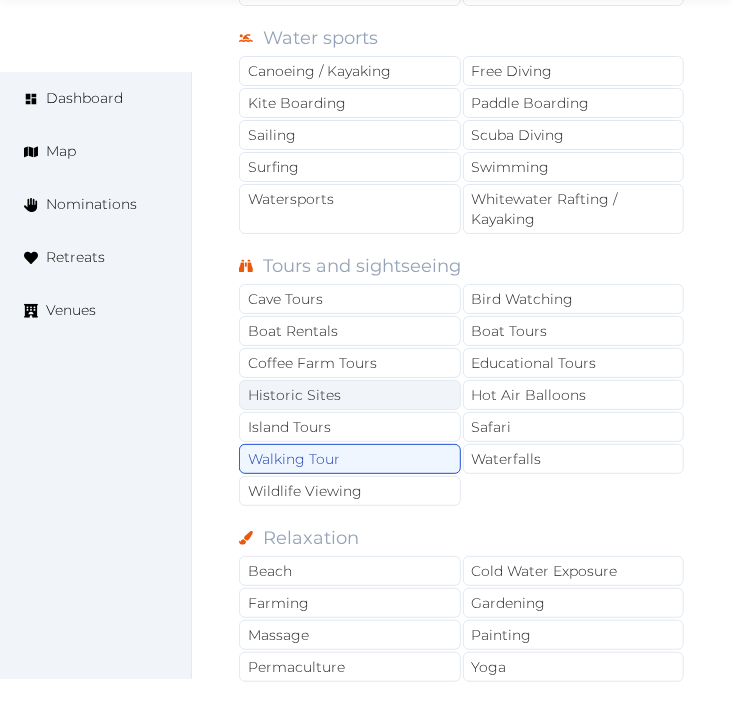click on "Historic Sites" at bounding box center (350, 395) 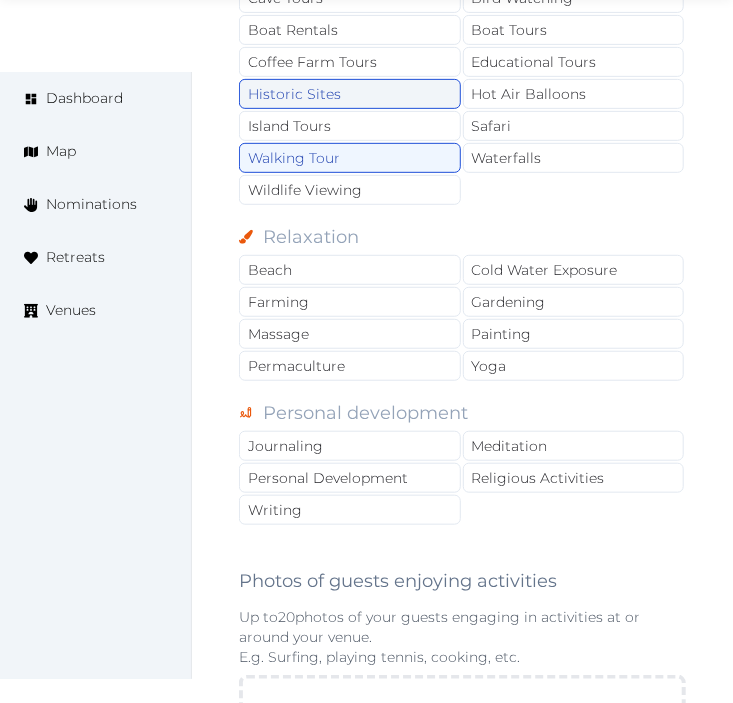 scroll, scrollTop: 2444, scrollLeft: 0, axis: vertical 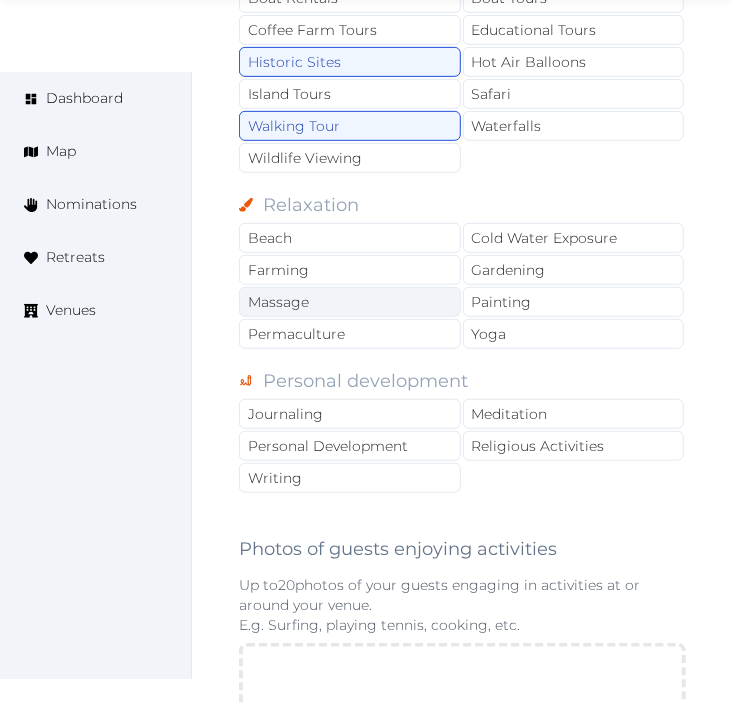 click on "Massage" at bounding box center (350, 302) 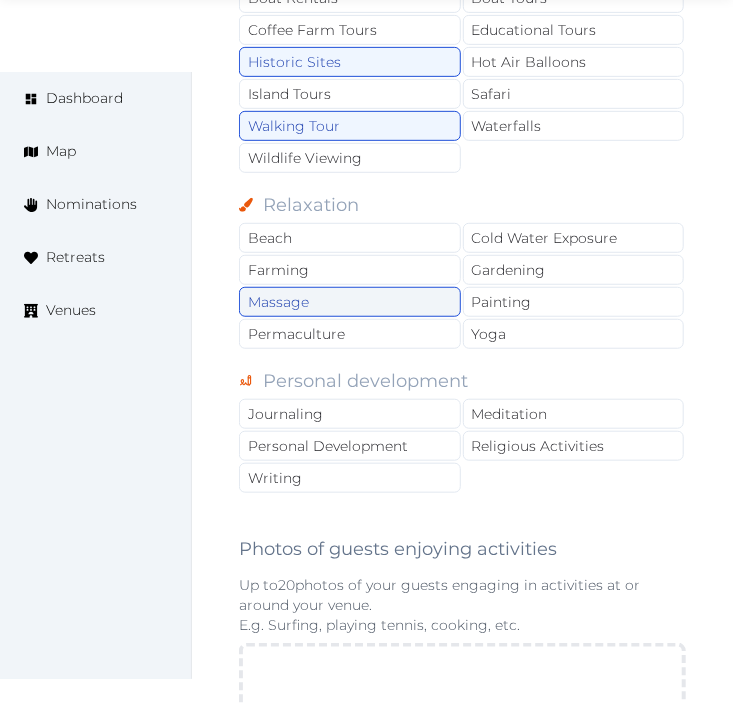 click on "Massage" at bounding box center (350, 302) 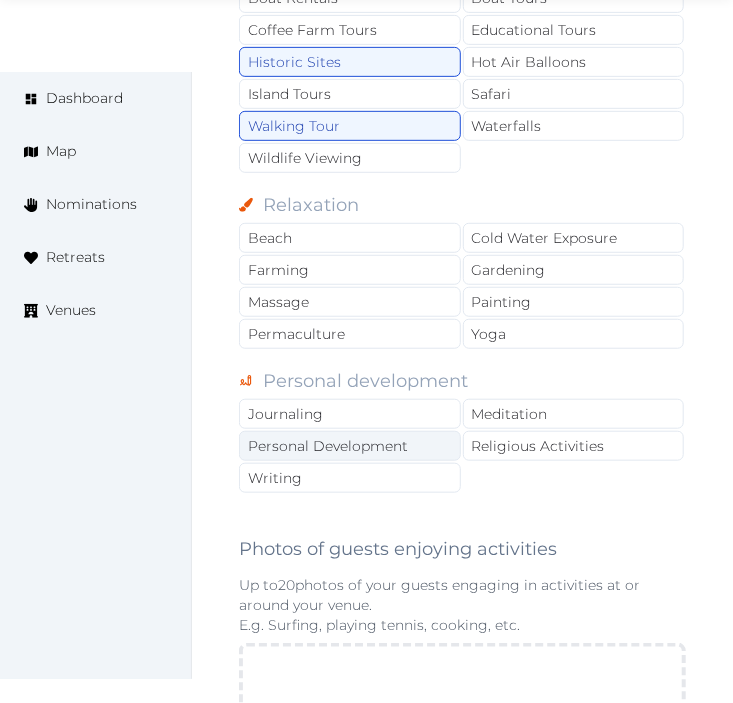 click on "Personal Development" at bounding box center (350, 446) 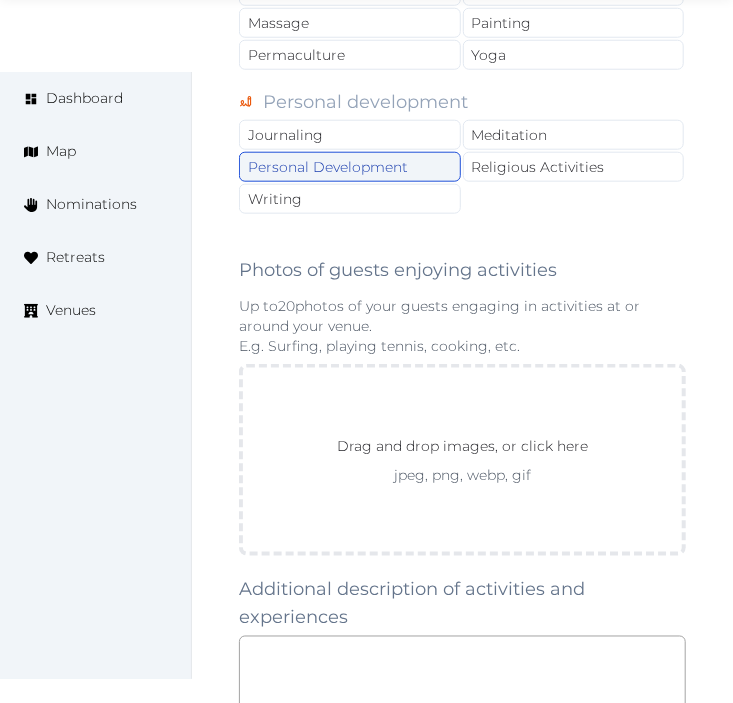 scroll, scrollTop: 2777, scrollLeft: 0, axis: vertical 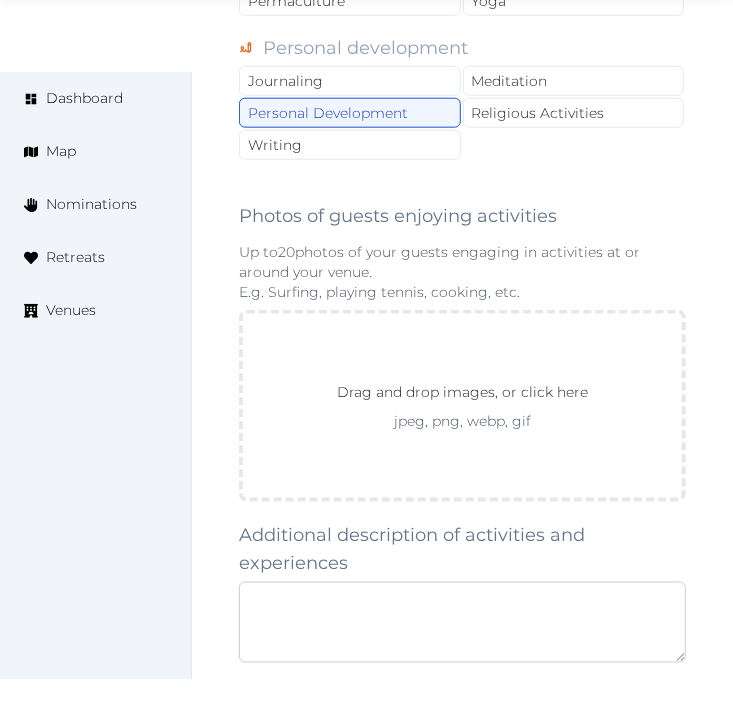 click at bounding box center [462, 622] 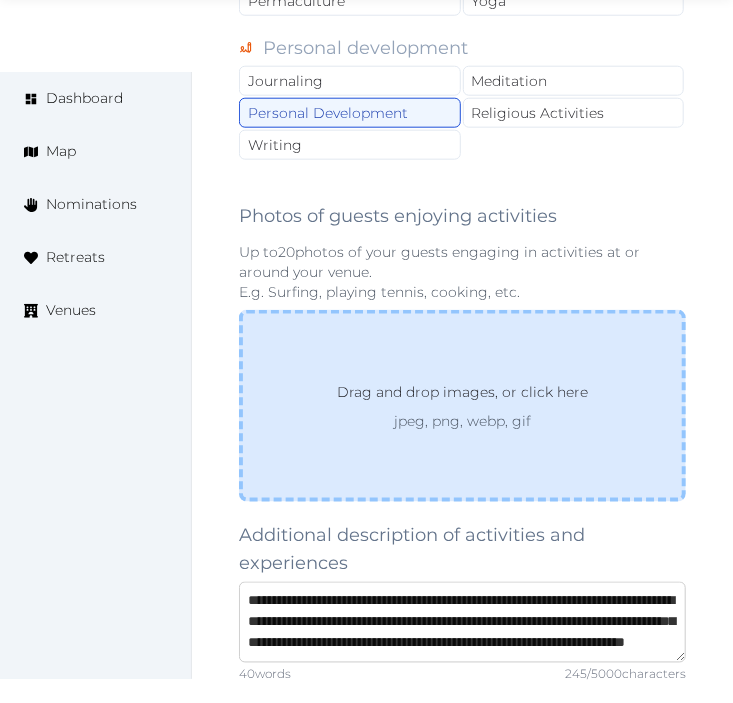 scroll, scrollTop: 52, scrollLeft: 0, axis: vertical 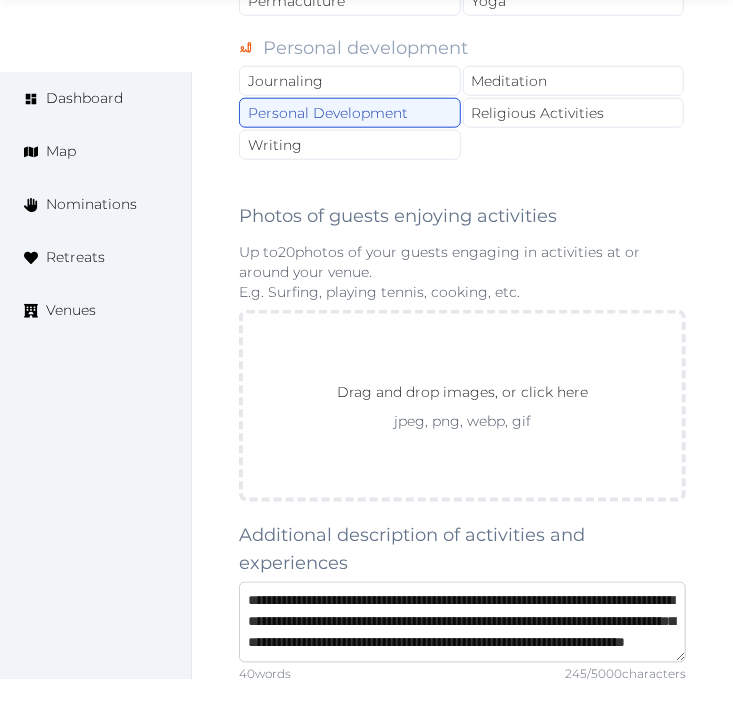 type on "**********" 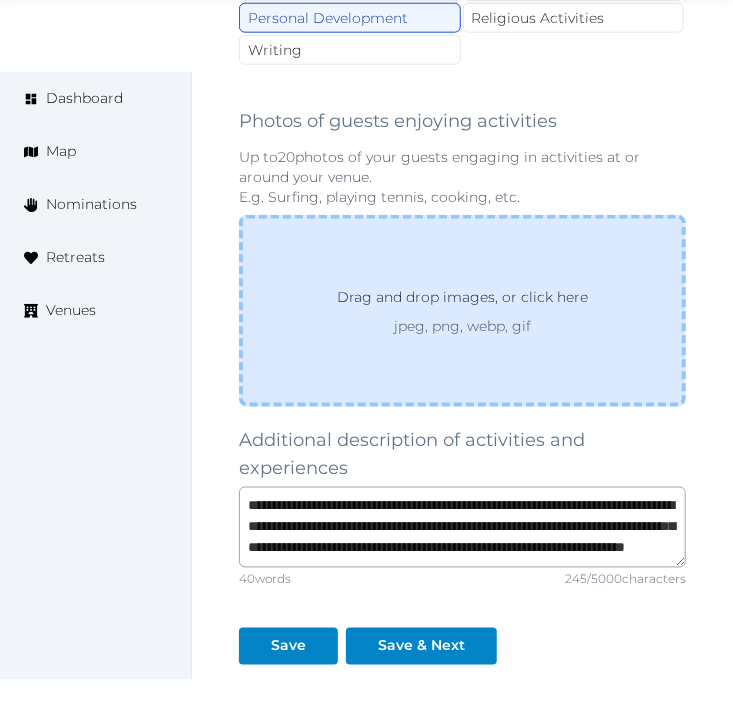 scroll, scrollTop: 3000, scrollLeft: 0, axis: vertical 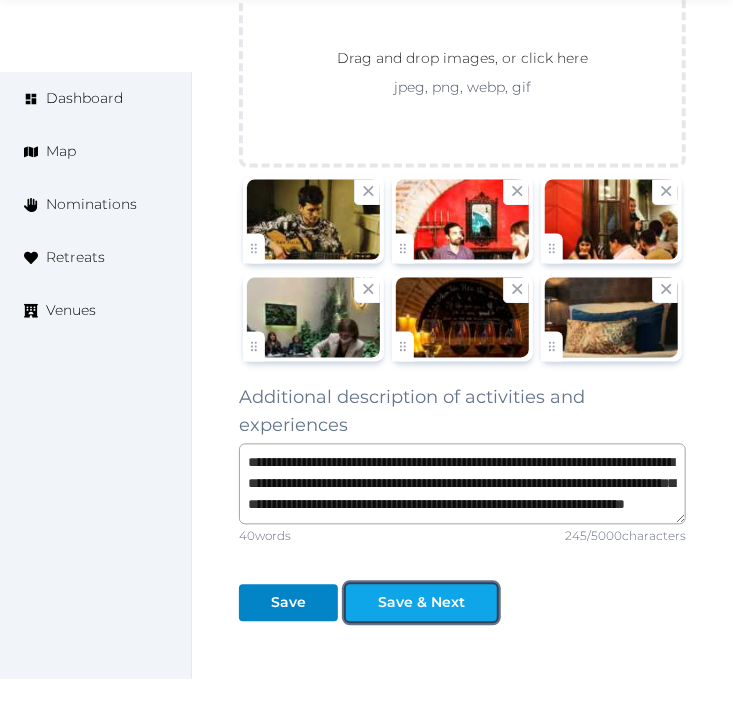 click on "Save & Next" at bounding box center [421, 603] 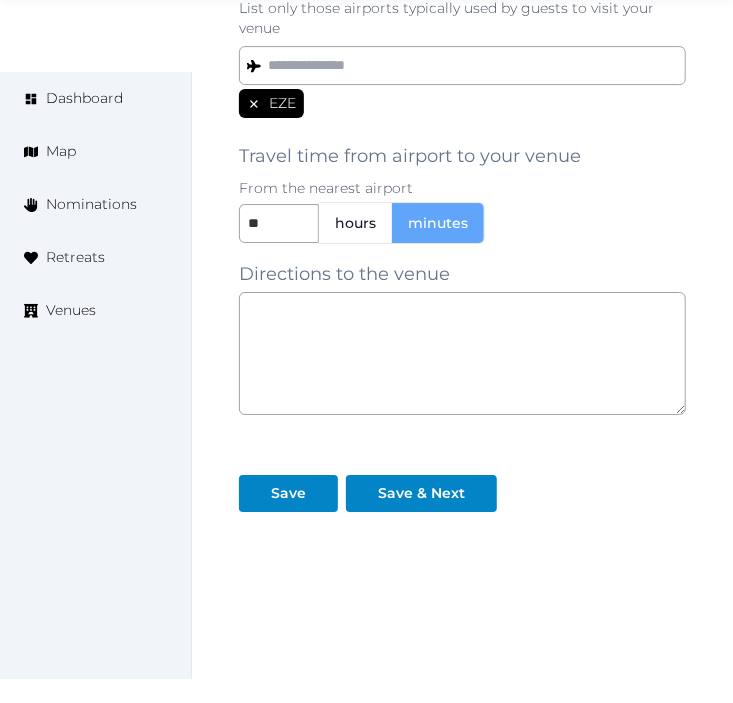 scroll, scrollTop: 1888, scrollLeft: 0, axis: vertical 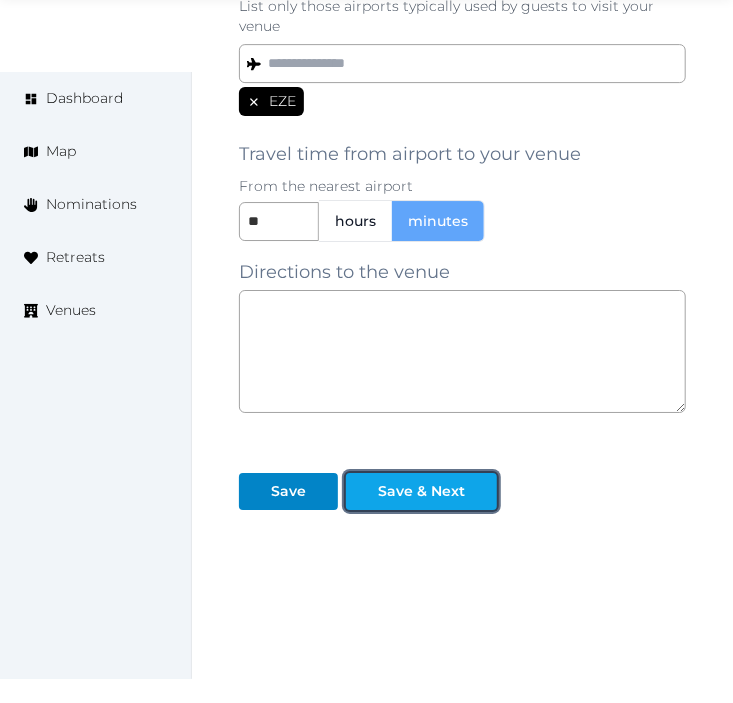 click on "Save & Next" at bounding box center (421, 491) 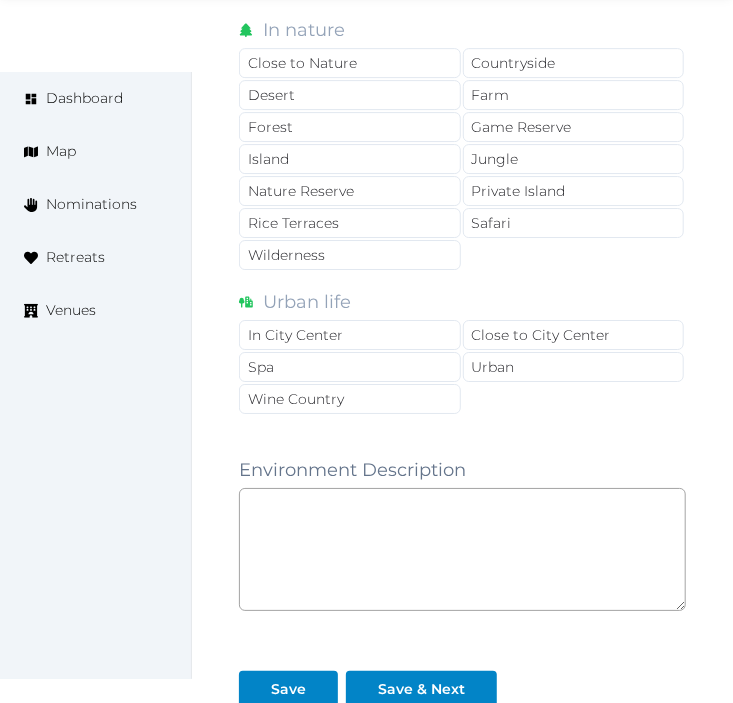 scroll, scrollTop: 2000, scrollLeft: 0, axis: vertical 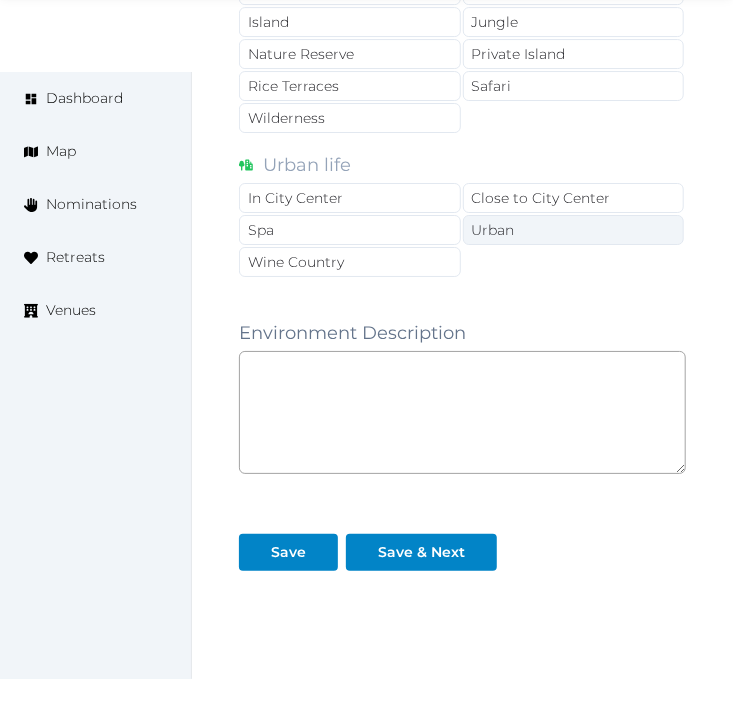 click on "Urban" at bounding box center (574, 230) 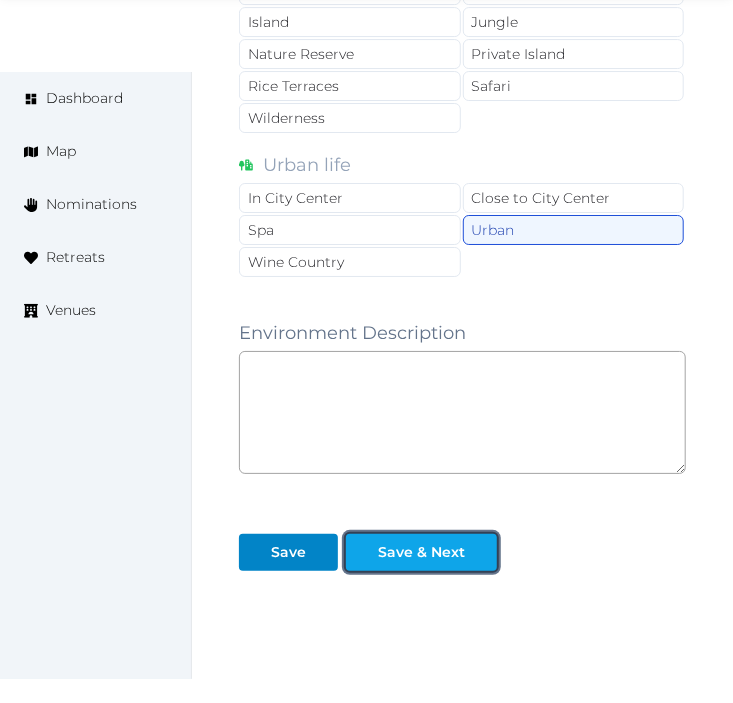 click on "Save & Next" at bounding box center [421, 552] 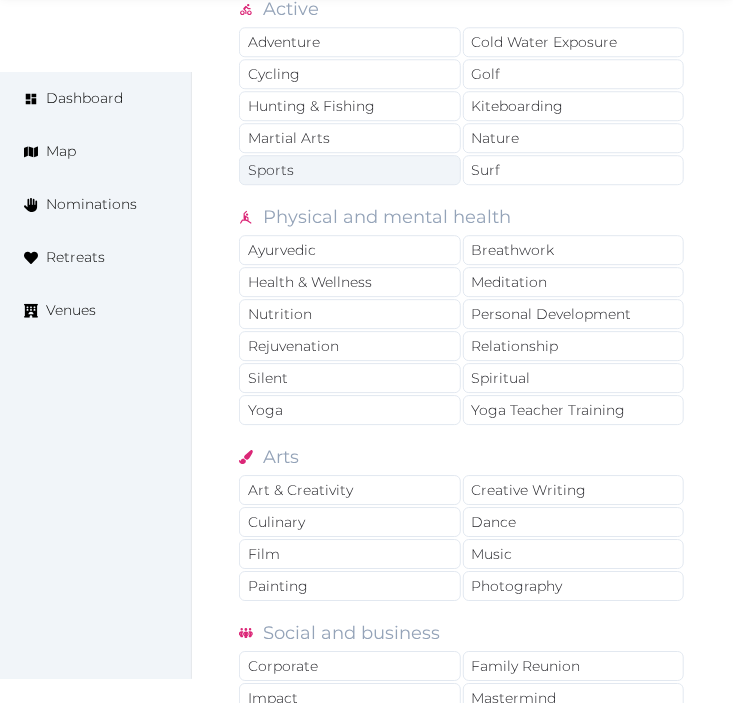 scroll, scrollTop: 1666, scrollLeft: 0, axis: vertical 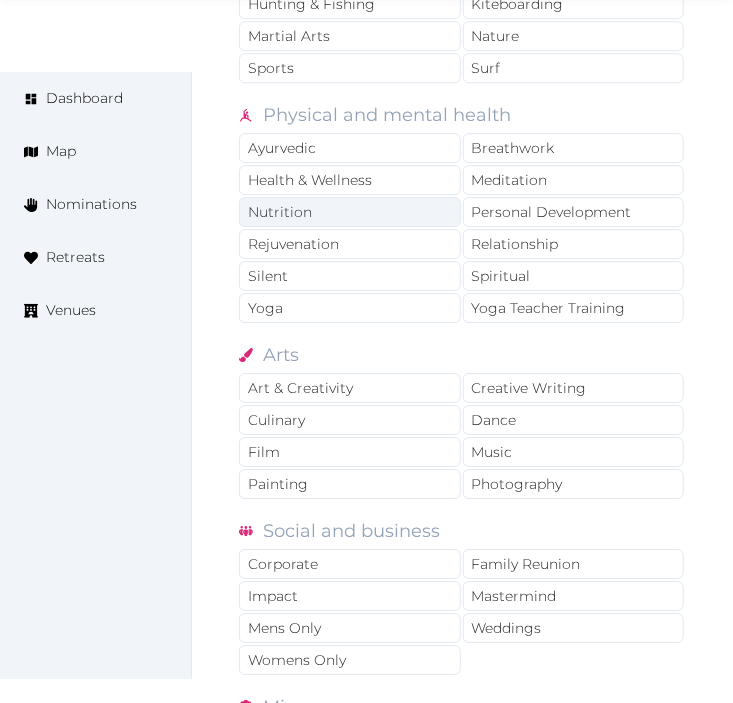 drag, startPoint x: 350, startPoint y: 187, endPoint x: 403, endPoint y: 207, distance: 56.648037 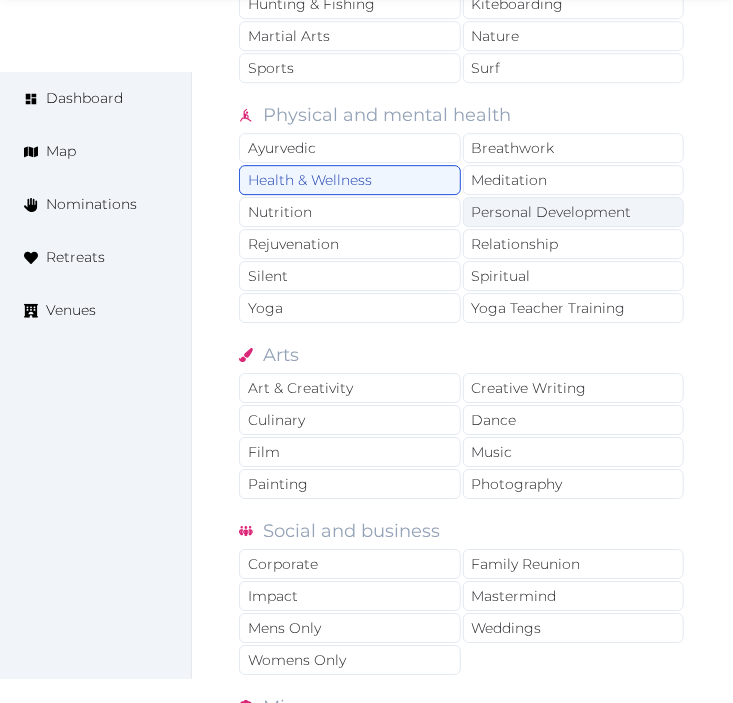 drag, startPoint x: 468, startPoint y: 212, endPoint x: 497, endPoint y: 226, distance: 32.202484 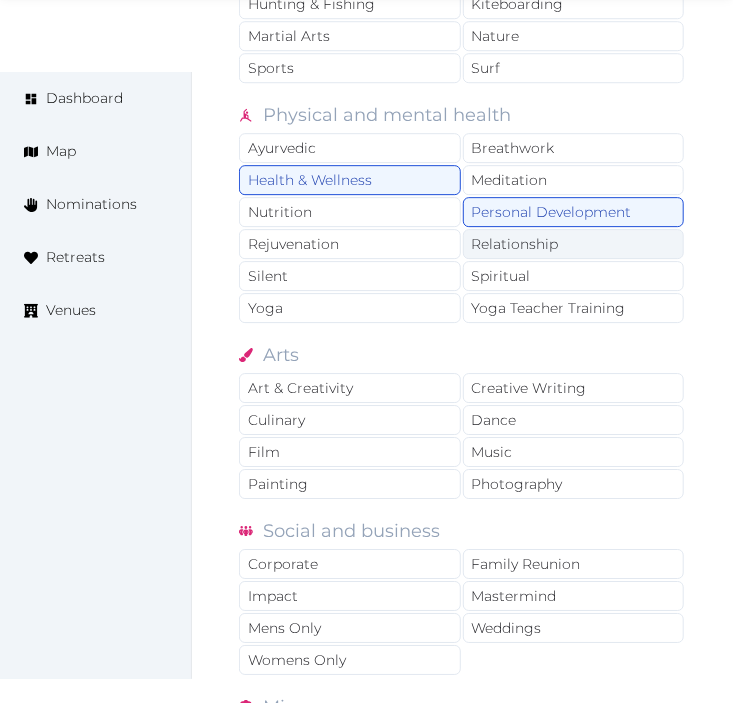 click on "Relationship" at bounding box center (574, 244) 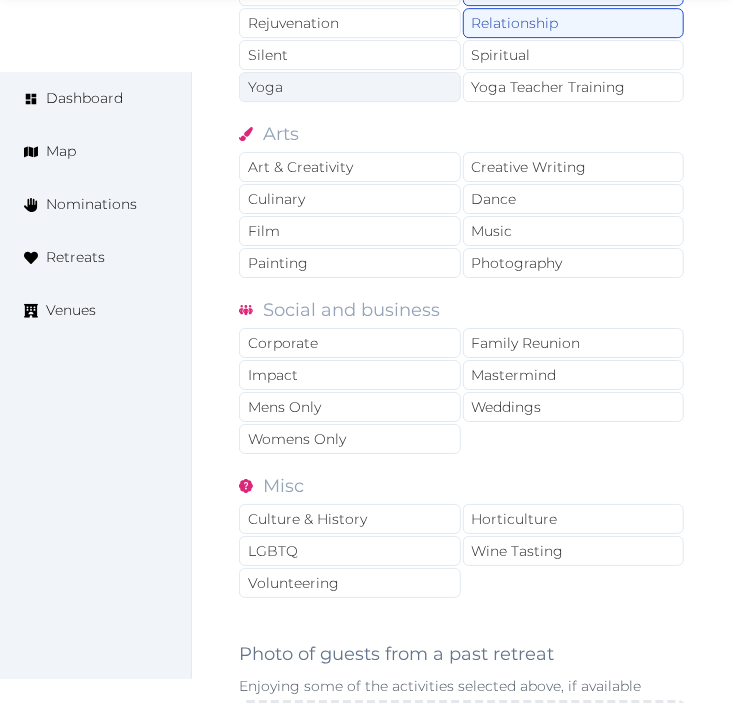 scroll, scrollTop: 1888, scrollLeft: 0, axis: vertical 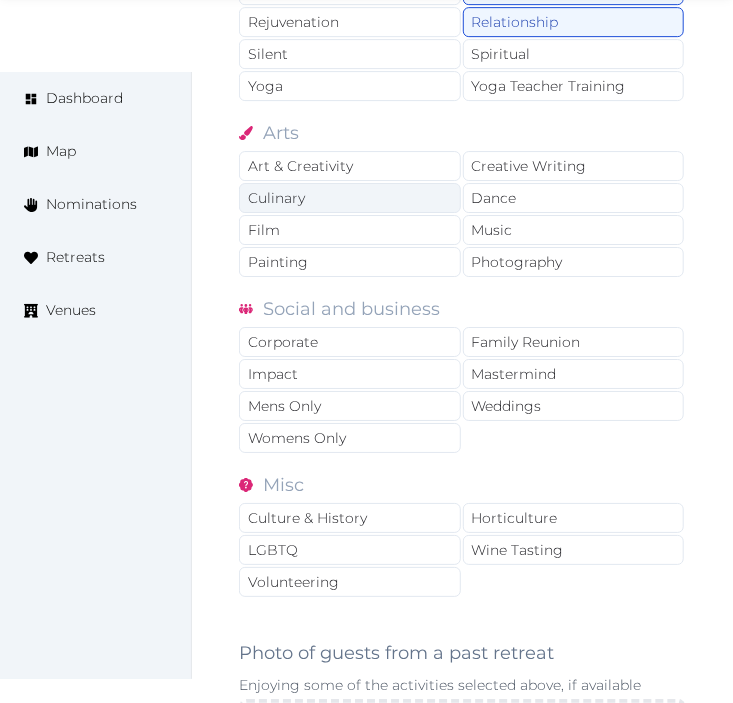 click on "Culinary" at bounding box center [350, 198] 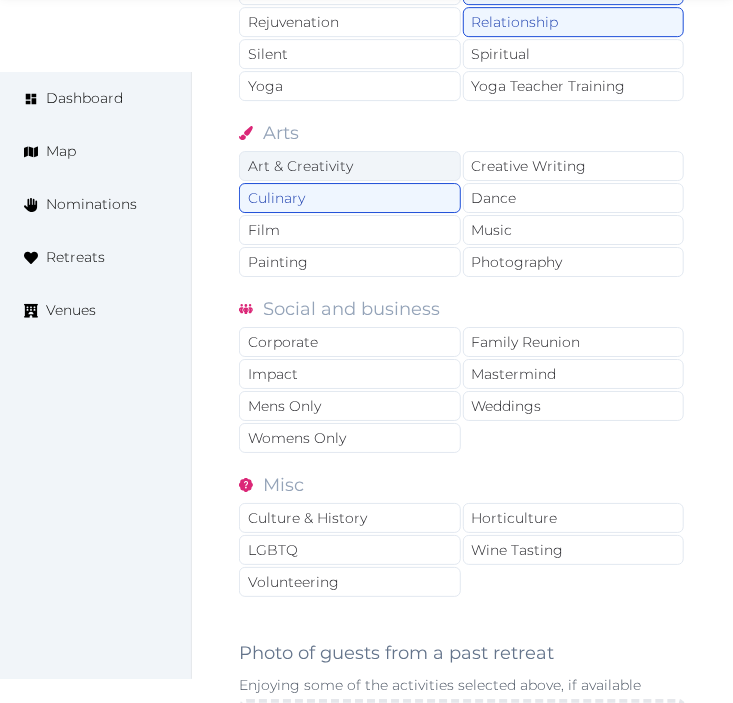 click on "Art & Creativity" at bounding box center [350, 166] 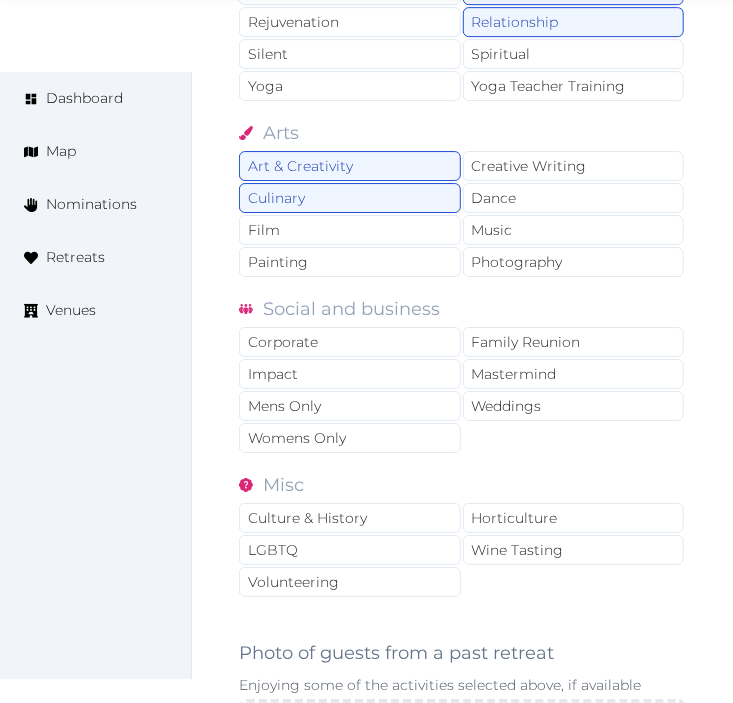 scroll, scrollTop: 2000, scrollLeft: 0, axis: vertical 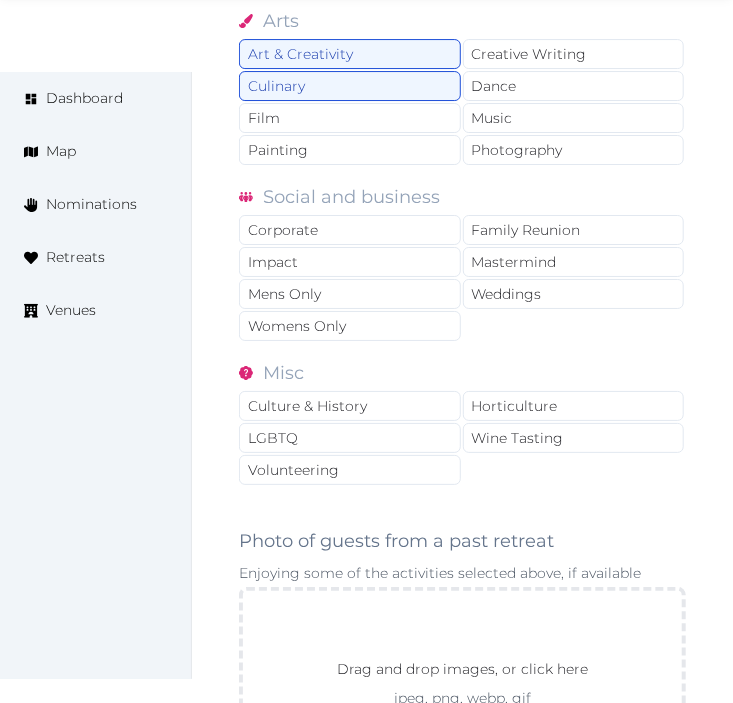 click on "Social and business" at bounding box center (351, 199) 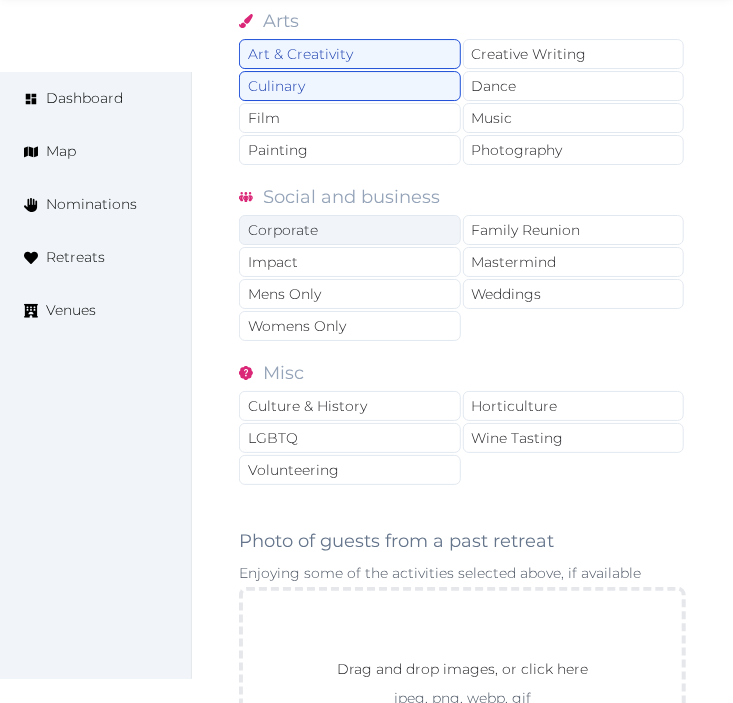 click on "Corporate" at bounding box center [350, 230] 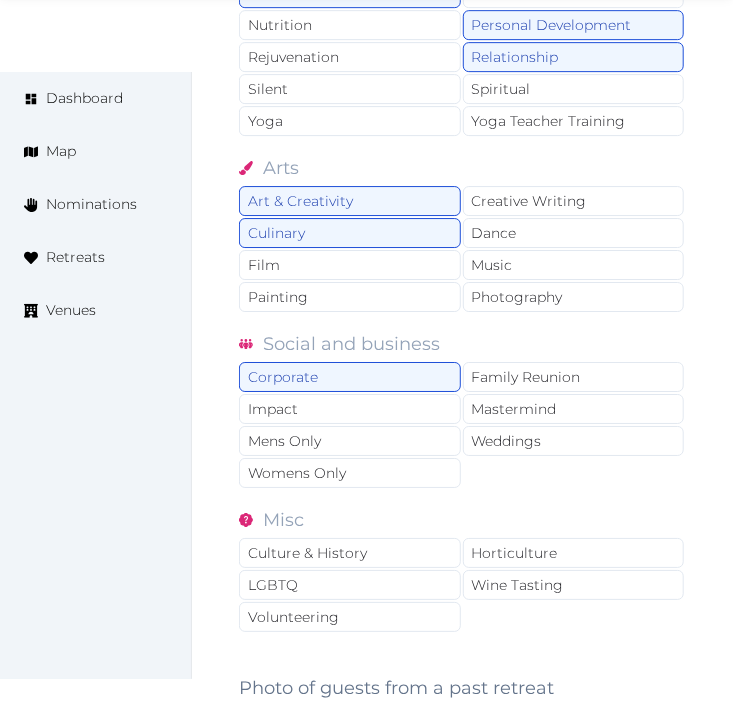 scroll, scrollTop: 1888, scrollLeft: 0, axis: vertical 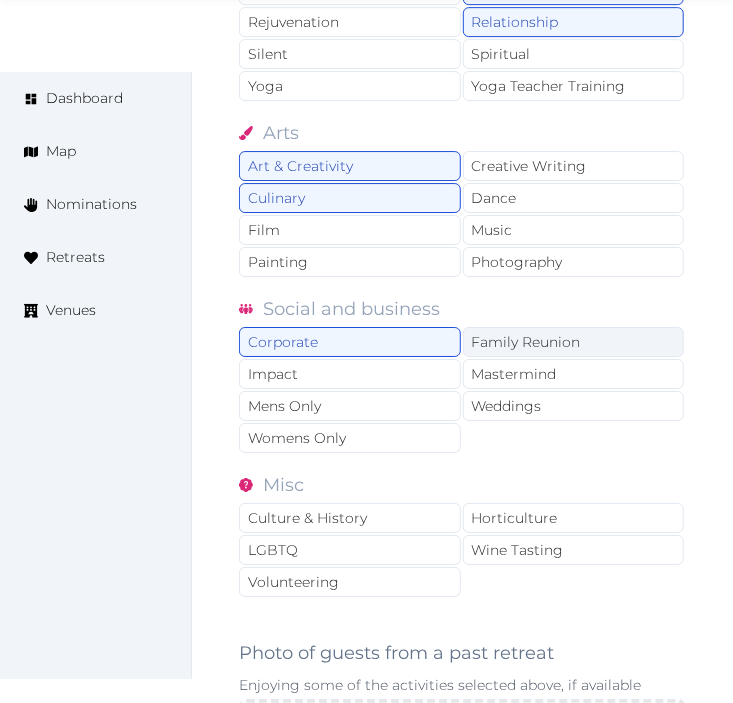click on "Family Reunion" at bounding box center [574, 342] 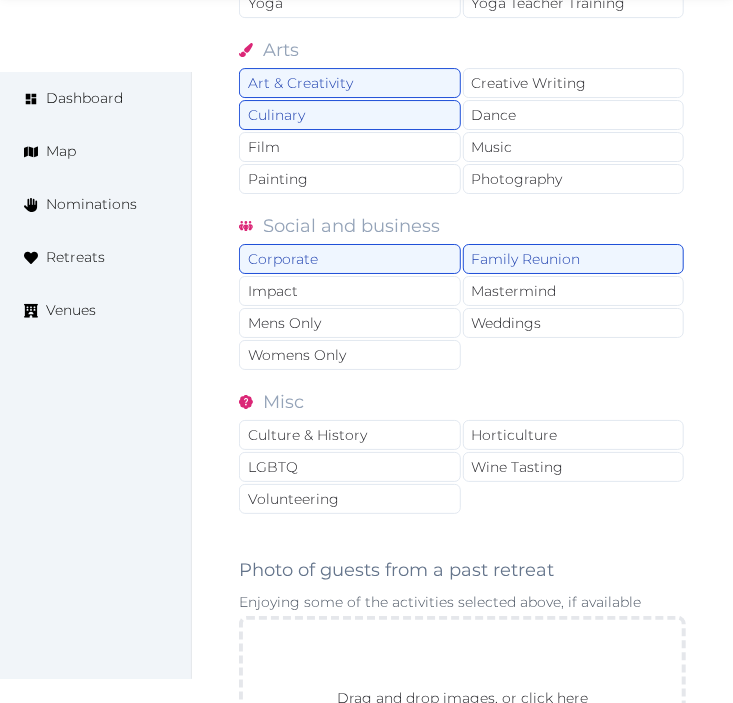 scroll, scrollTop: 2111, scrollLeft: 0, axis: vertical 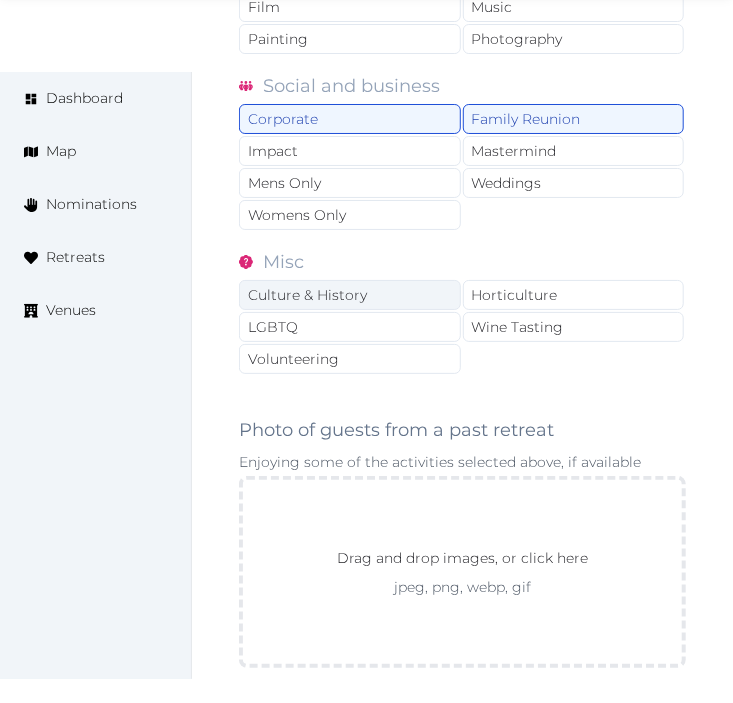 click on "Culture & History" at bounding box center (350, 295) 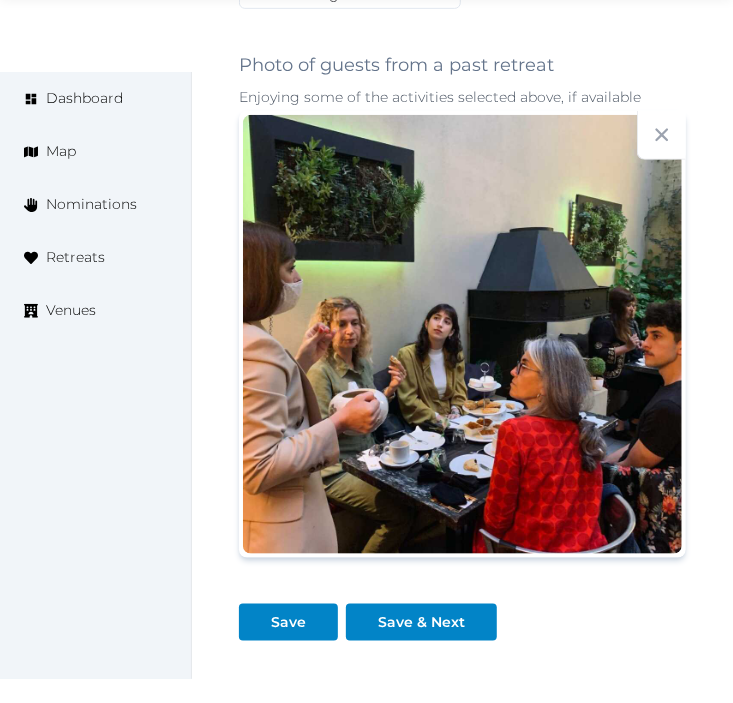 scroll, scrollTop: 2643, scrollLeft: 0, axis: vertical 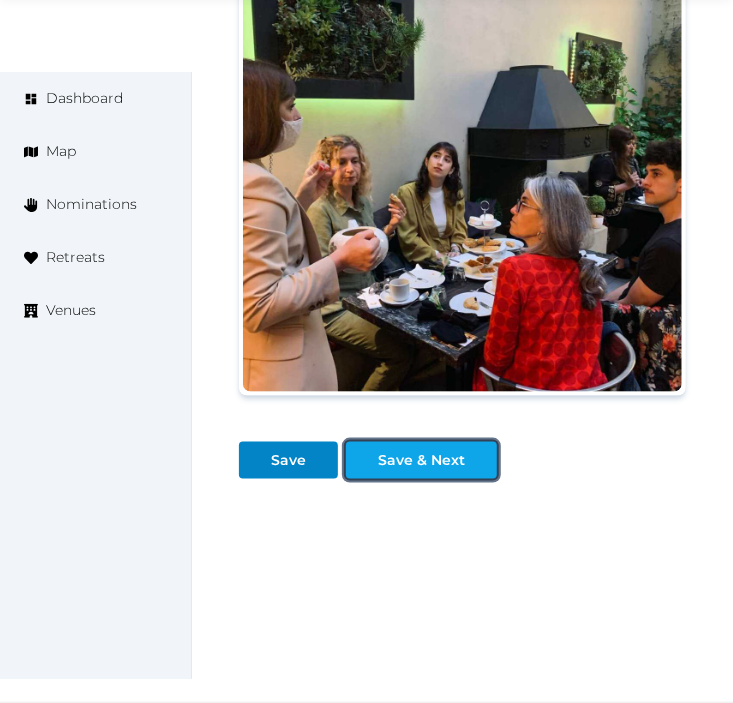 click on "Save & Next" at bounding box center [421, 460] 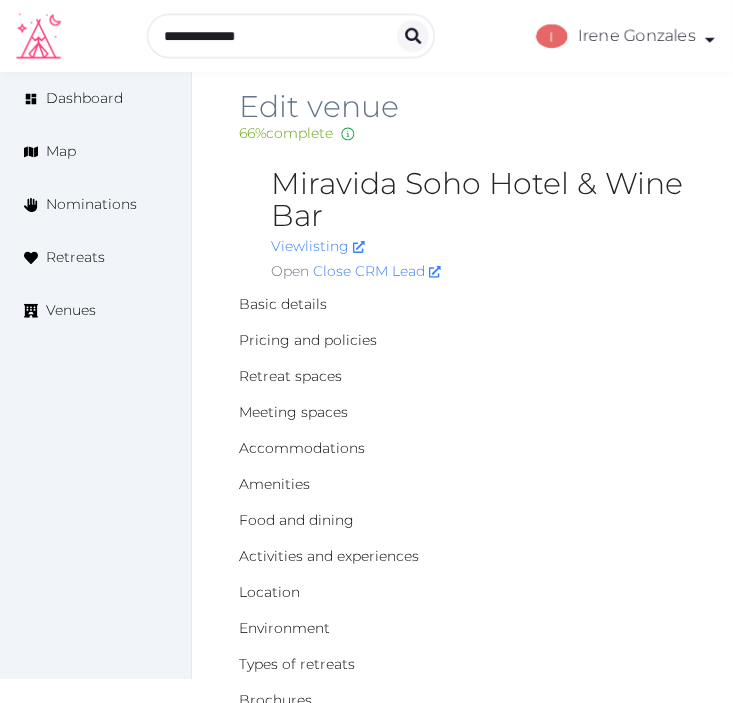 scroll, scrollTop: 0, scrollLeft: 0, axis: both 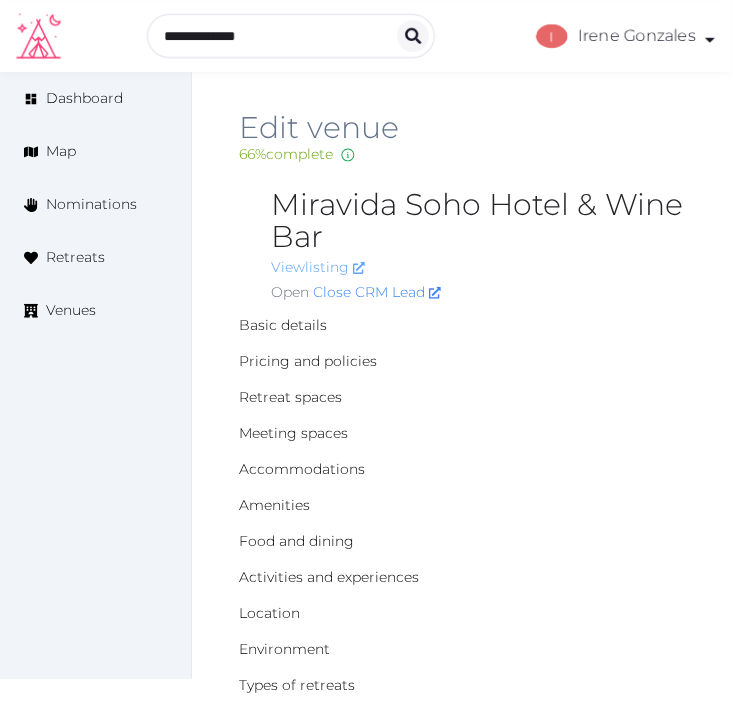 click on "View  listing" at bounding box center (318, 267) 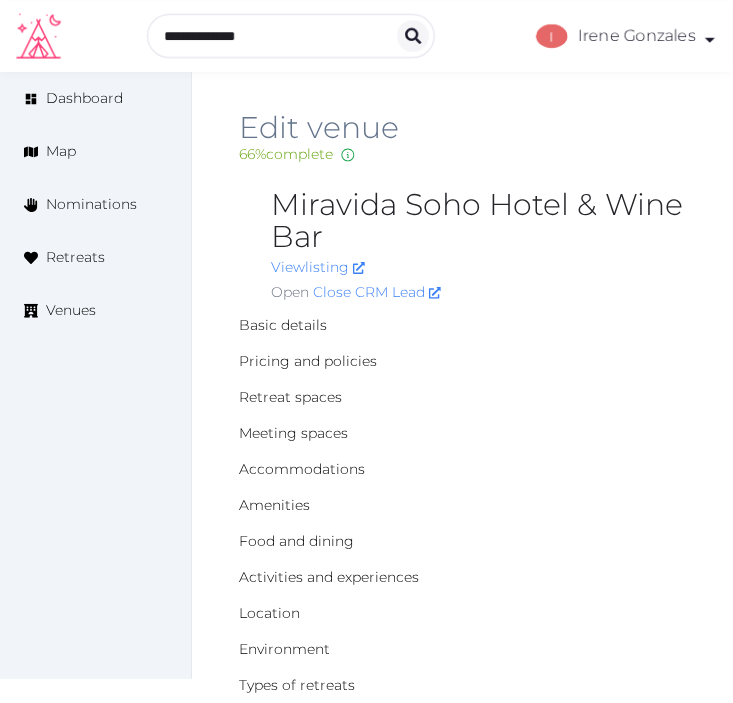 click on "Miravida Soho Hotel & Wine Bar" at bounding box center (478, 221) 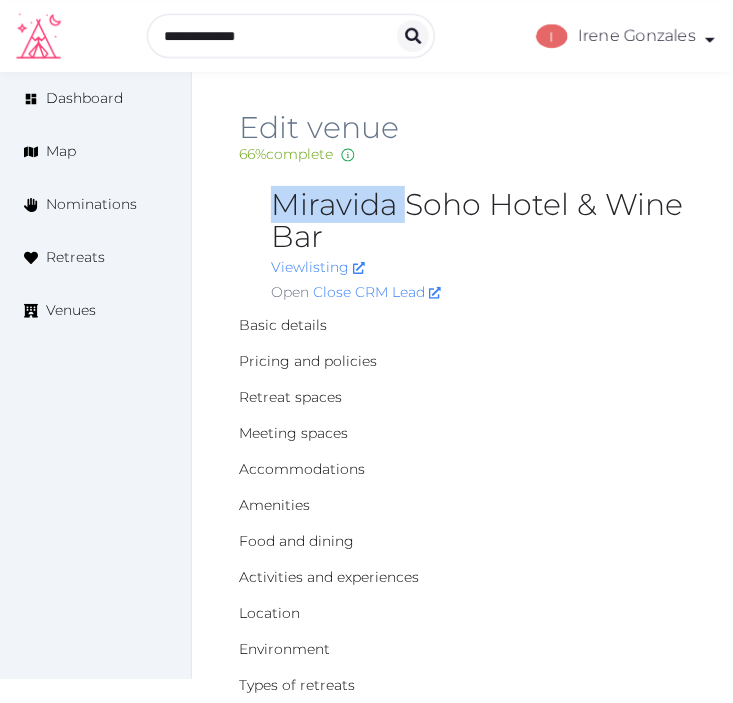click on "Miravida Soho Hotel & Wine Bar" at bounding box center (478, 221) 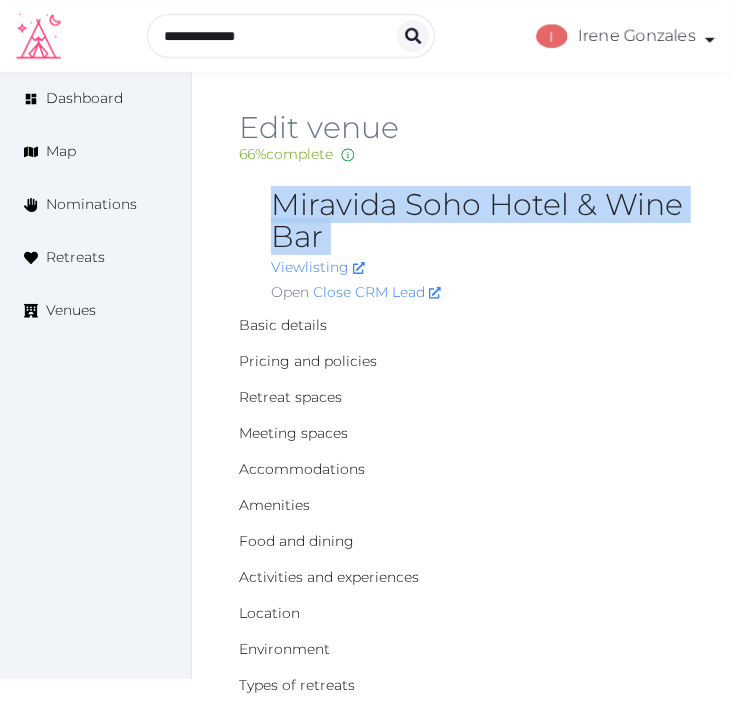click on "Miravida Soho Hotel & Wine Bar" at bounding box center [478, 221] 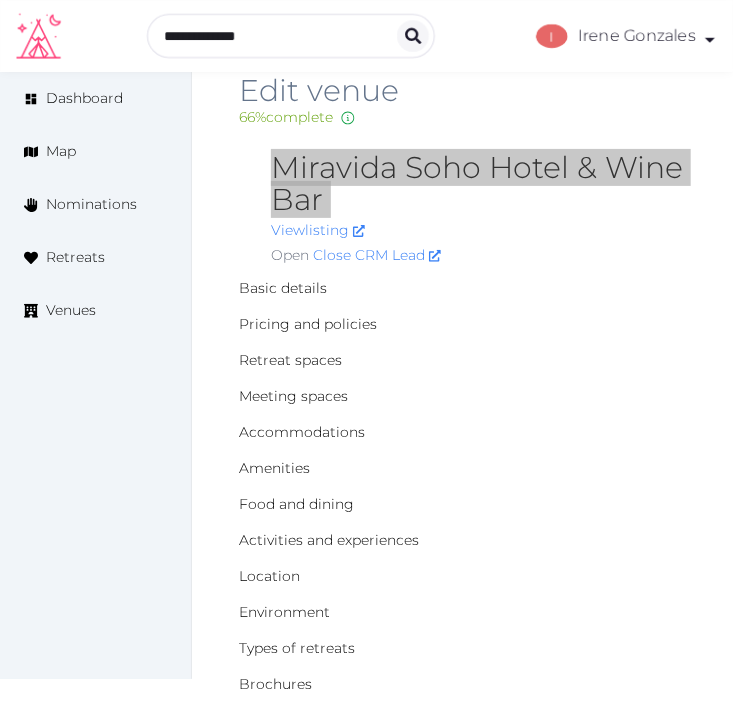 scroll, scrollTop: 0, scrollLeft: 0, axis: both 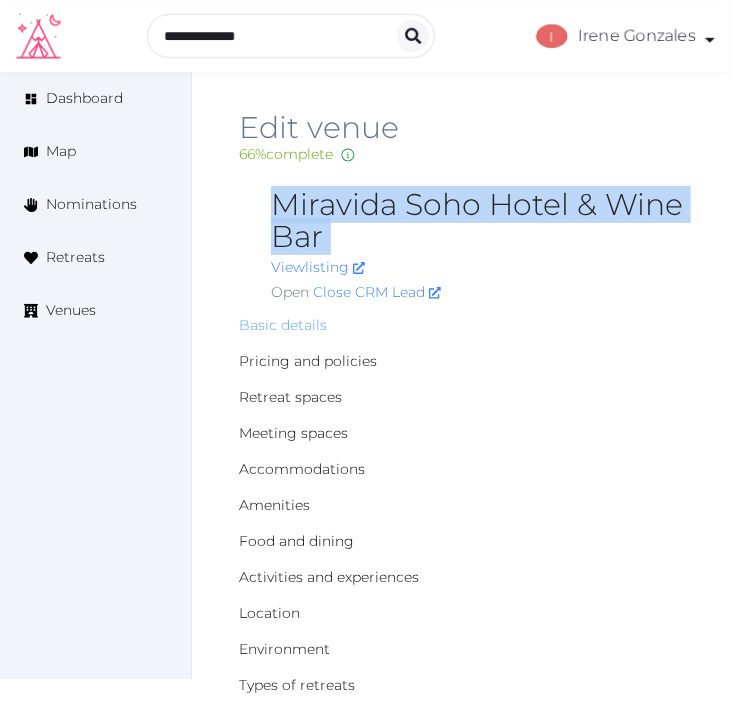 click on "Basic details" at bounding box center [283, 325] 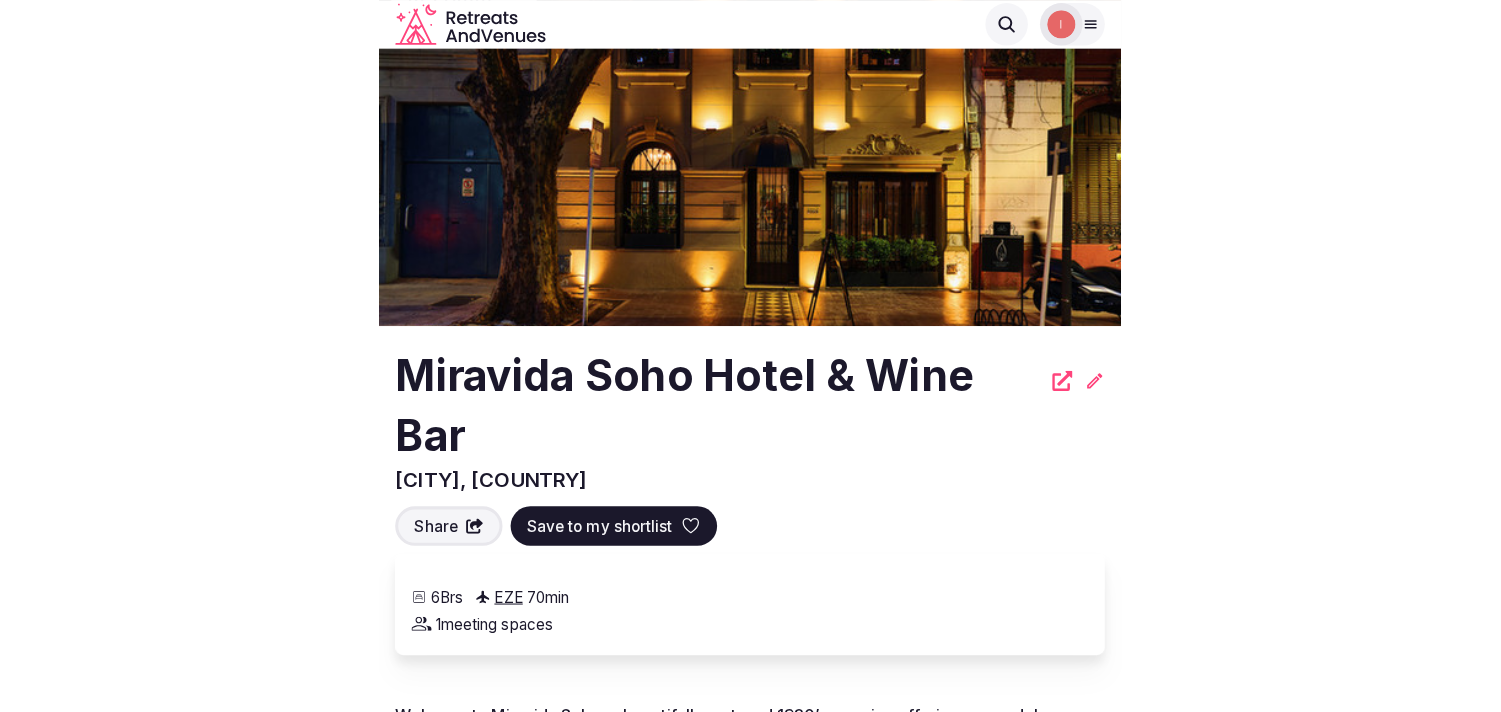 scroll, scrollTop: 0, scrollLeft: 0, axis: both 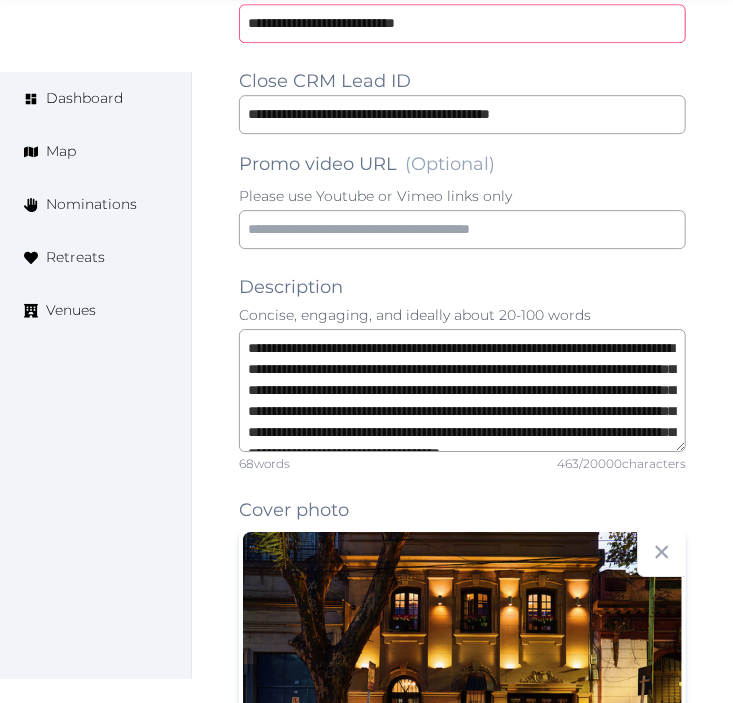click on "**********" at bounding box center (462, 23) 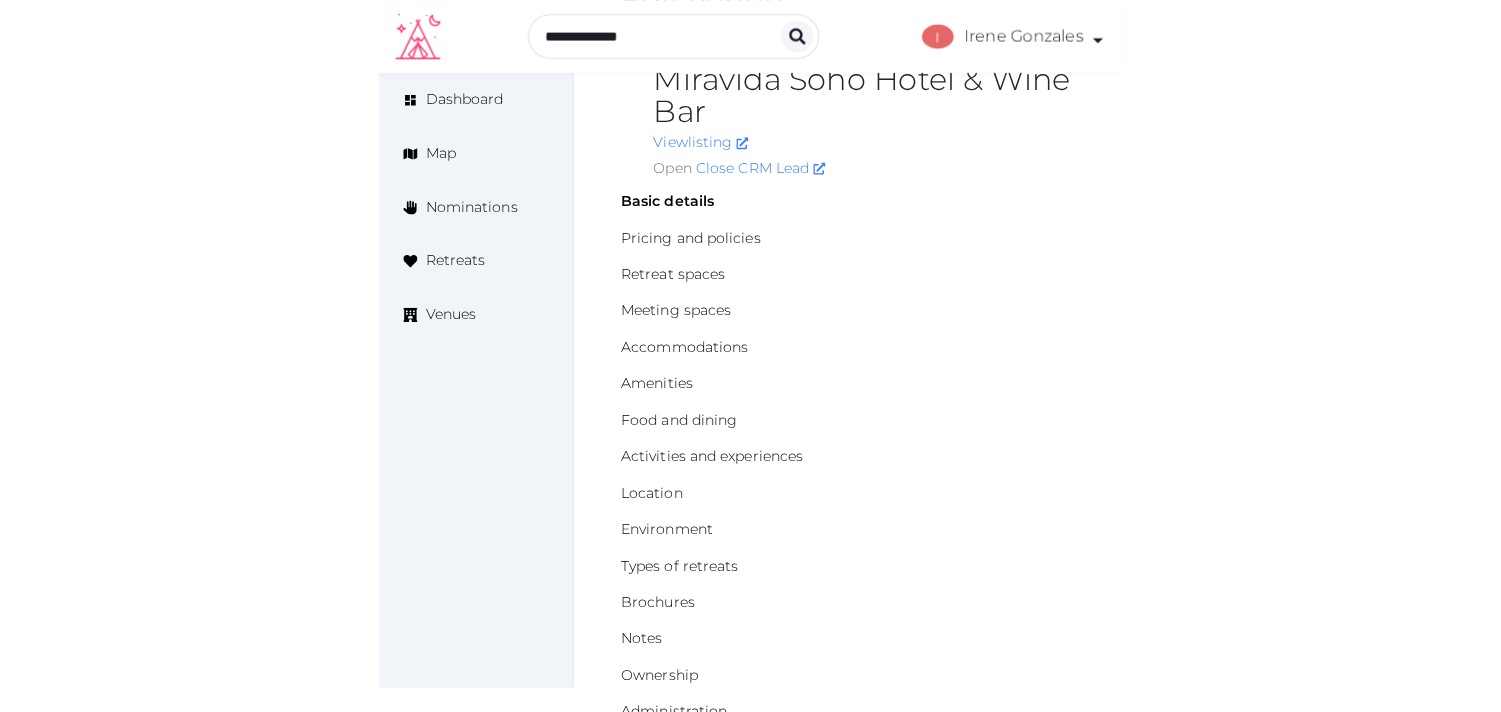scroll, scrollTop: 0, scrollLeft: 0, axis: both 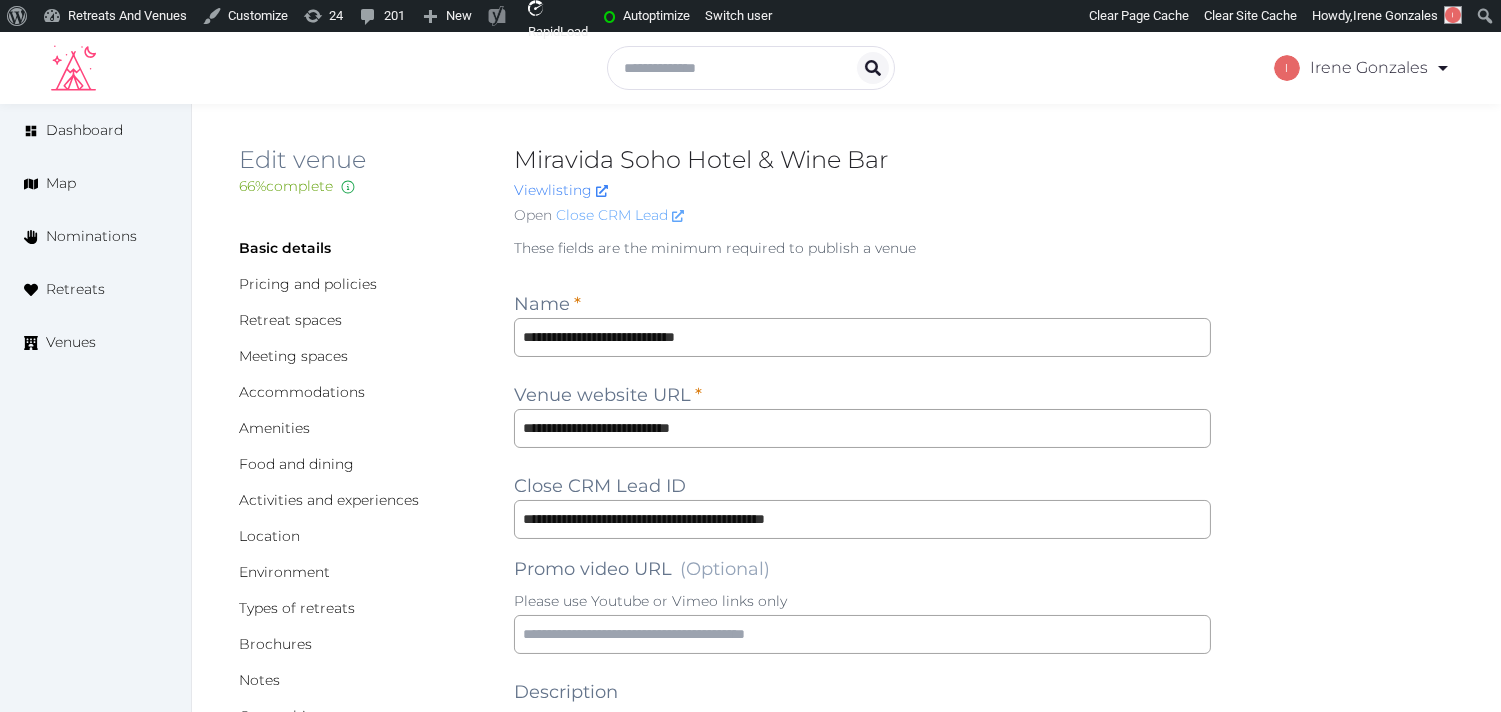 click on "Close CRM Lead" at bounding box center [620, 215] 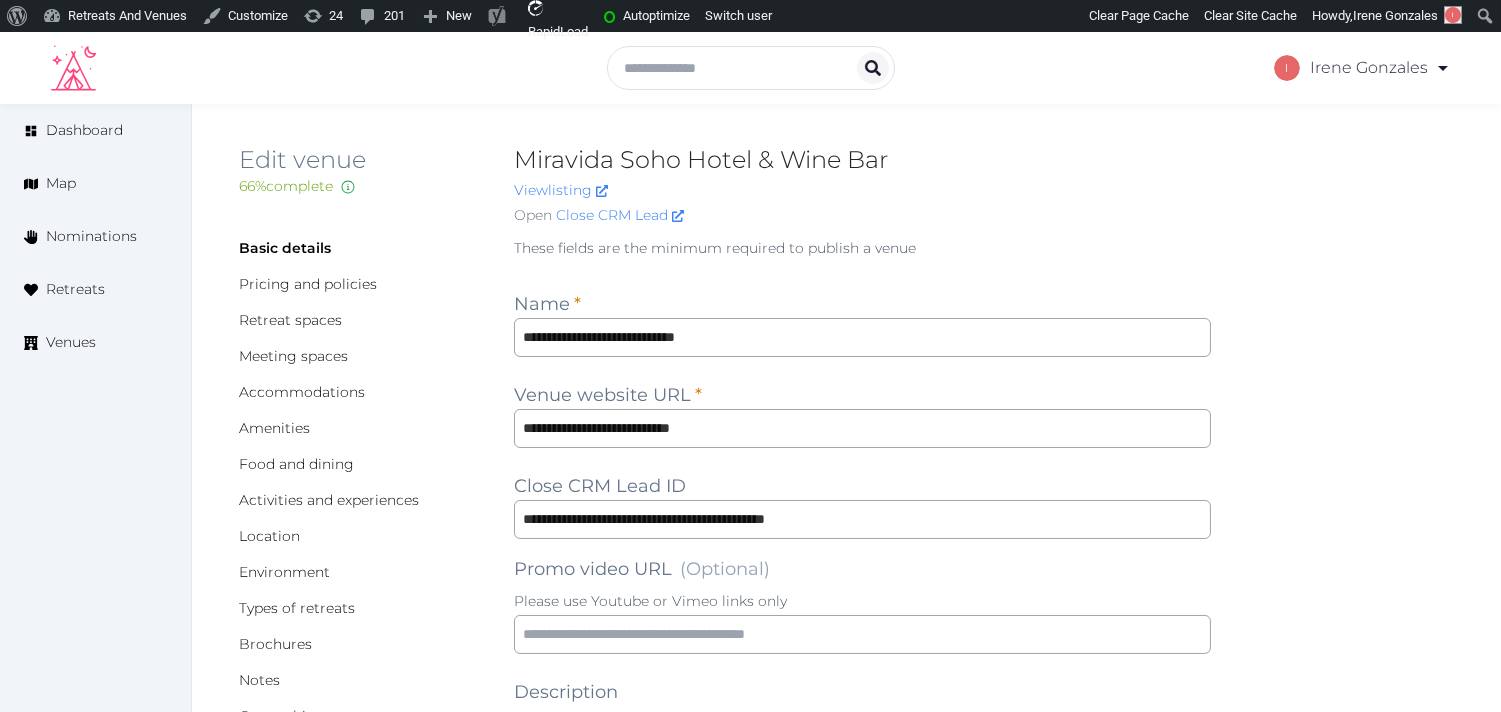 click on "Venue owned by [FIRST] [LAST] [EMAIL]" at bounding box center [846, 1555] 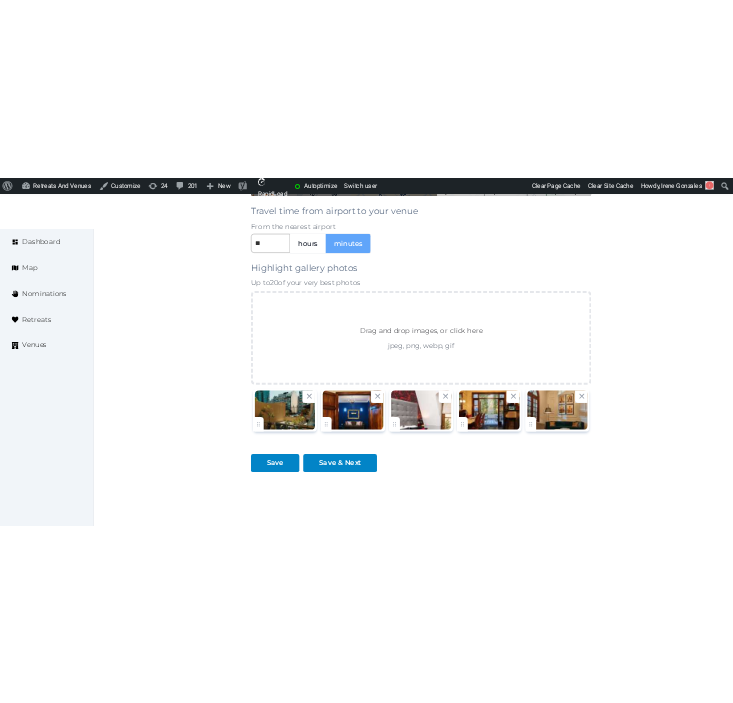 scroll, scrollTop: 2198, scrollLeft: 0, axis: vertical 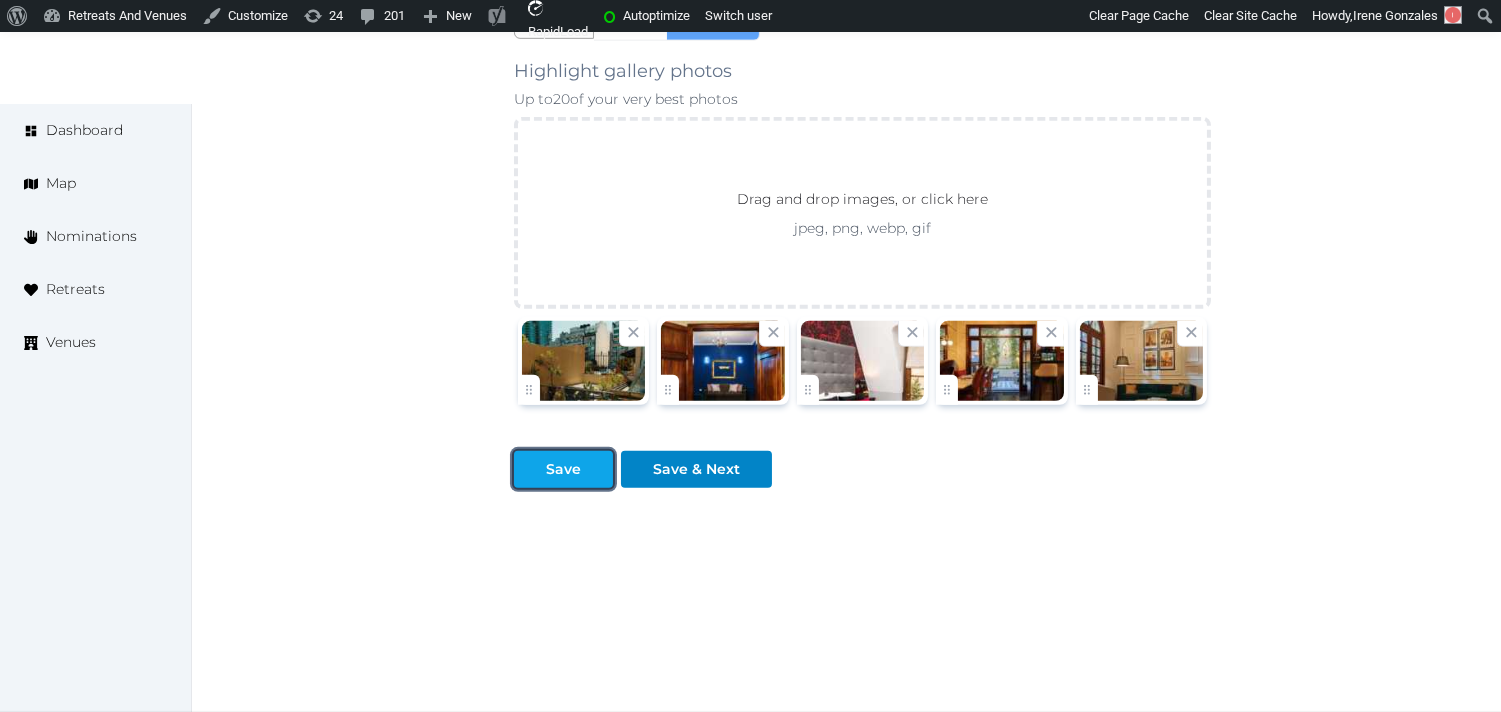click at bounding box center [597, 469] 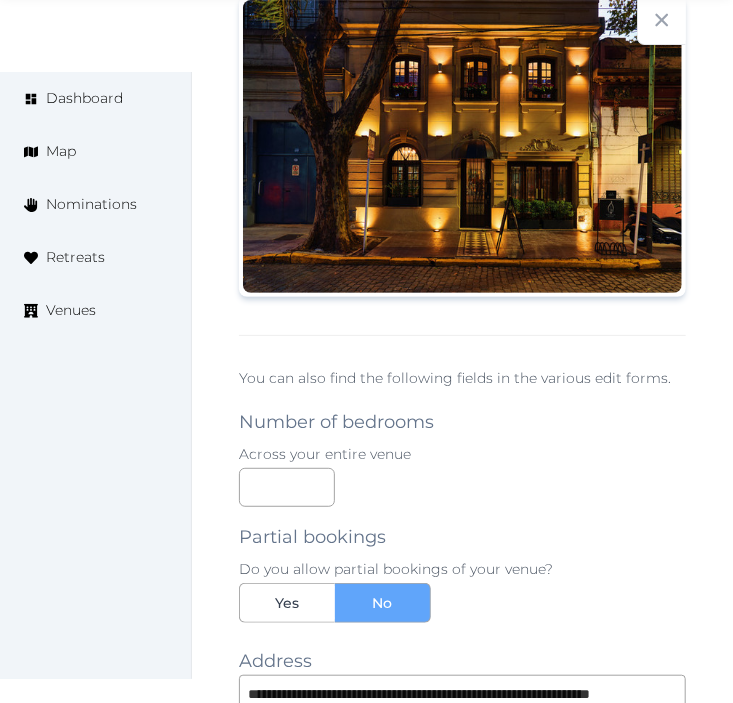 click on "**********" at bounding box center [462, 490] 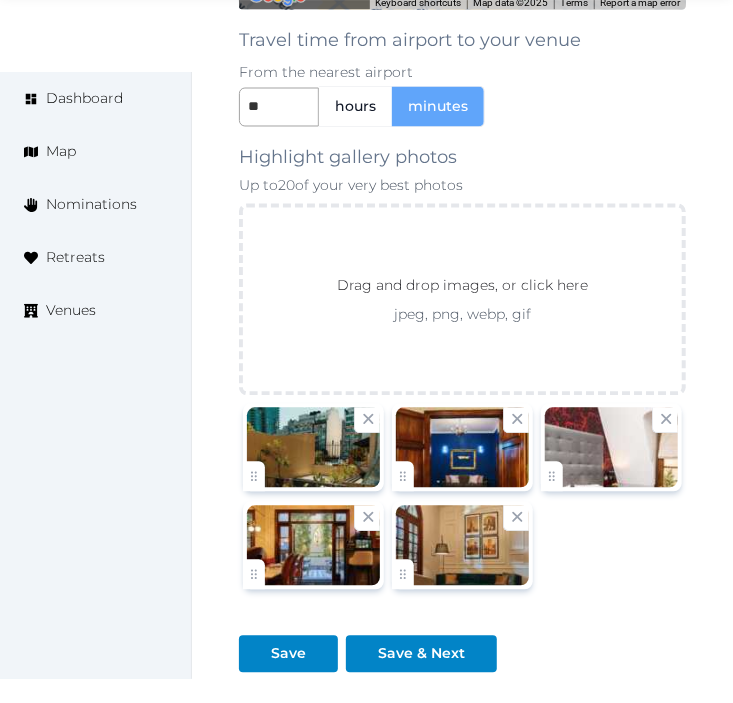 scroll, scrollTop: 3401, scrollLeft: 0, axis: vertical 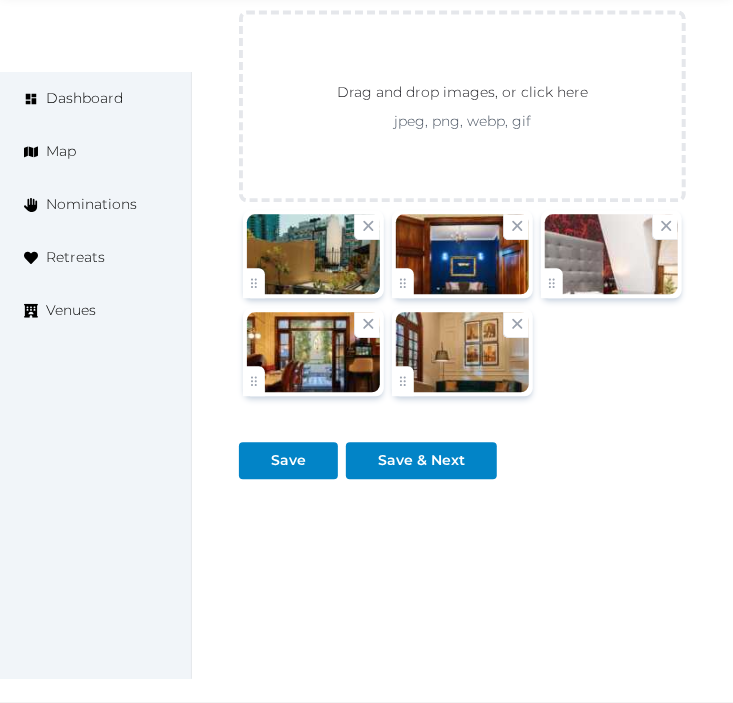 click on "Venue owned by [FIRST] [LAST] [EMAIL]" at bounding box center (462, -1312) 